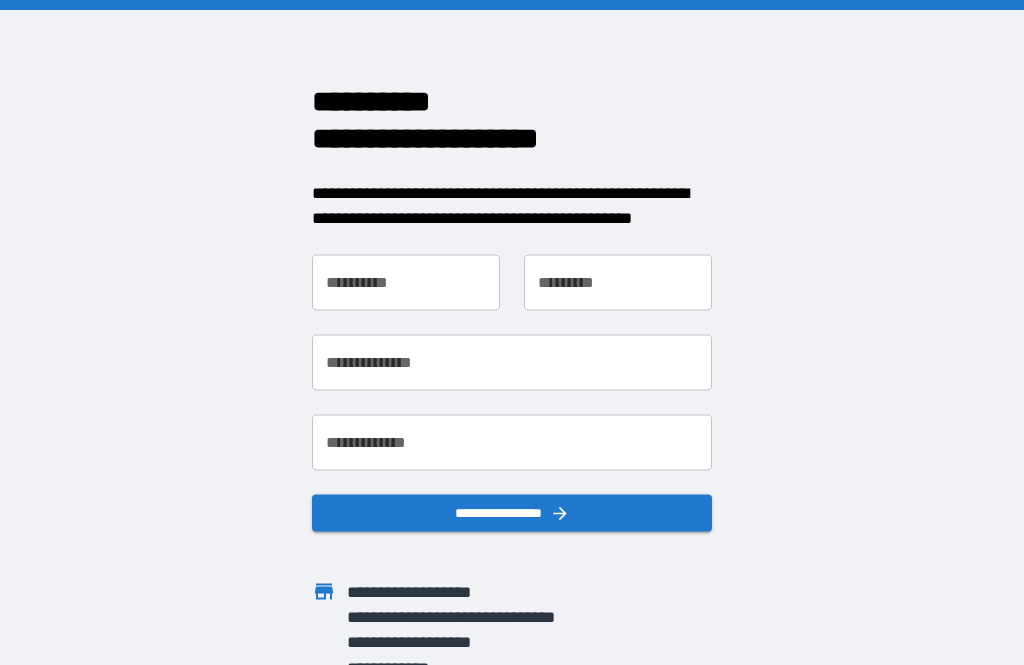 scroll, scrollTop: 0, scrollLeft: 0, axis: both 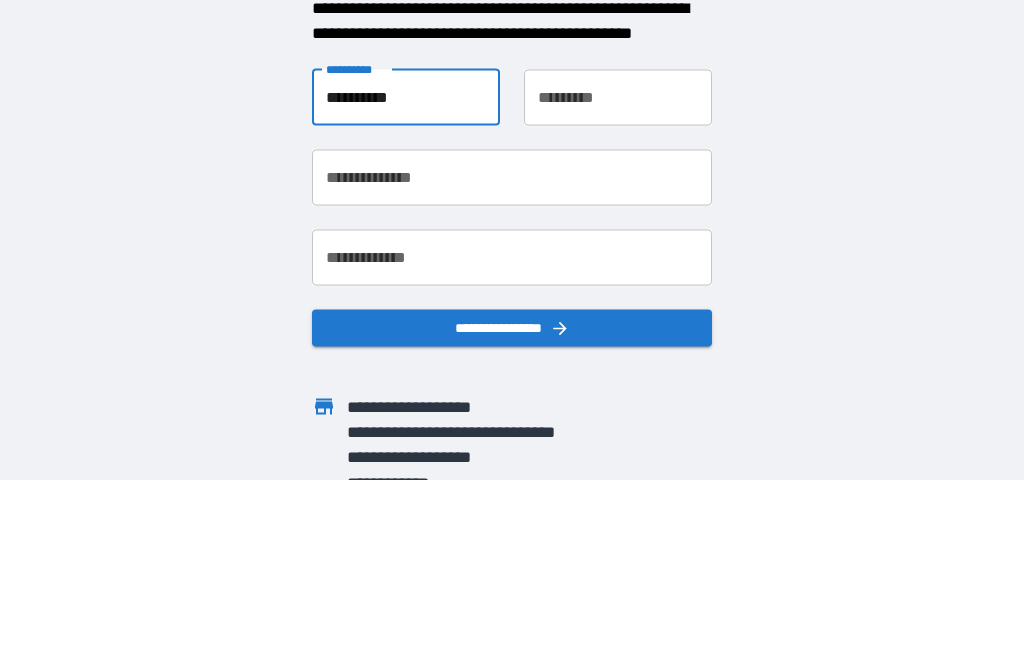 type on "*********" 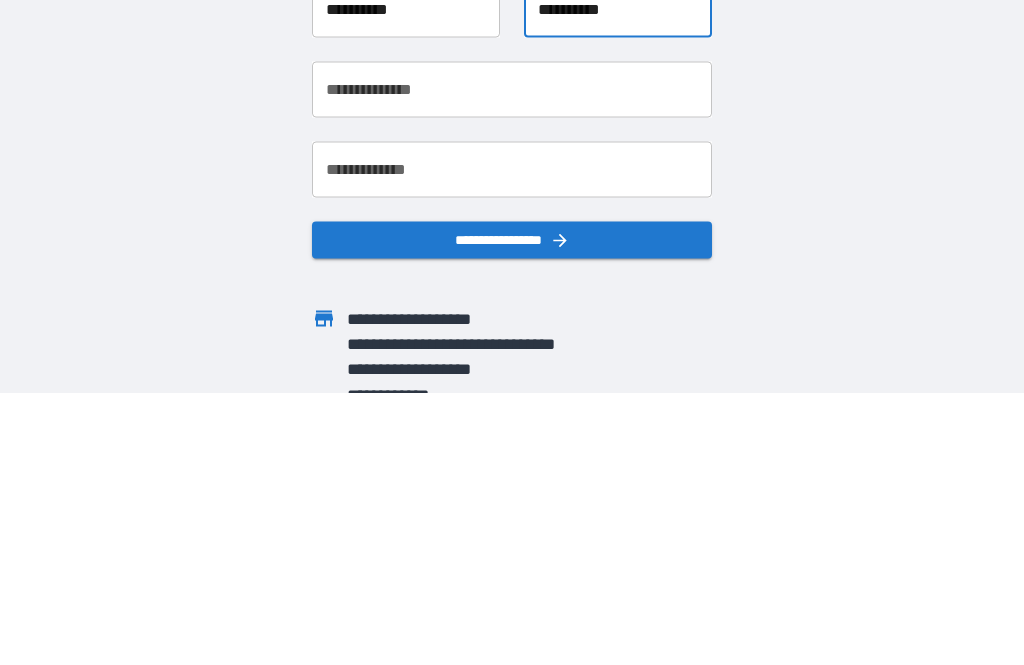 type on "*********" 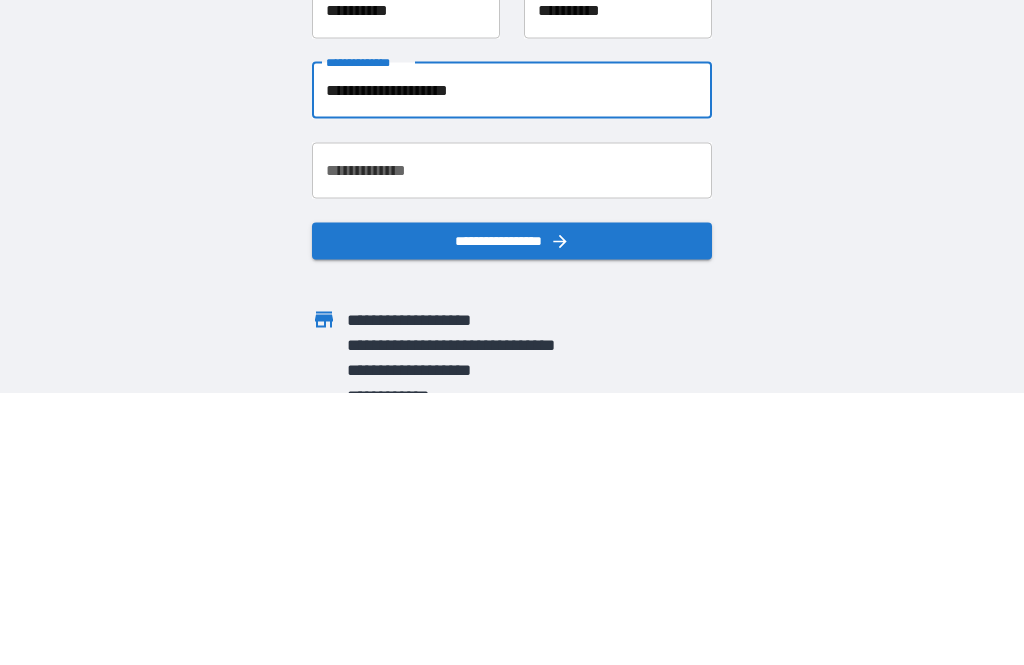 type on "**********" 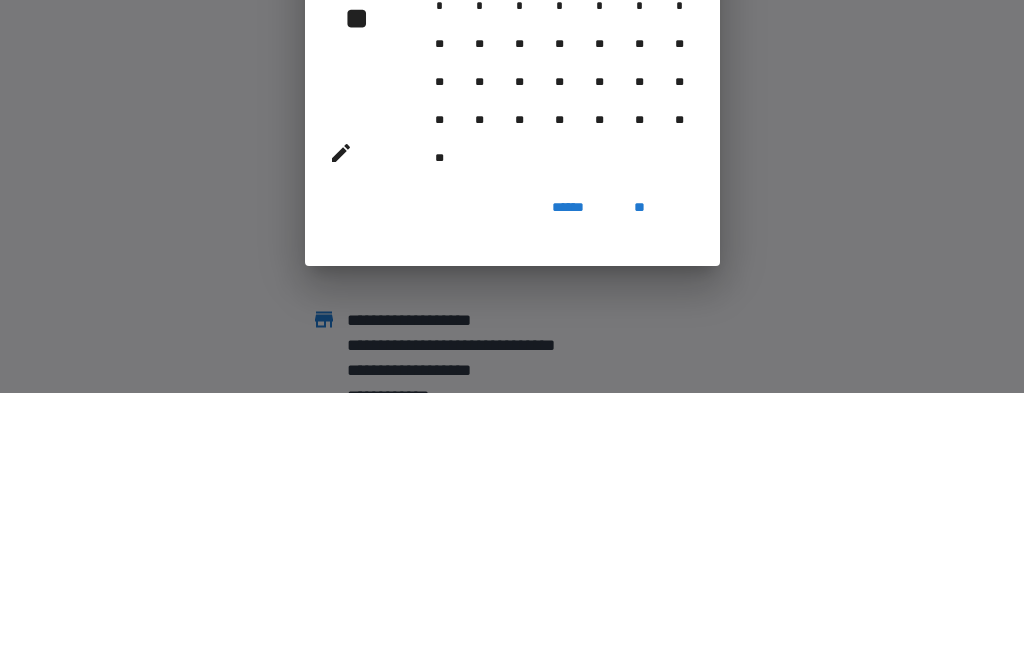 scroll, scrollTop: 64, scrollLeft: 0, axis: vertical 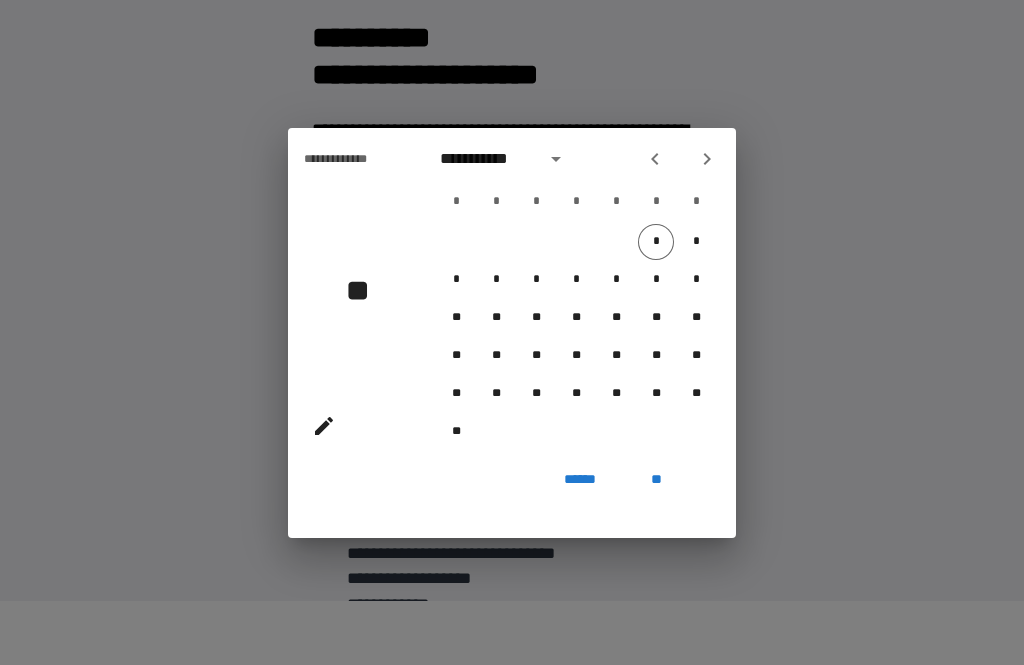 click 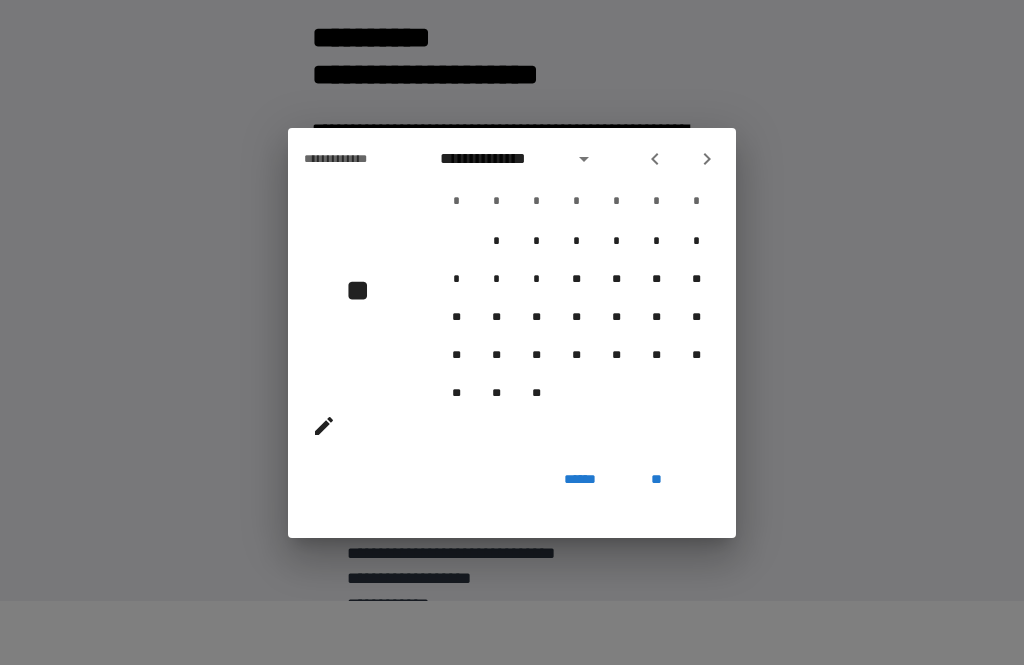 click 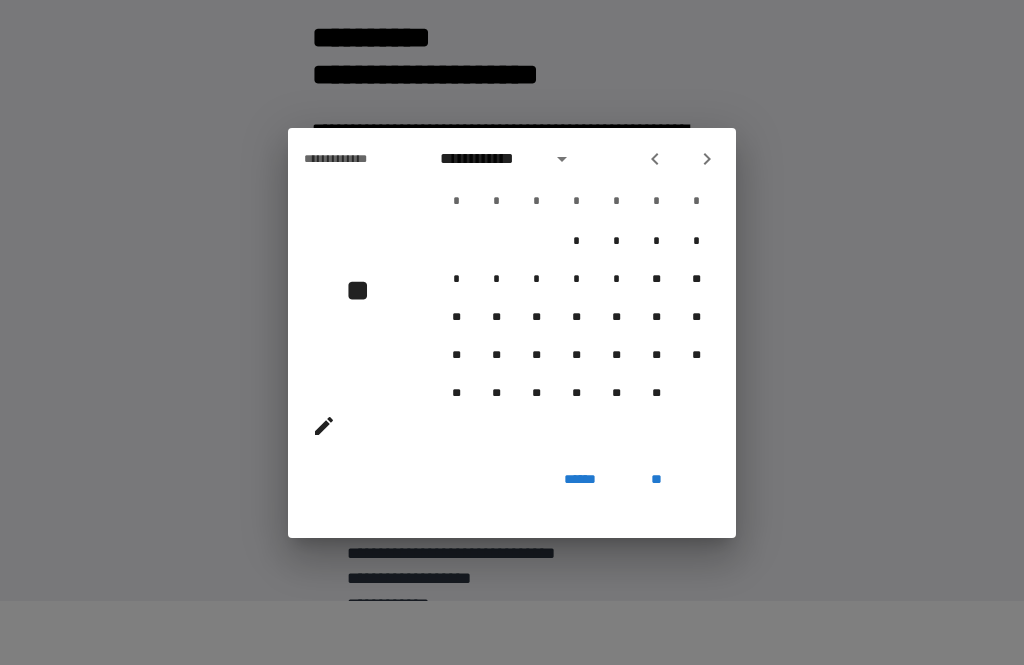 click on "**" at bounding box center [496, 318] 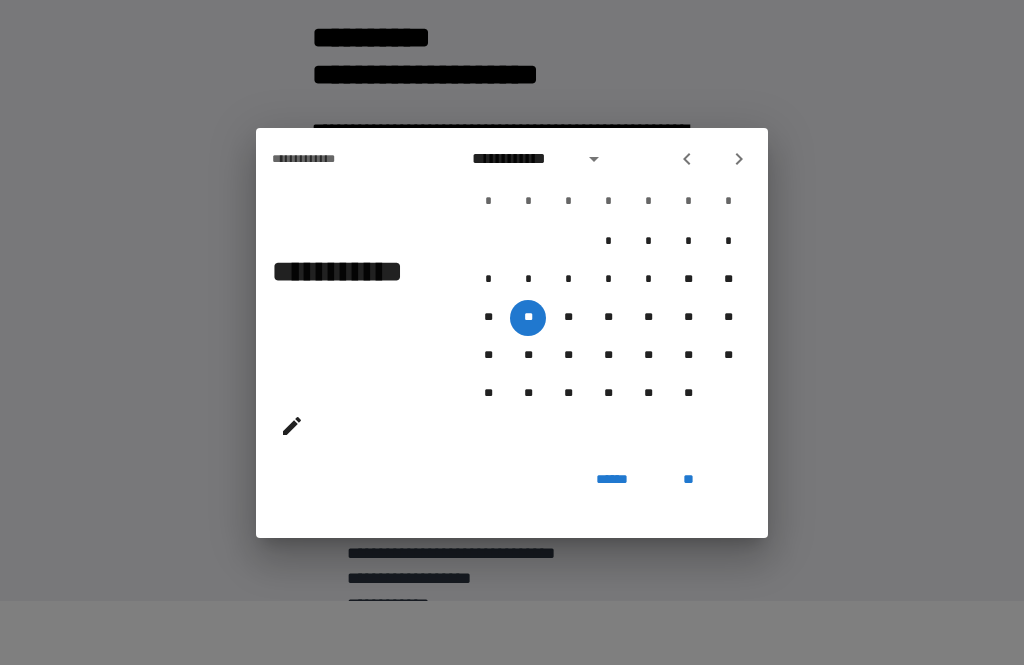 click 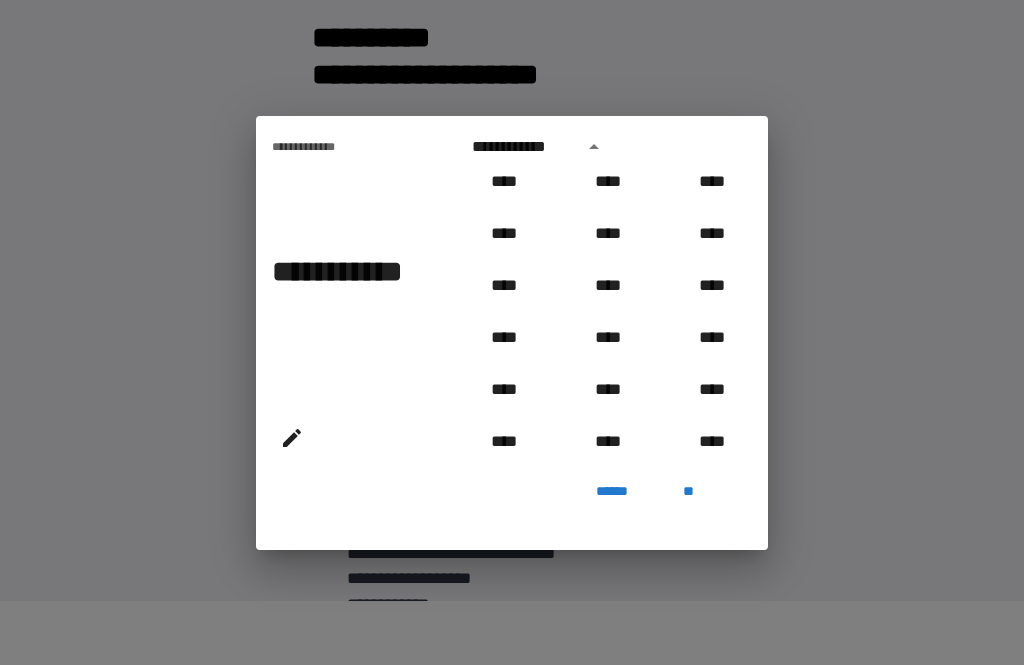 scroll, scrollTop: 845, scrollLeft: 0, axis: vertical 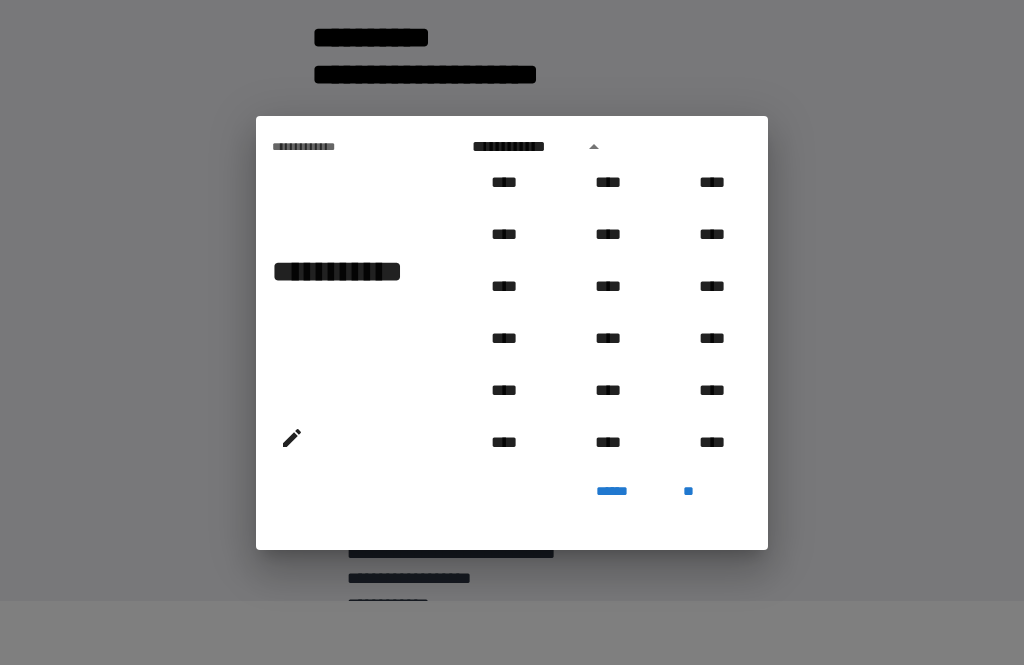 click on "****" at bounding box center (608, 183) 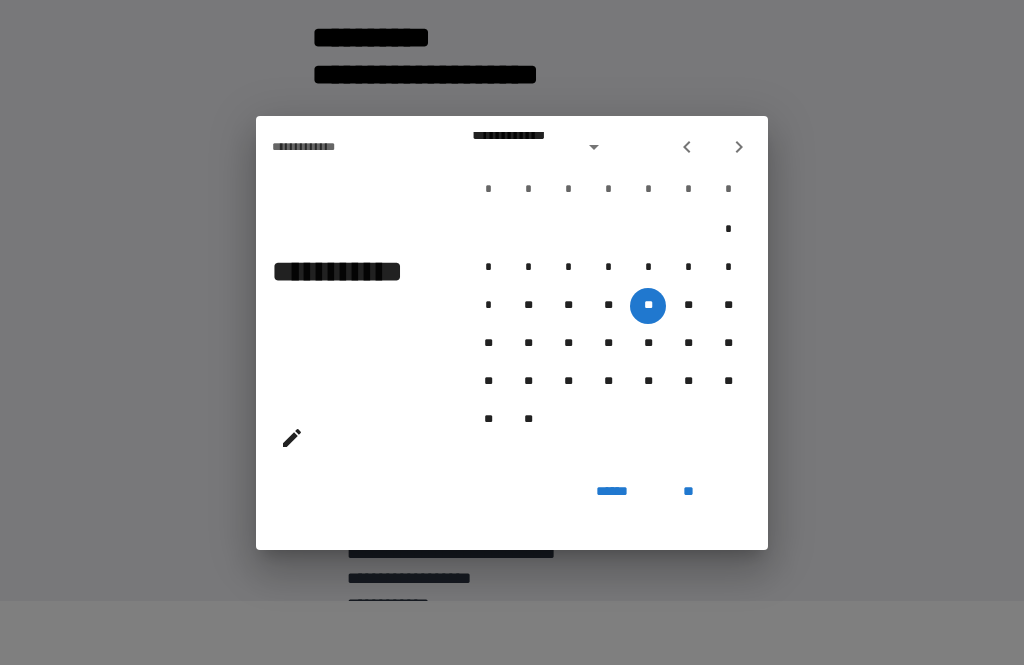 type on "**********" 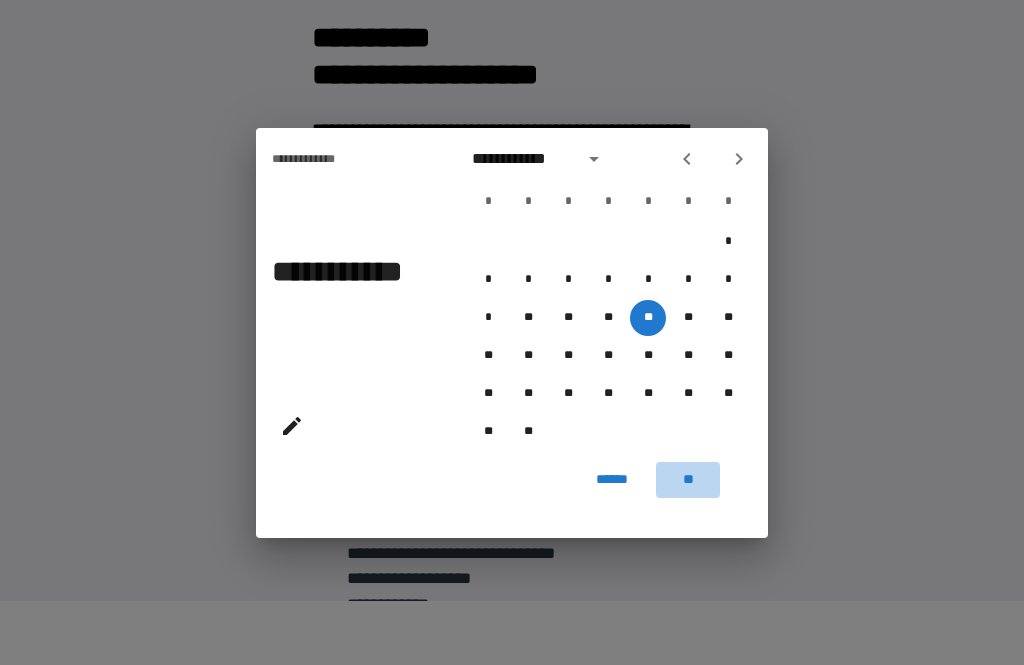 click on "**" at bounding box center (688, 480) 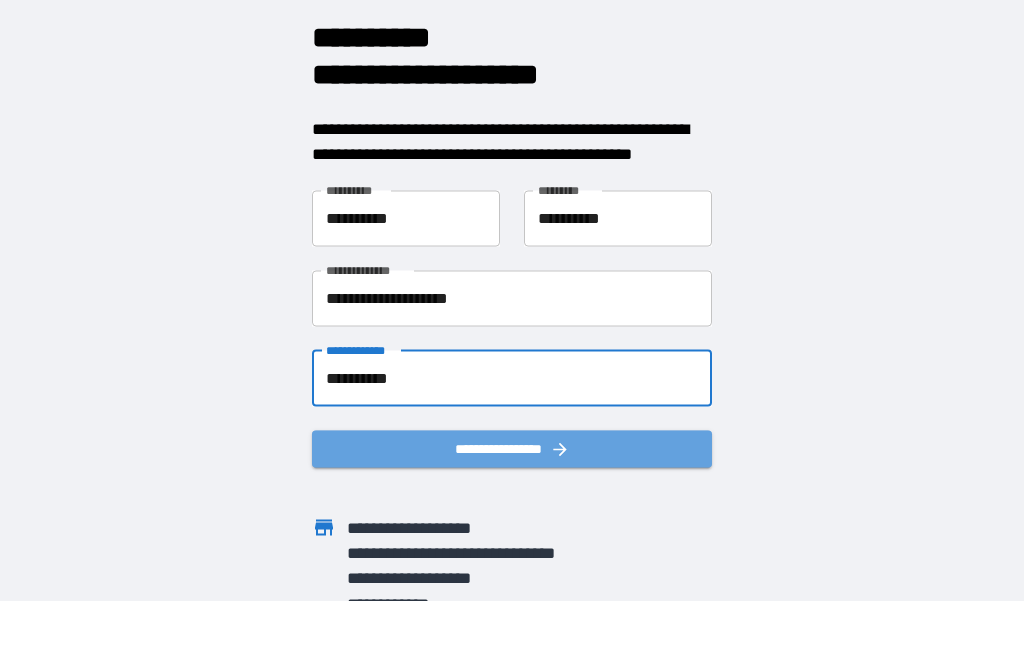 click on "**********" at bounding box center [512, 448] 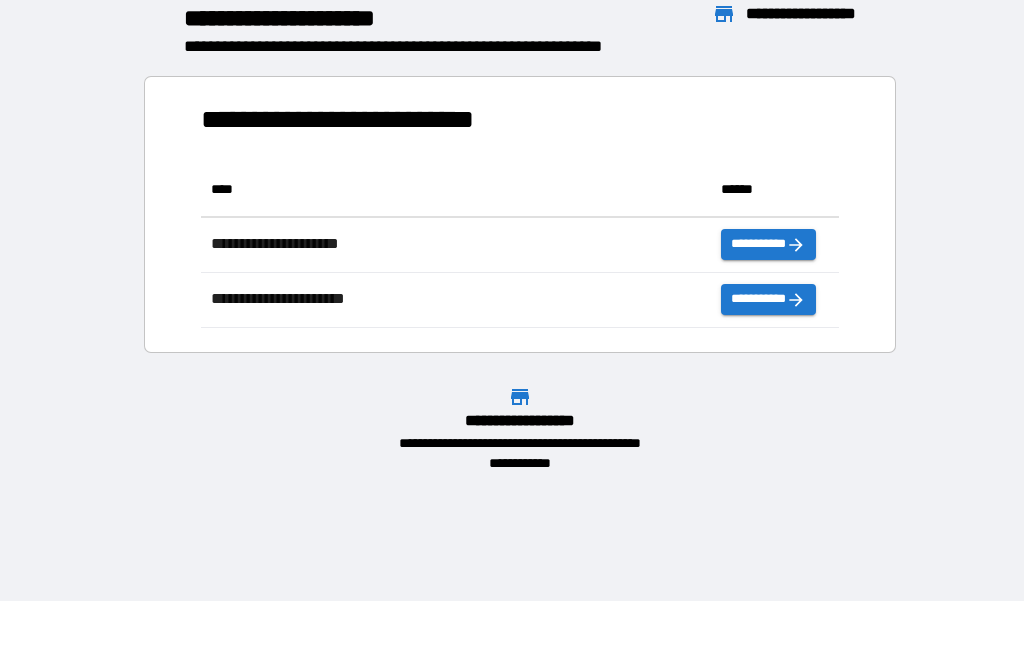 scroll, scrollTop: 1, scrollLeft: 1, axis: both 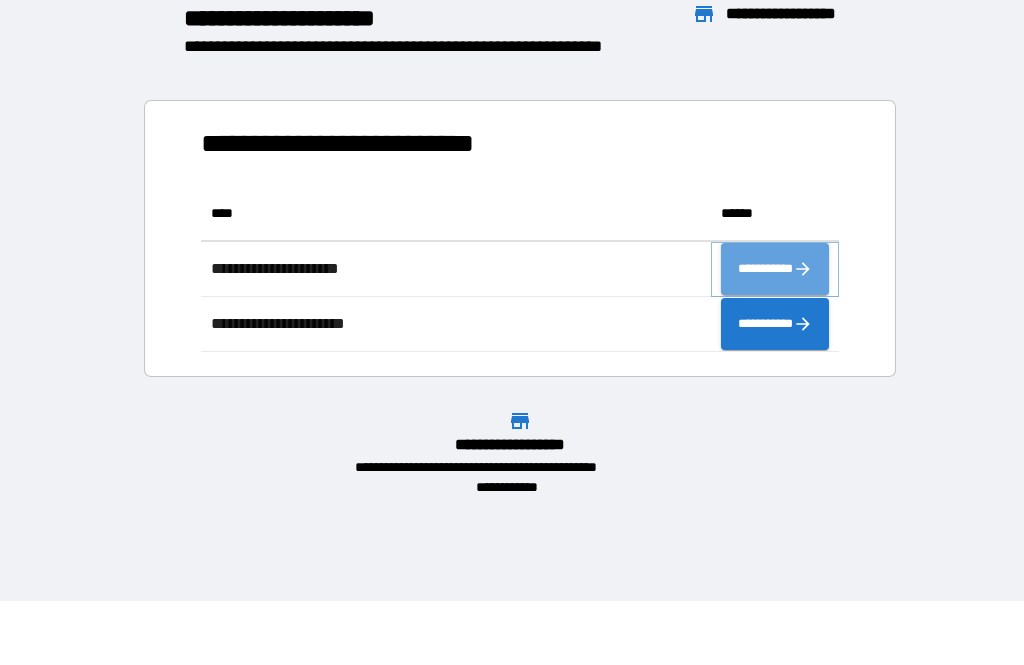 click on "**********" at bounding box center (775, 269) 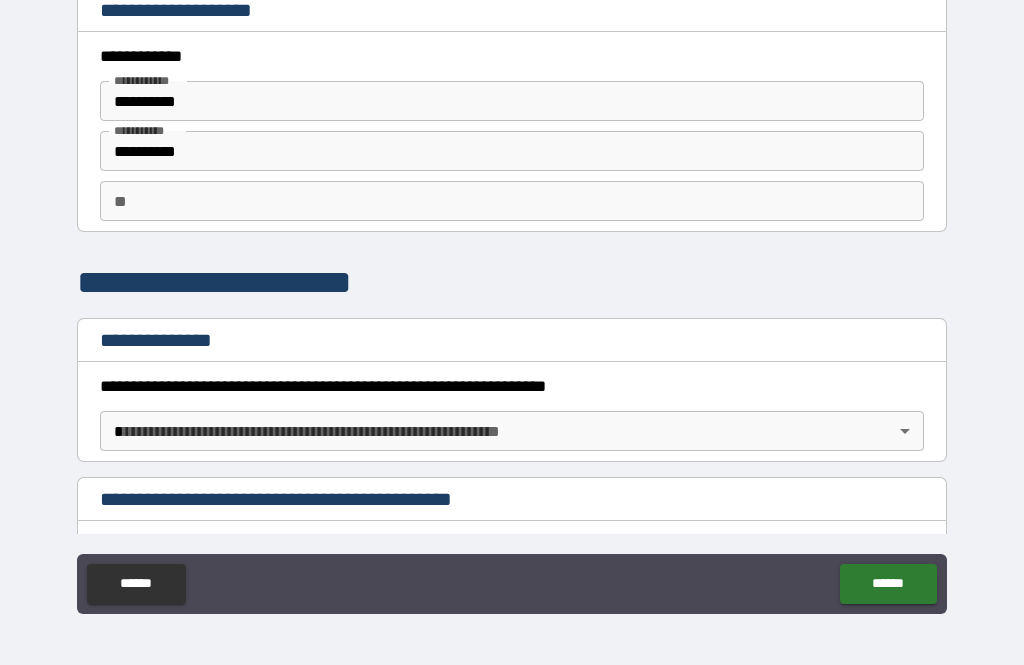 click on "**********" at bounding box center [512, 300] 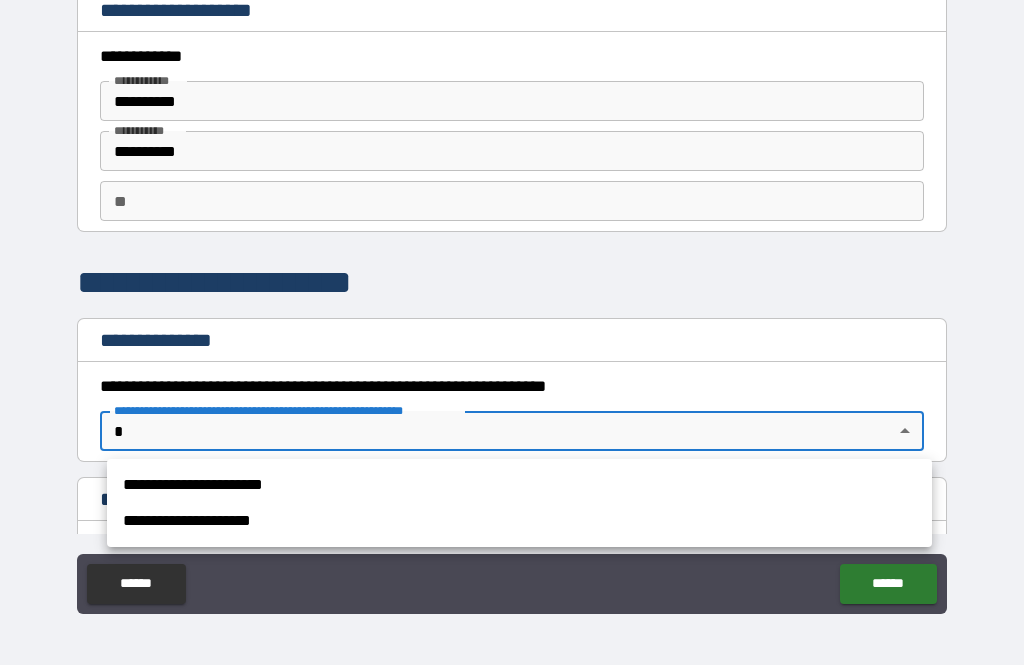 click on "**********" at bounding box center [519, 485] 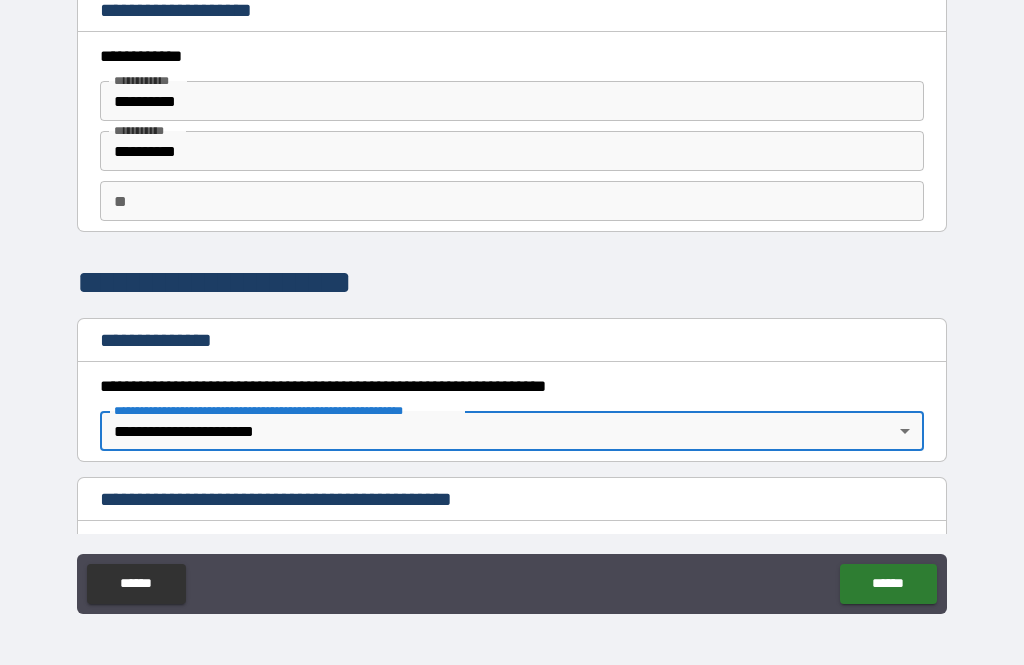 type on "*" 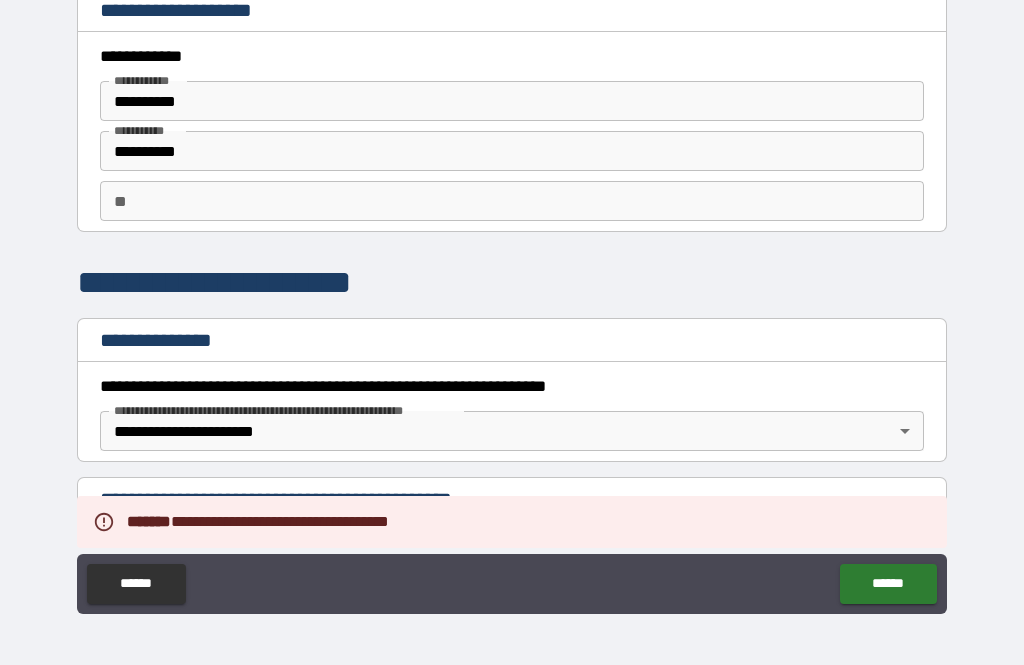 click on "**********" at bounding box center [512, 570] 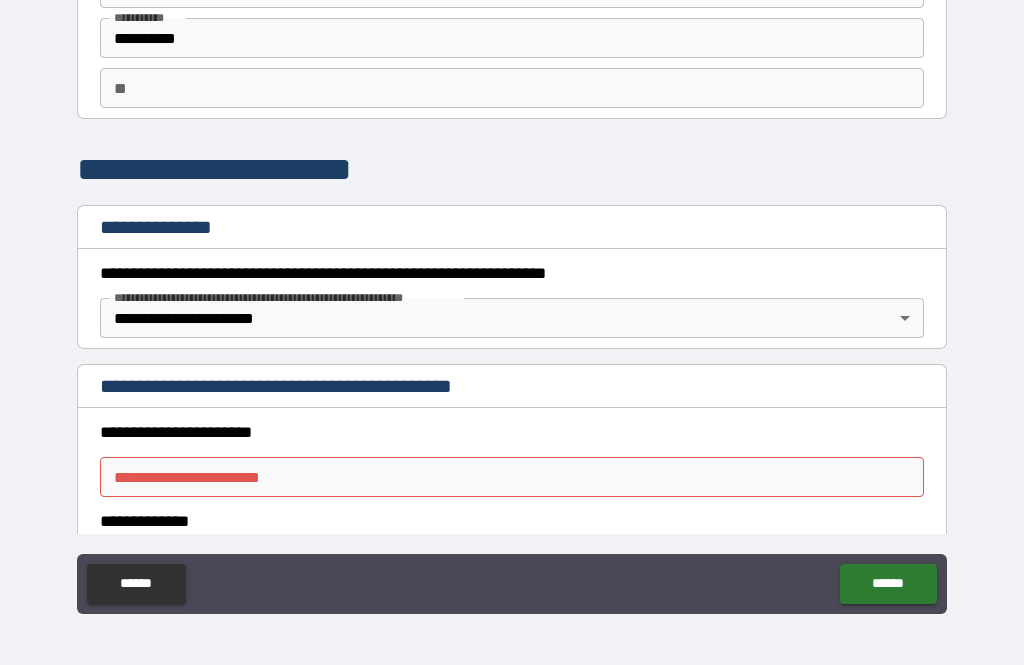 scroll, scrollTop: 114, scrollLeft: 0, axis: vertical 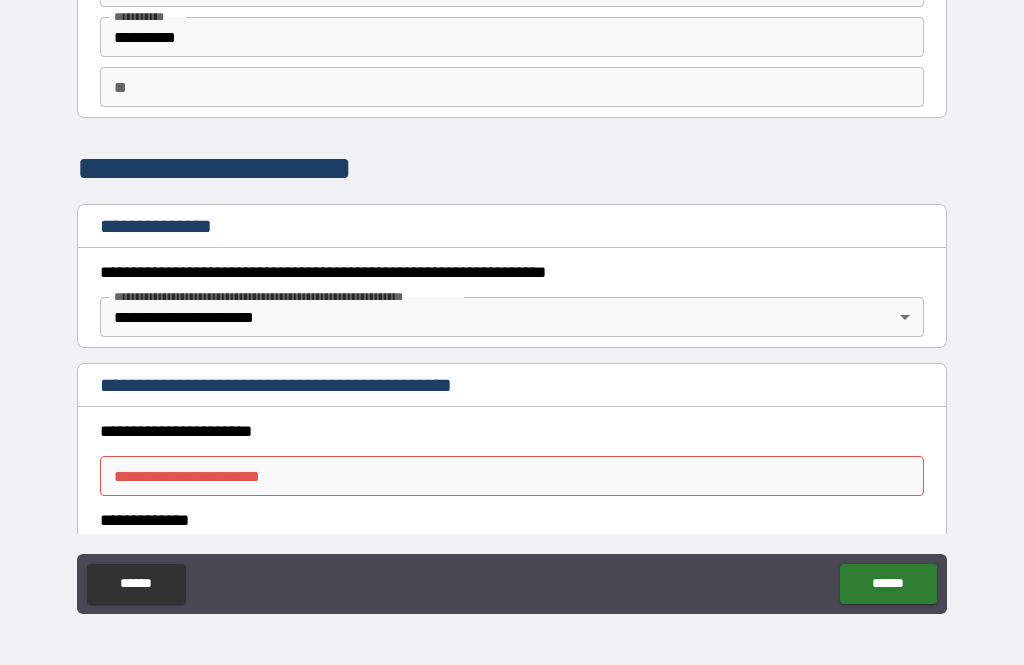 click on "**********" at bounding box center [512, 476] 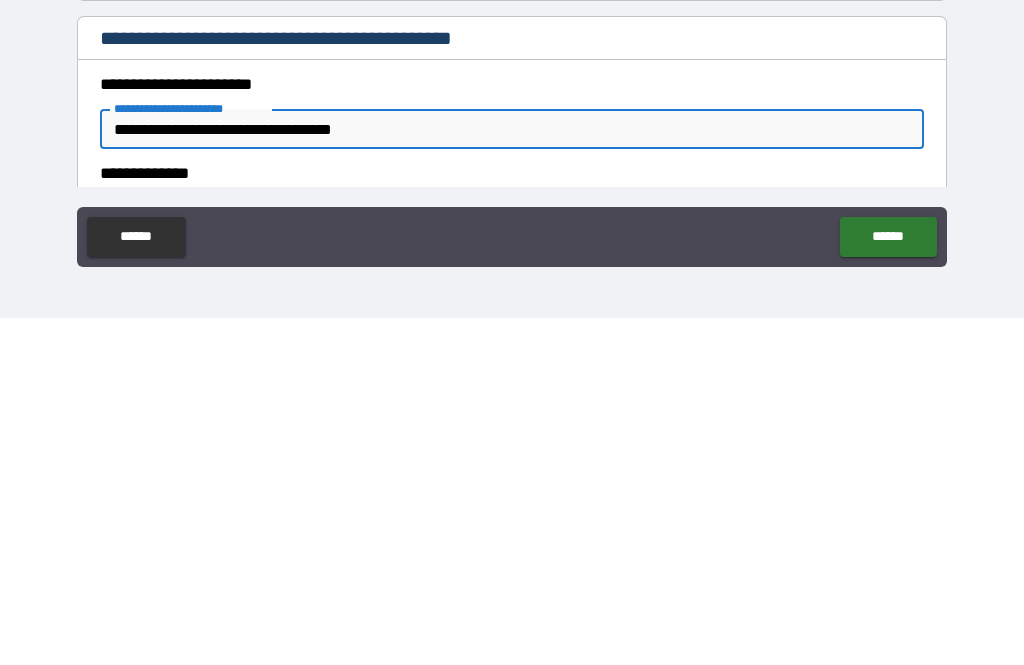 type on "**********" 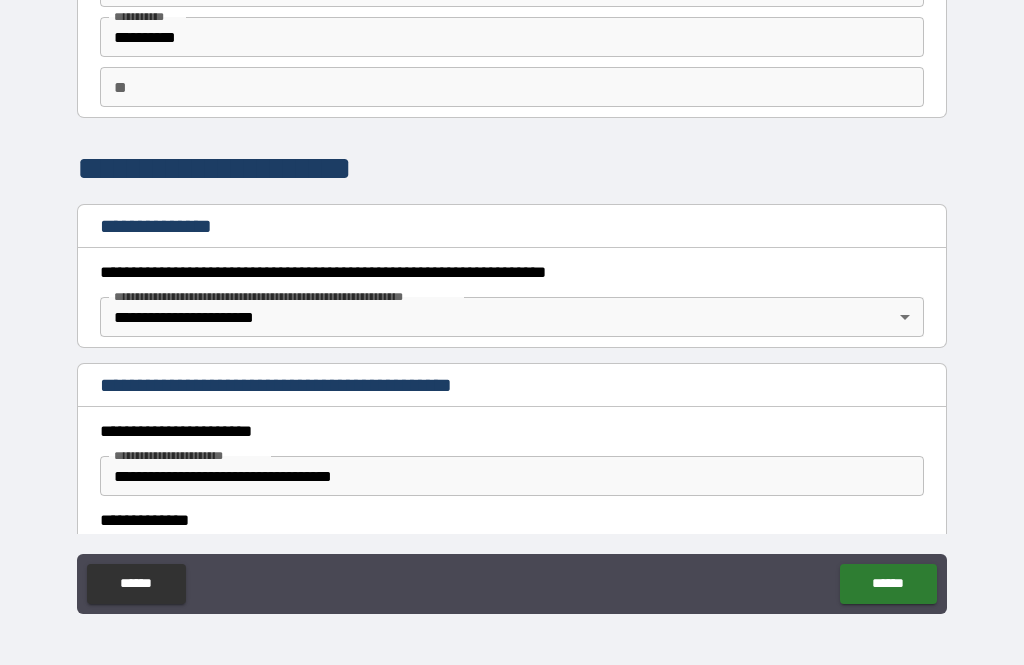 click on "**********" at bounding box center [512, 520] 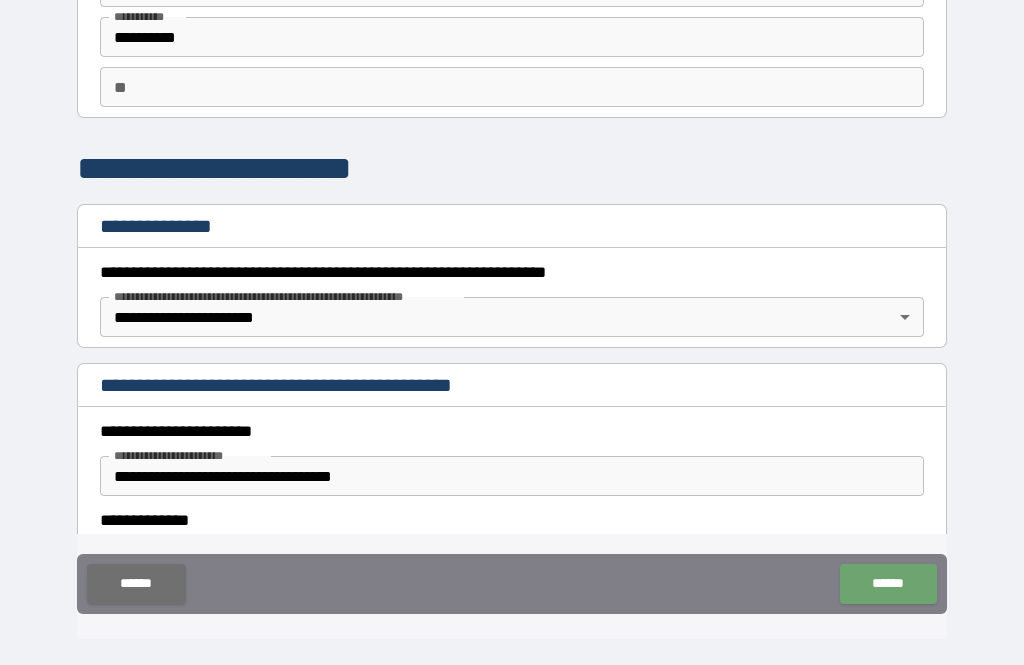 click on "******" at bounding box center [888, 584] 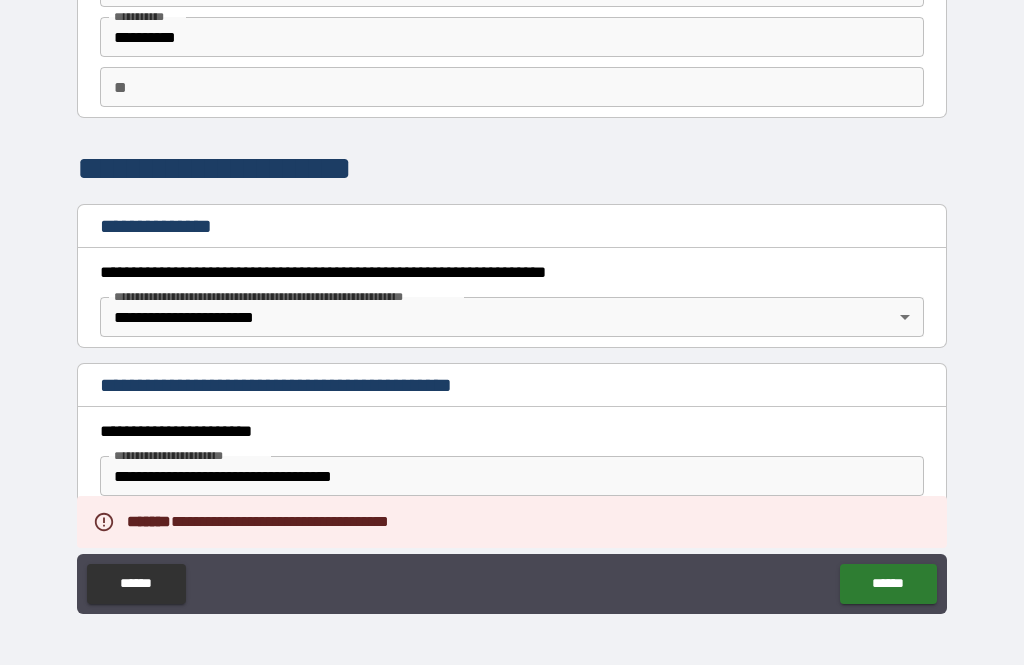 click on "**********" at bounding box center (512, 520) 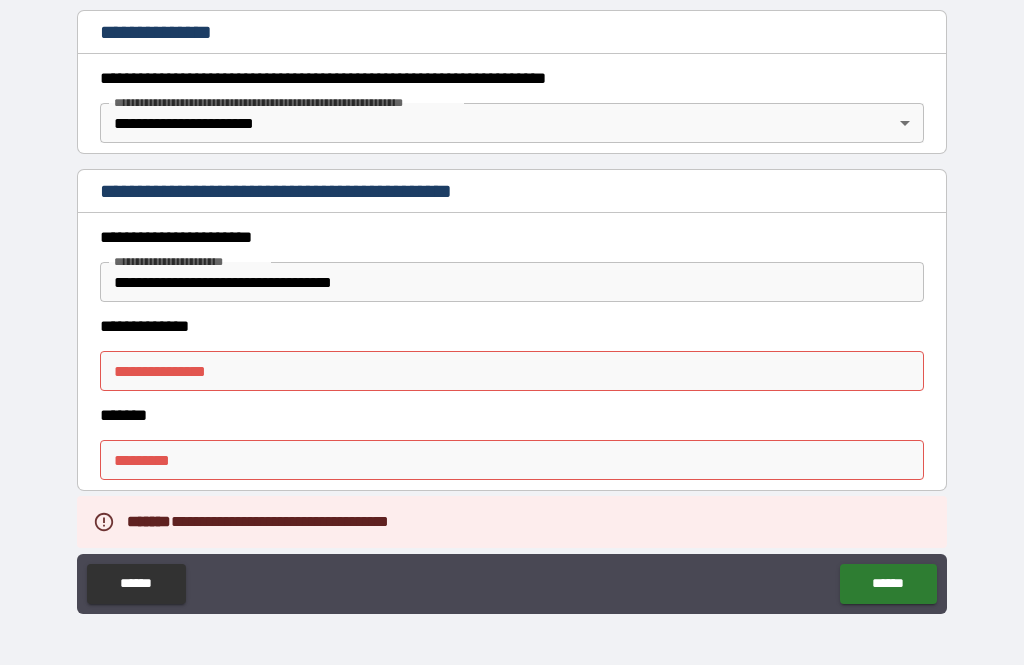 scroll, scrollTop: 323, scrollLeft: 0, axis: vertical 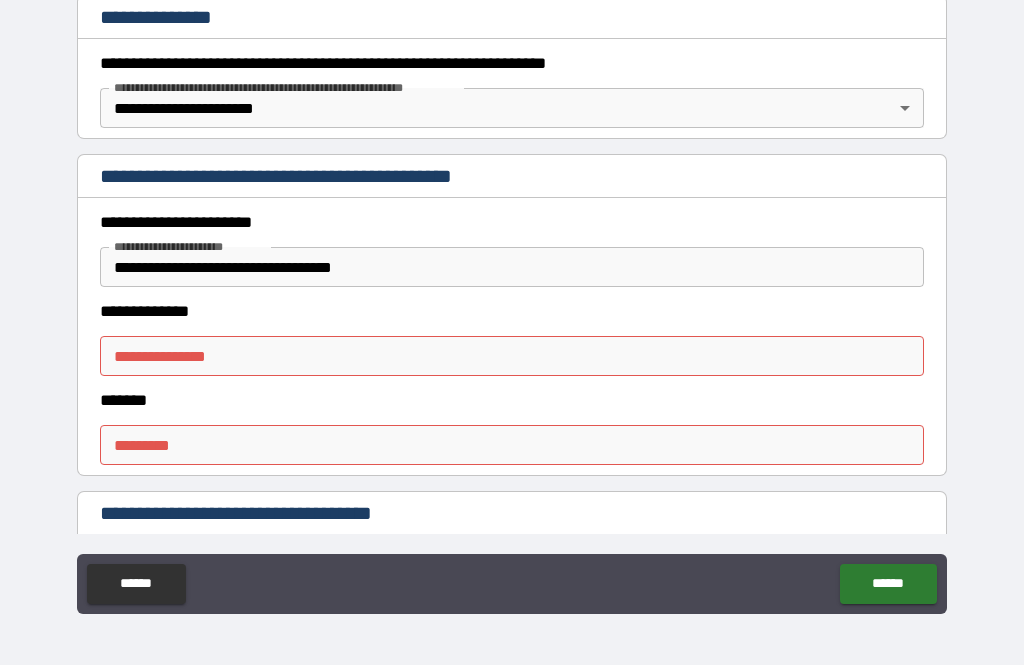 click on "**********" at bounding box center (512, 356) 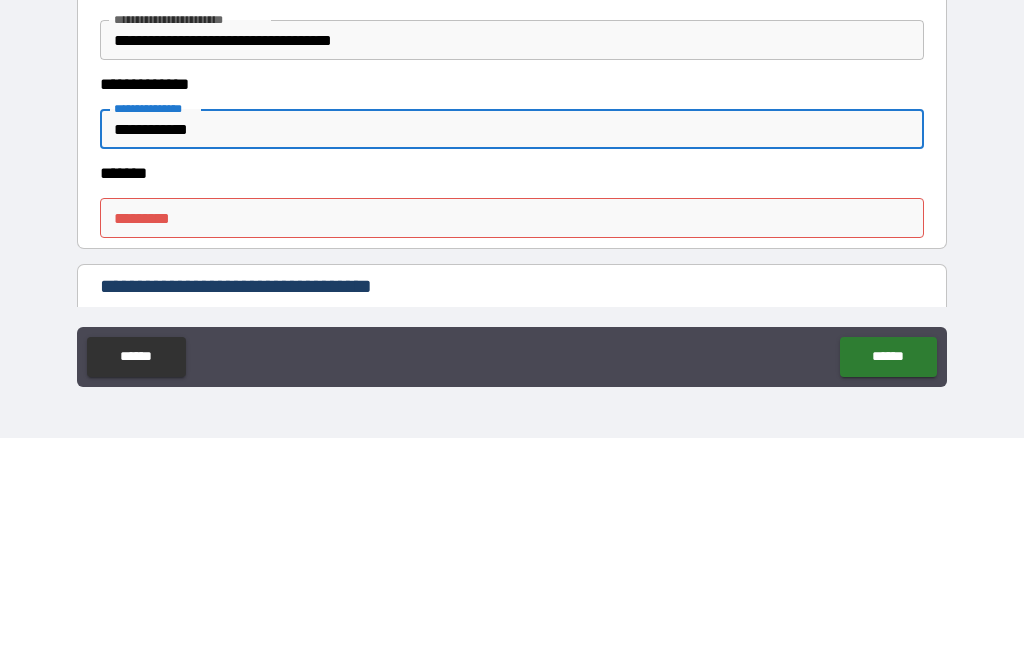 type on "**********" 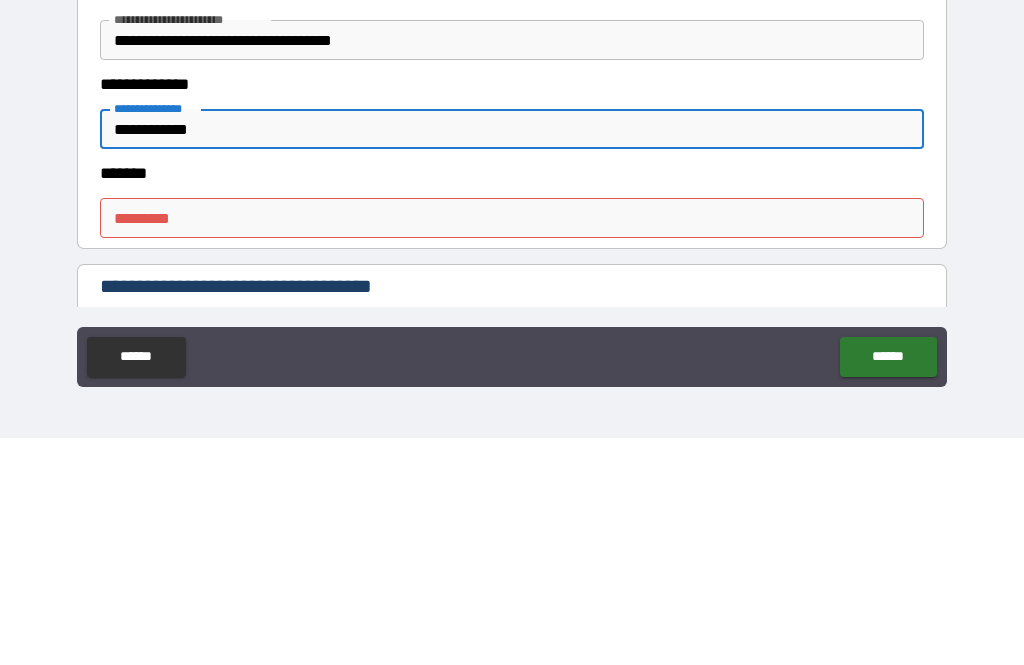 click on "*******   *" at bounding box center (512, 445) 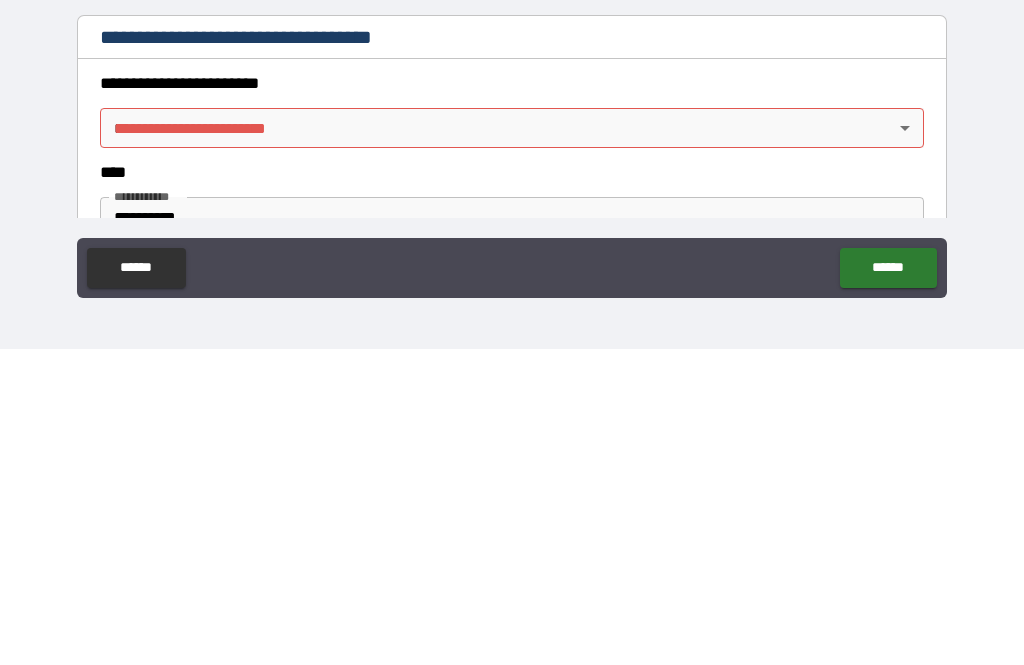 scroll, scrollTop: 478, scrollLeft: 0, axis: vertical 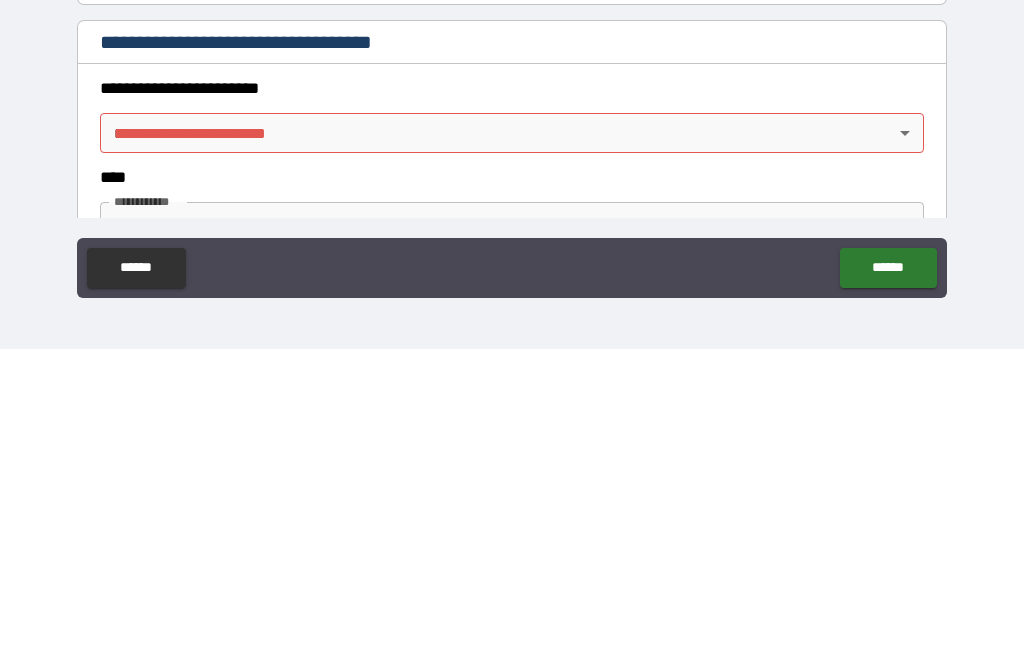 type on "*****" 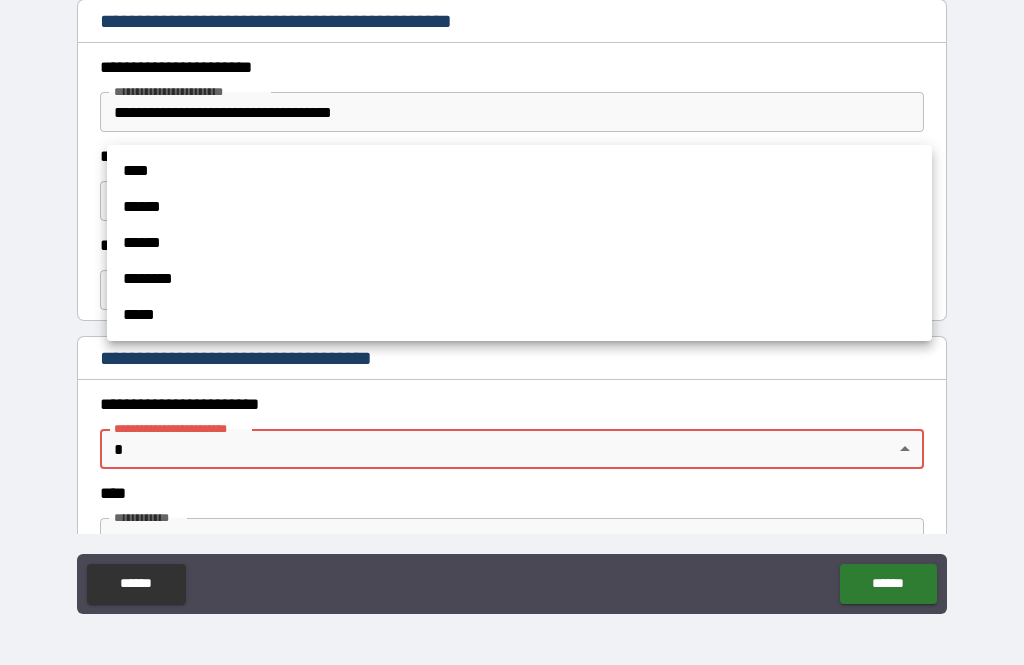 click on "****" at bounding box center (519, 171) 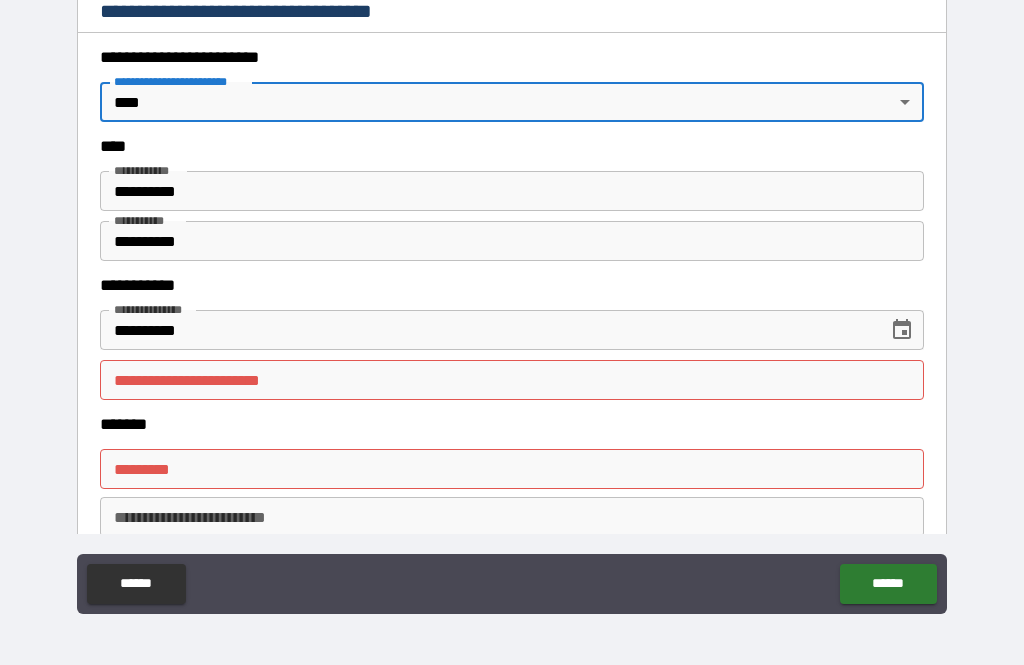 scroll, scrollTop: 826, scrollLeft: 0, axis: vertical 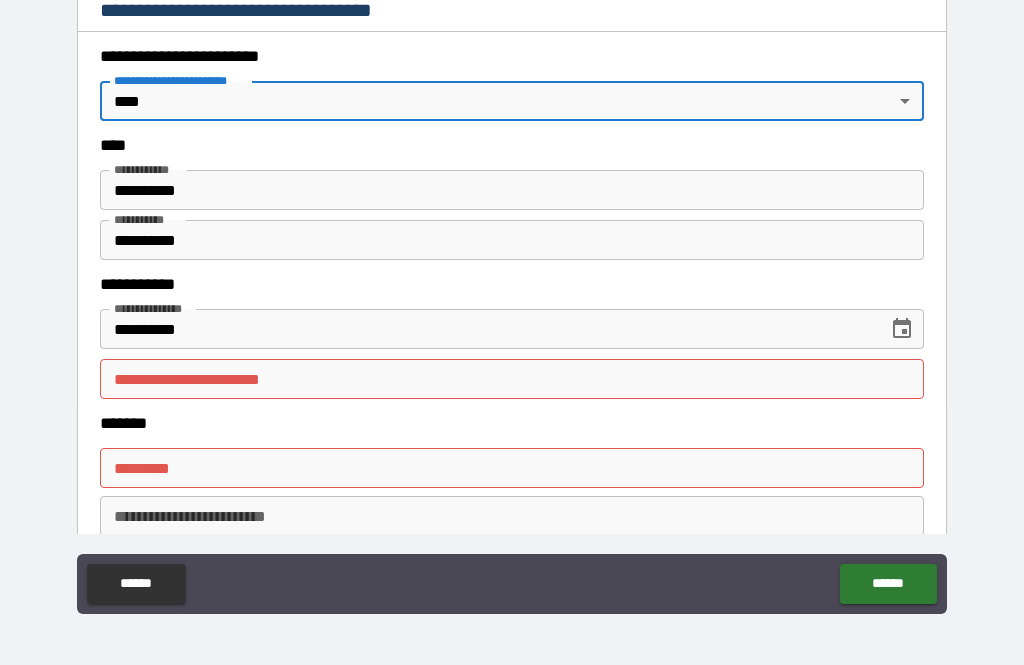 click on "**********" at bounding box center (512, 379) 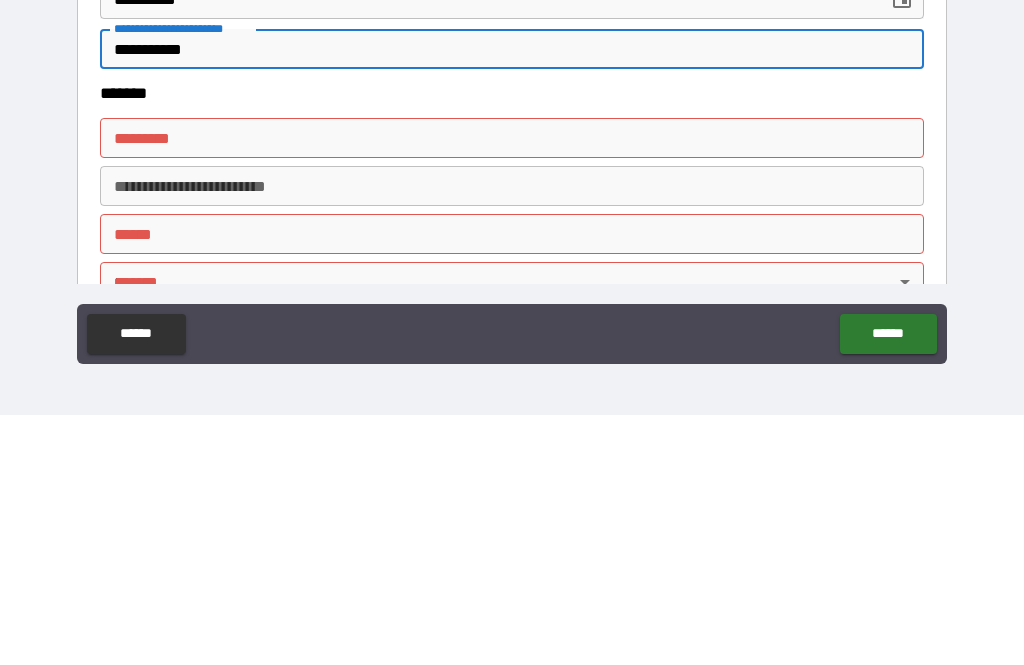 scroll, scrollTop: 899, scrollLeft: 0, axis: vertical 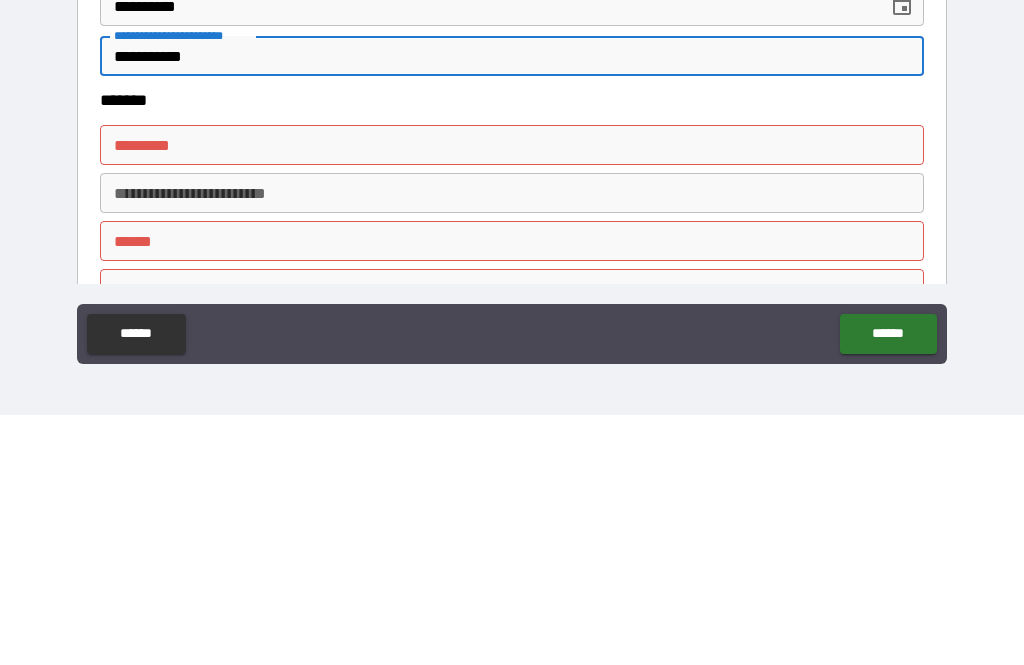 type on "**********" 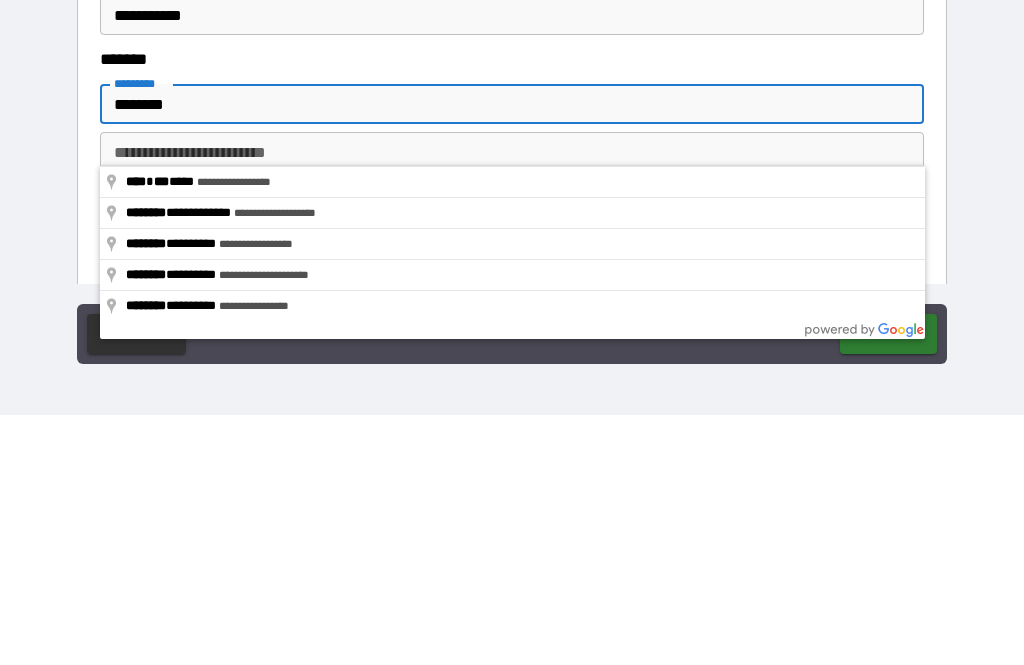scroll, scrollTop: 938, scrollLeft: 0, axis: vertical 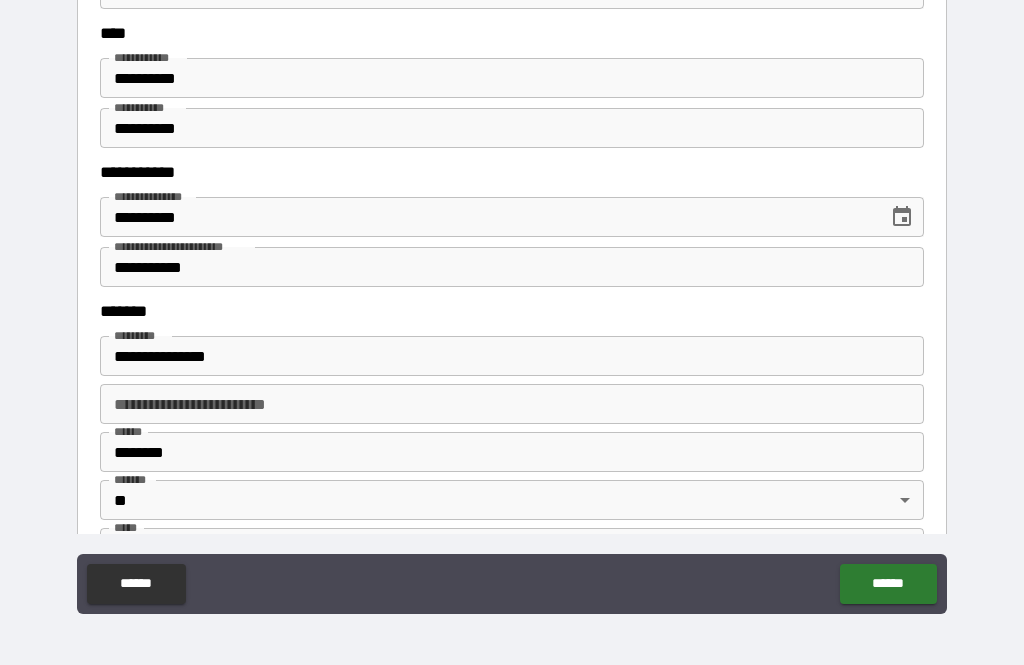 type on "**********" 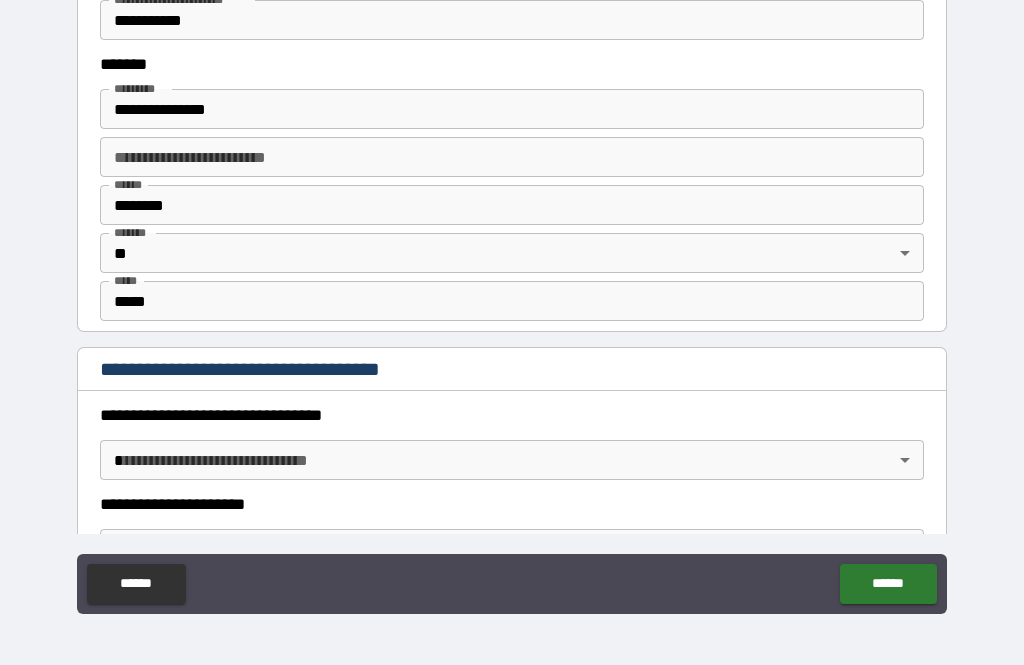 scroll, scrollTop: 1187, scrollLeft: 0, axis: vertical 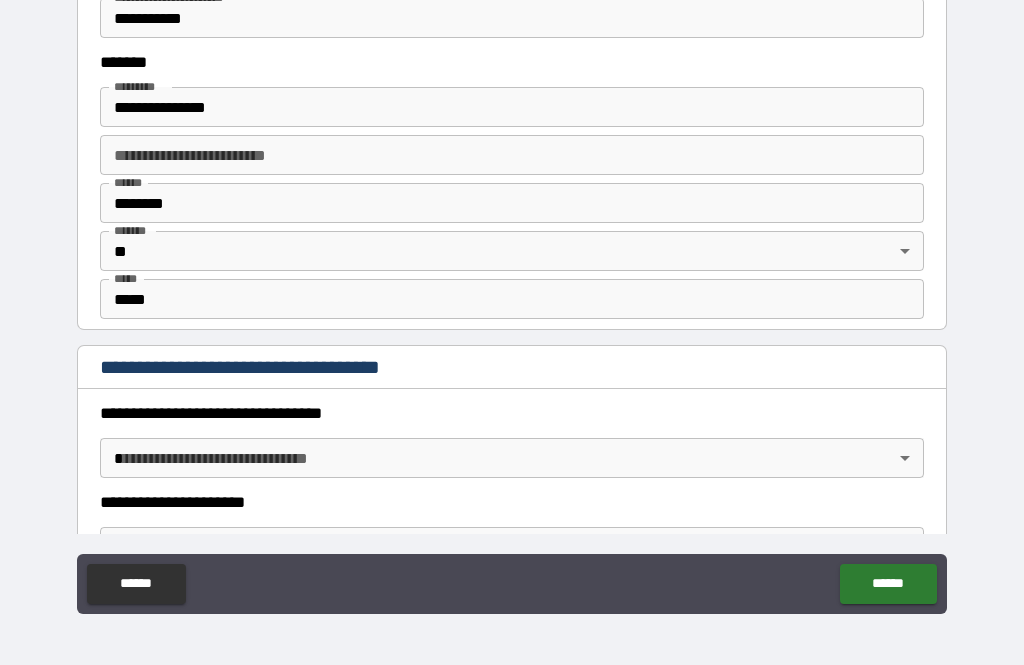 click on "**********" at bounding box center (512, 300) 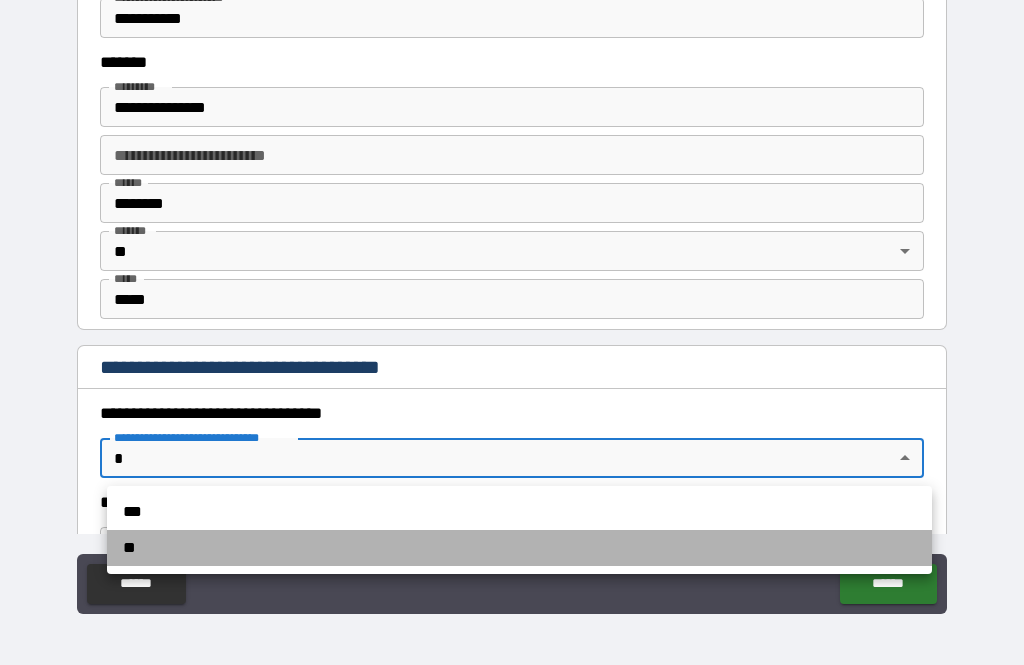 click on "**" at bounding box center (519, 548) 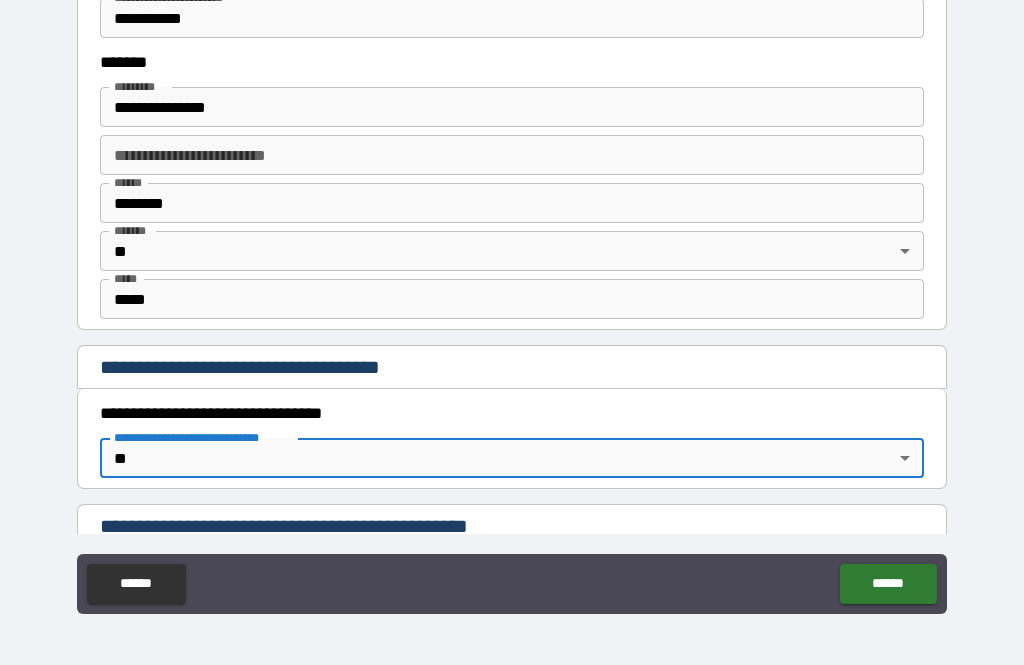 type on "*" 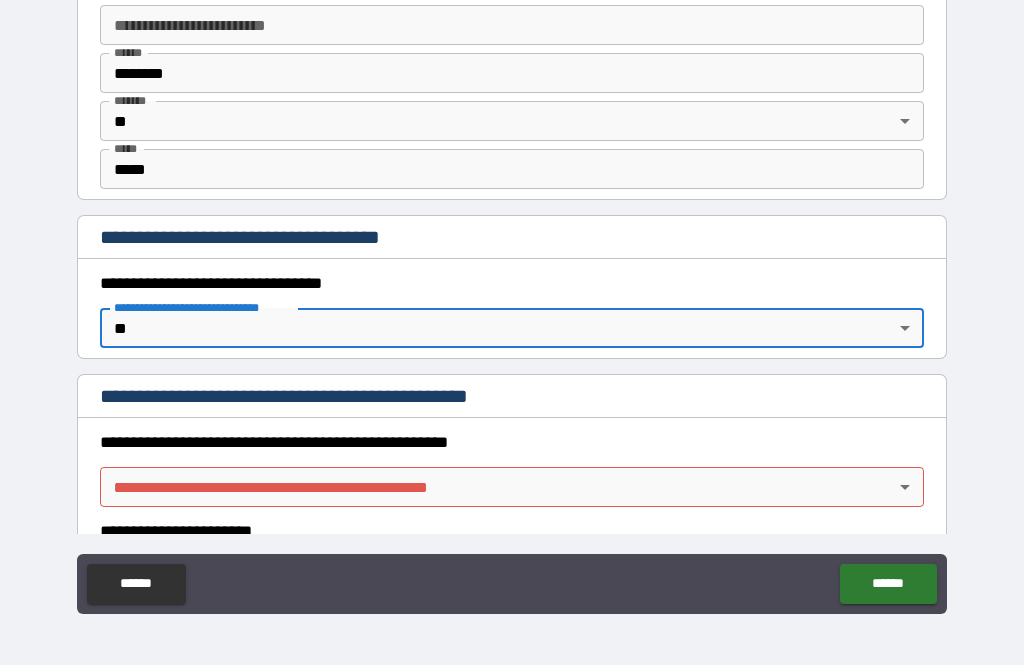 scroll, scrollTop: 1326, scrollLeft: 0, axis: vertical 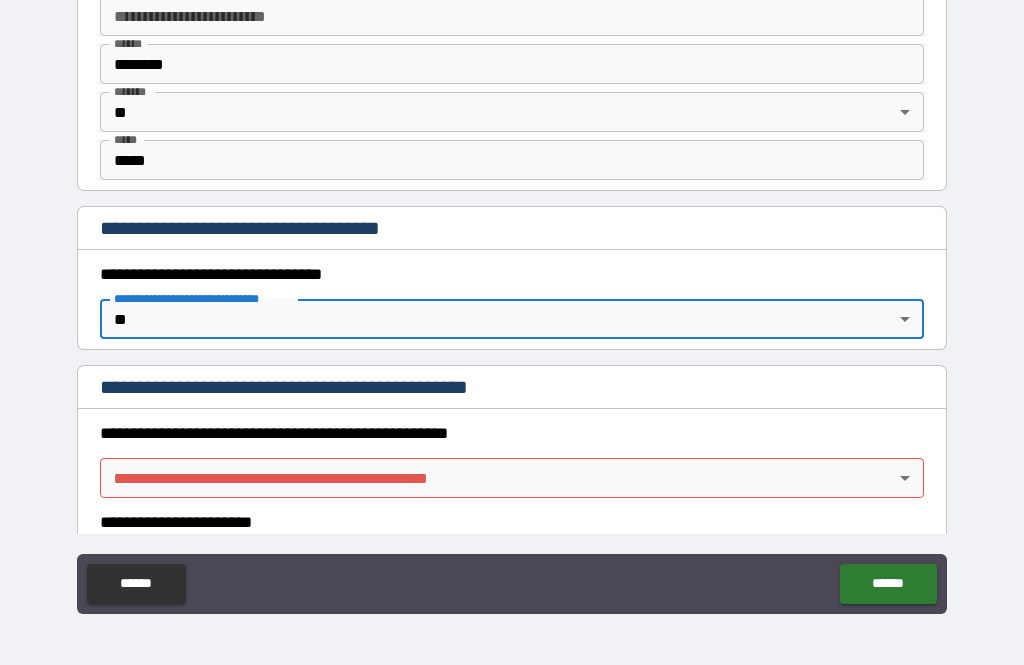 click on "**********" at bounding box center [512, 300] 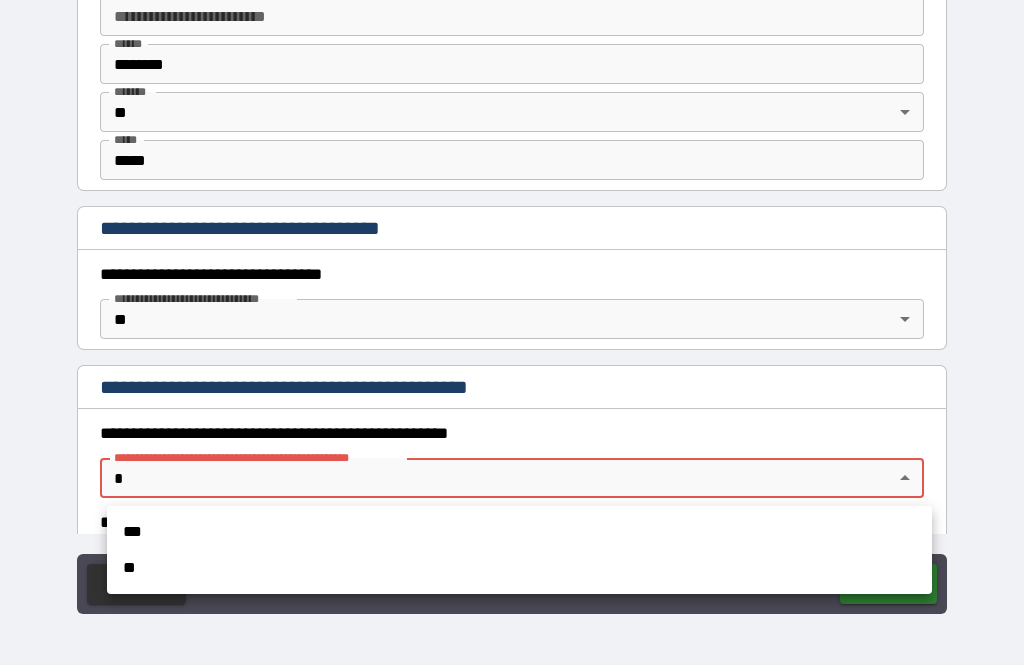click on "**" at bounding box center [519, 568] 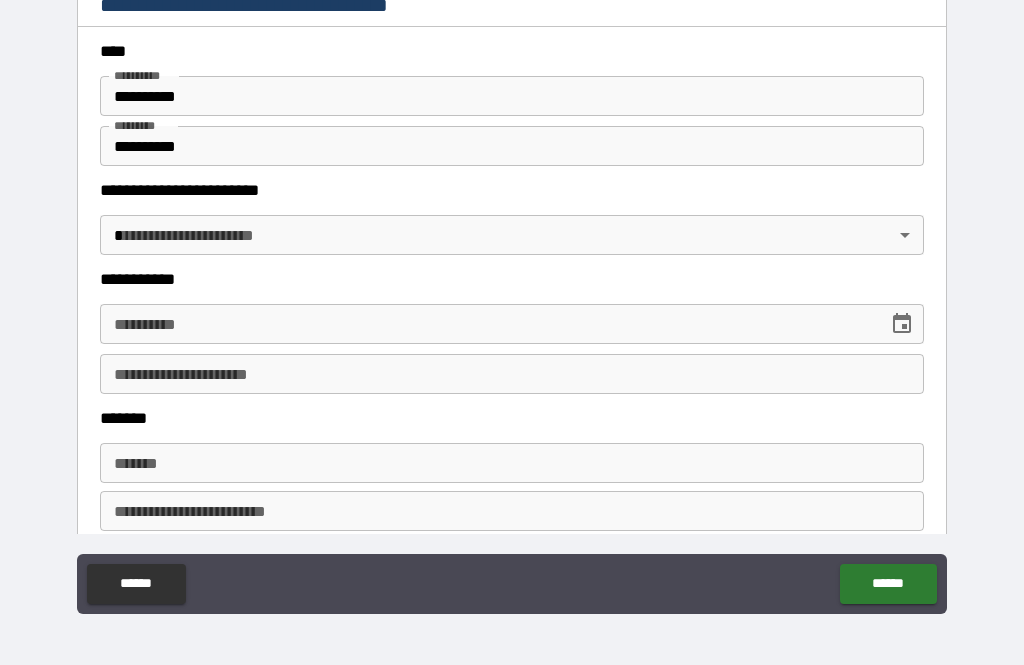 scroll, scrollTop: 2108, scrollLeft: 0, axis: vertical 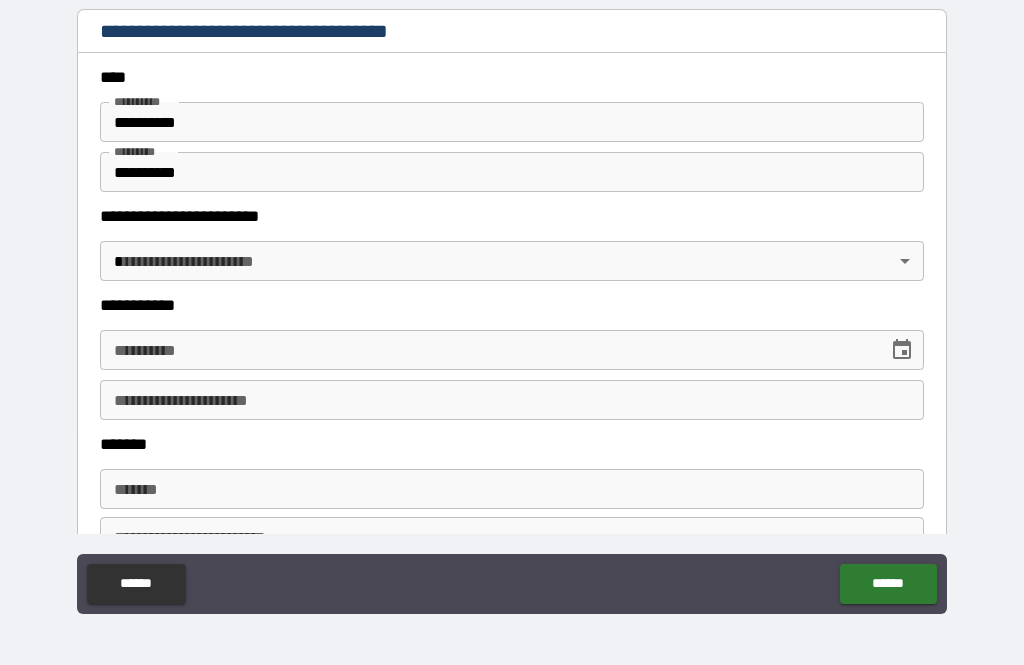 click on "**********" at bounding box center [512, 300] 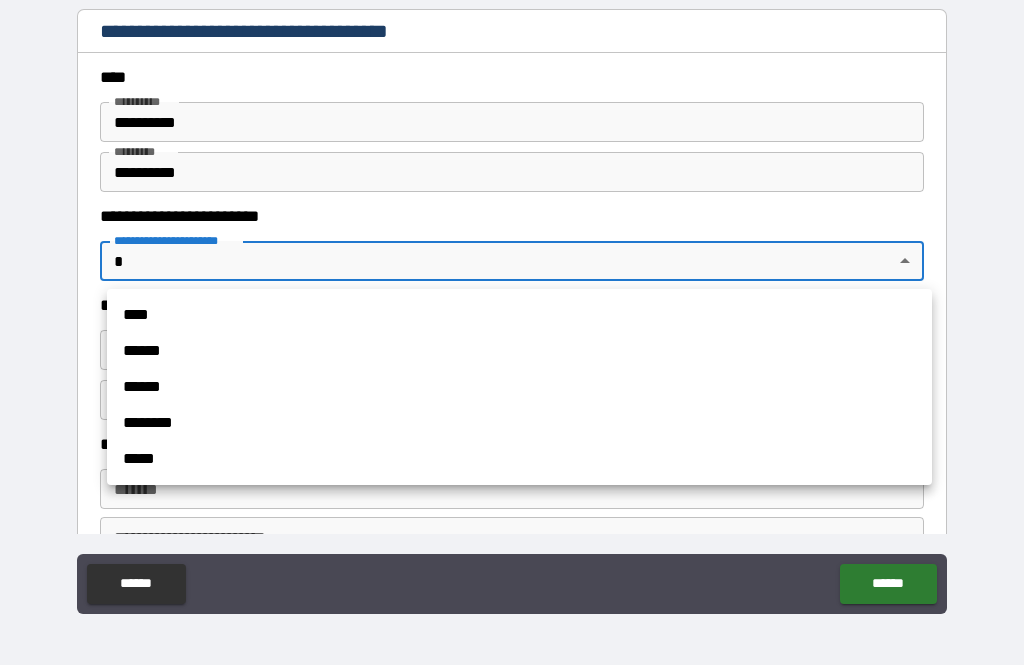 click on "****" at bounding box center [519, 315] 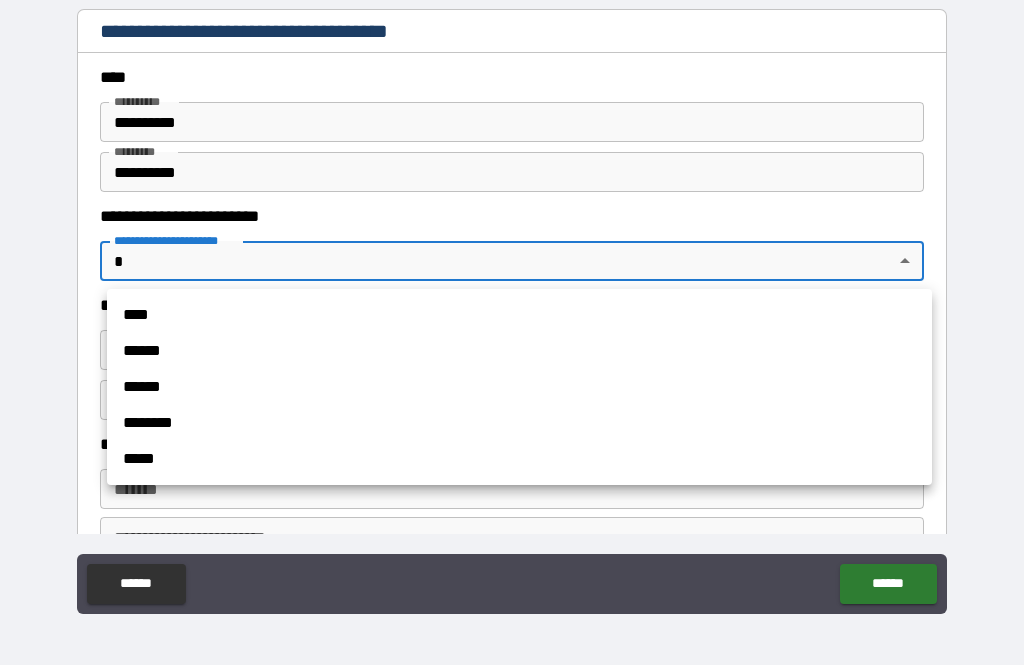 type on "*" 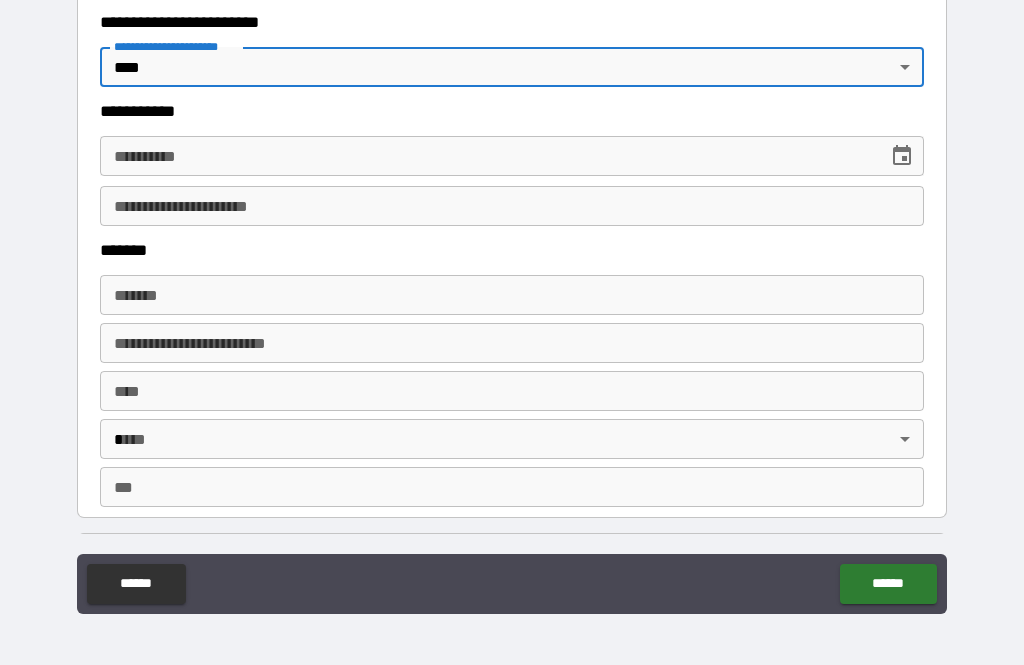 scroll, scrollTop: 2301, scrollLeft: 0, axis: vertical 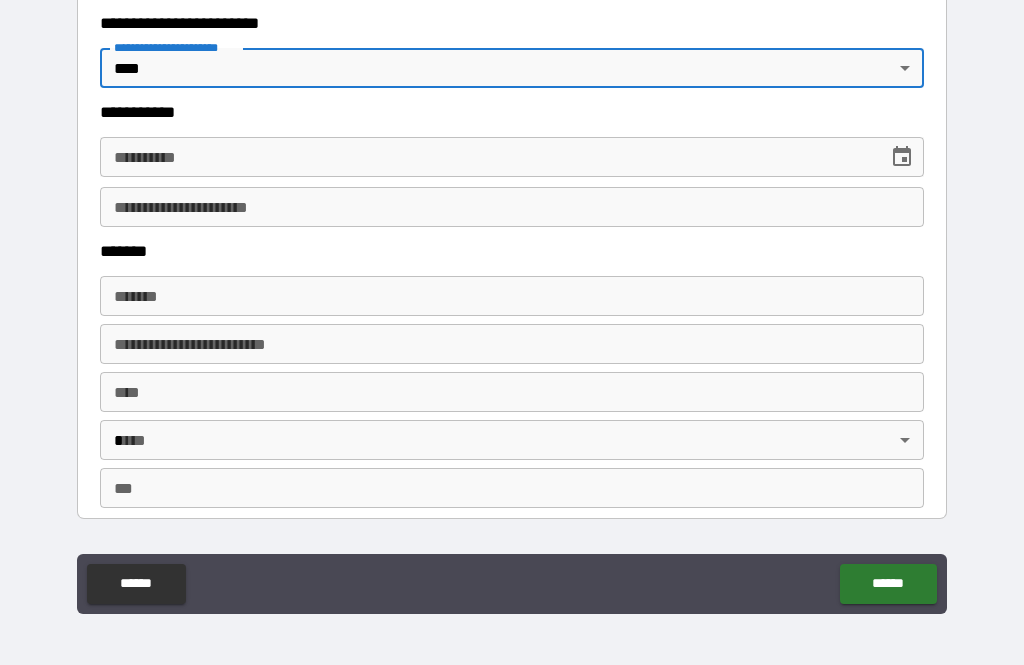 click on "**********" at bounding box center [512, 300] 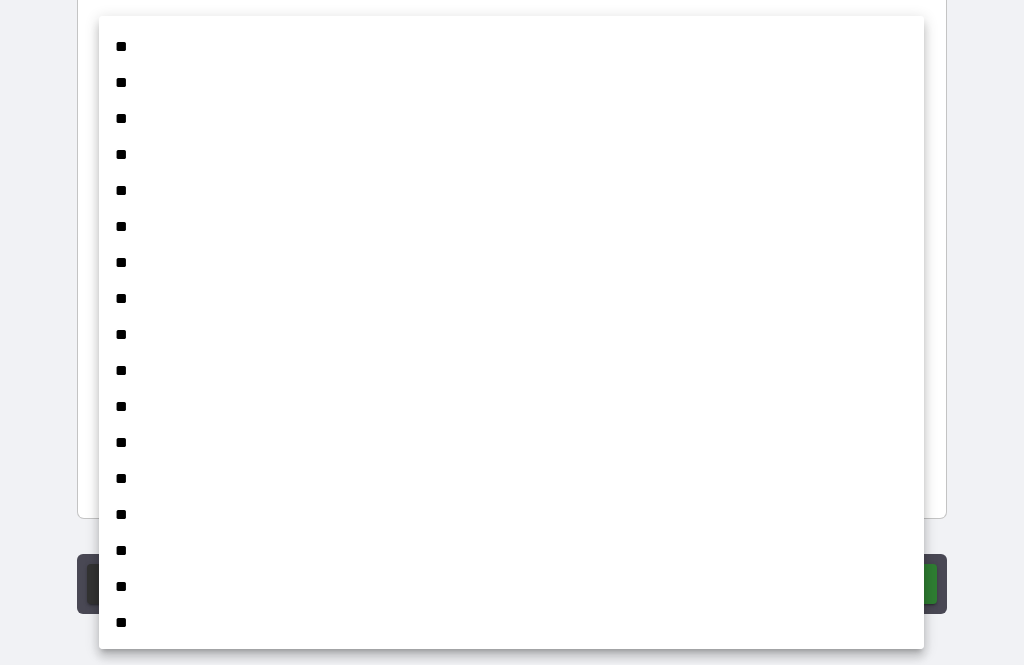 scroll, scrollTop: 680, scrollLeft: 0, axis: vertical 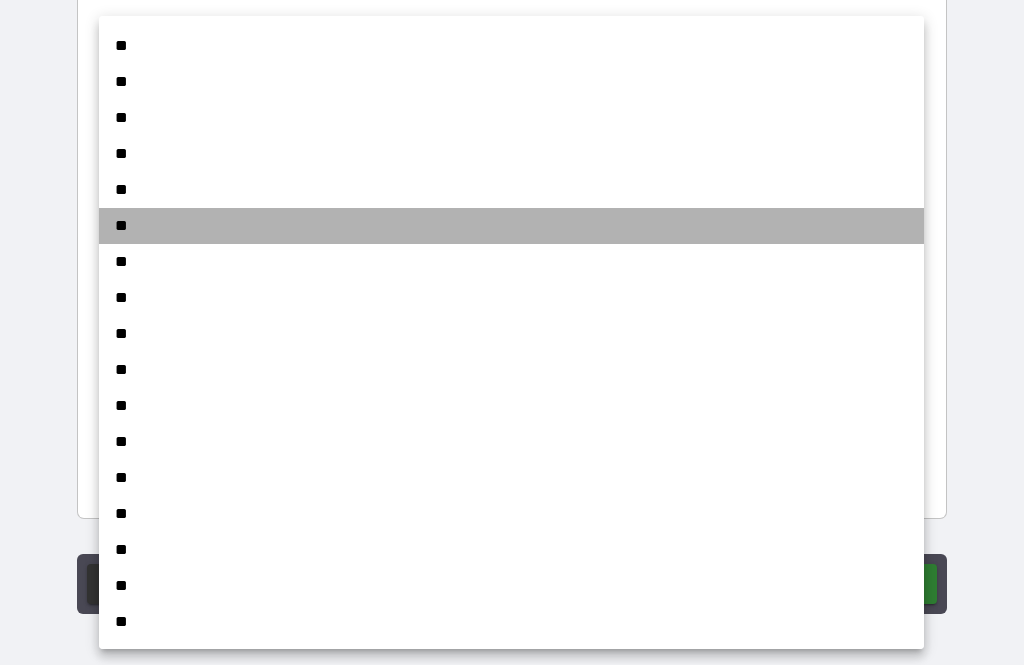click on "**" at bounding box center [511, 226] 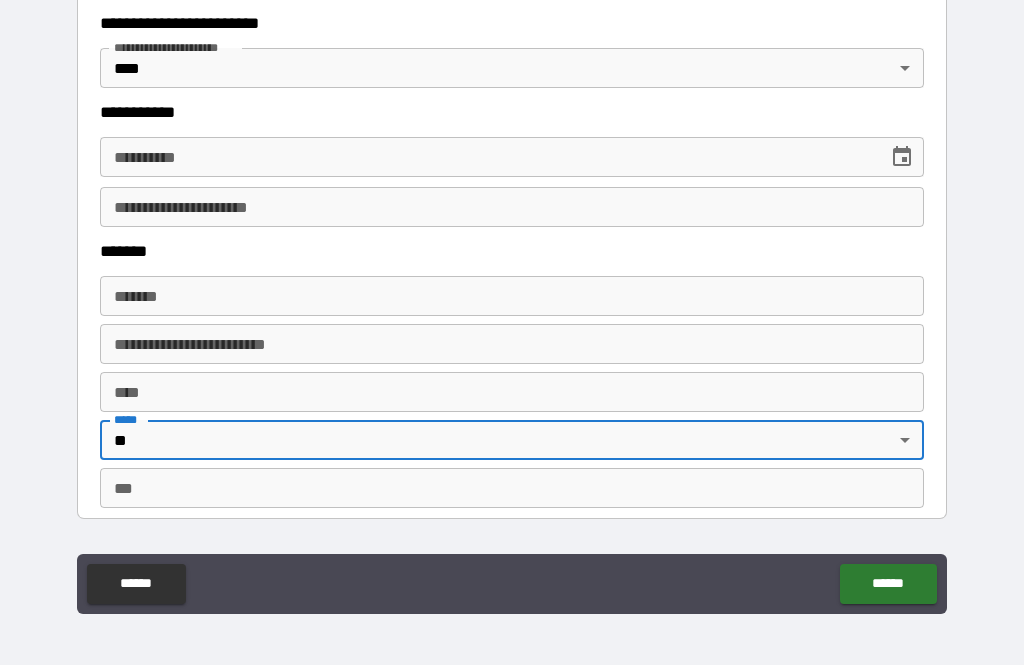 type on "**" 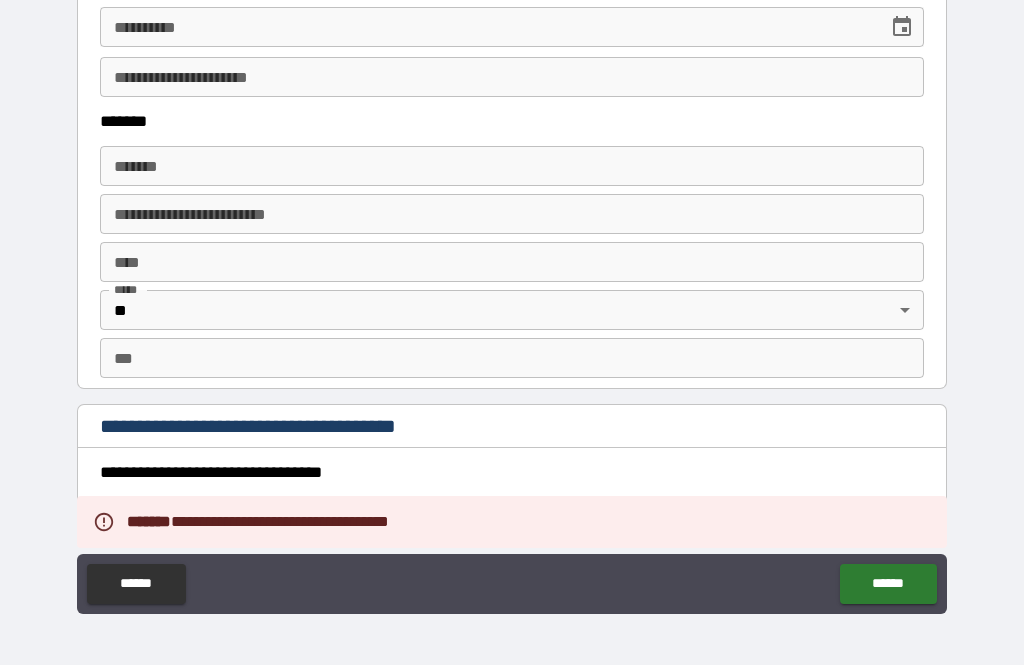 scroll, scrollTop: 2430, scrollLeft: 0, axis: vertical 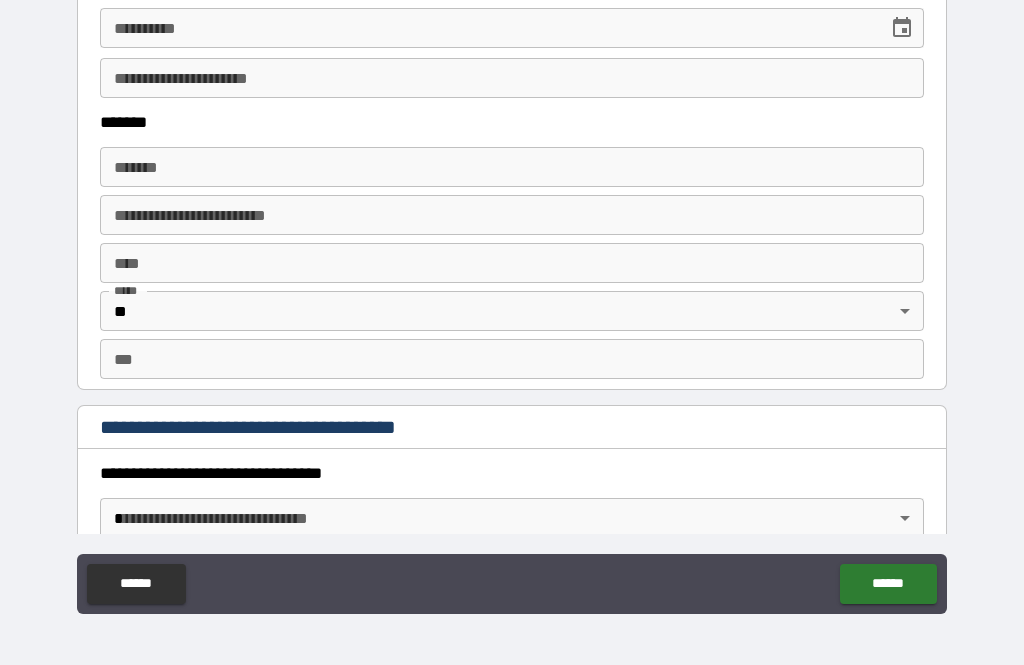 click on "***" at bounding box center [512, 359] 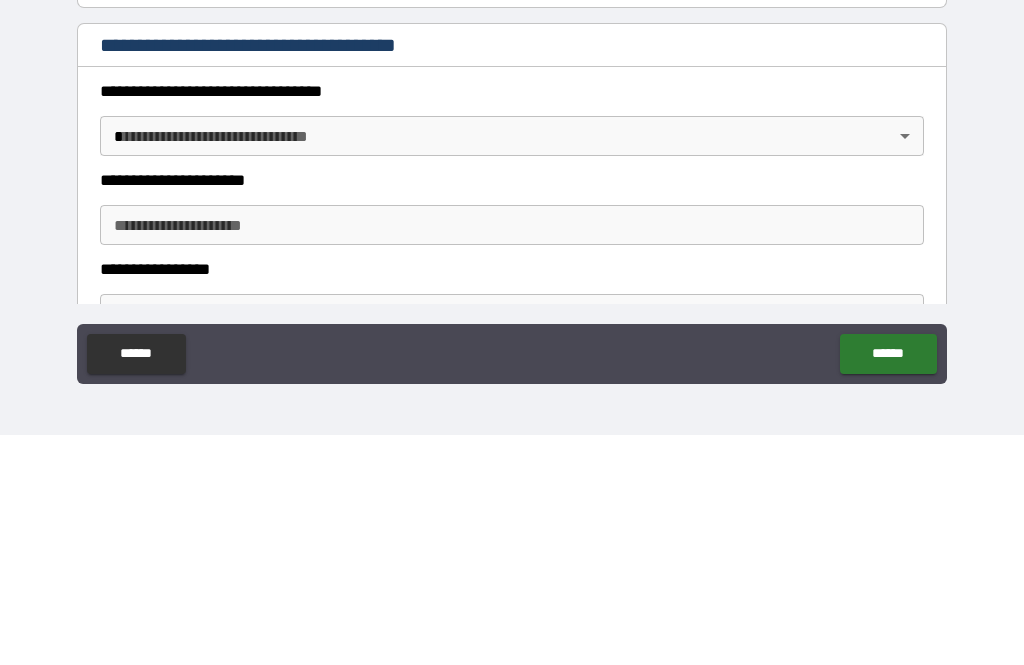 scroll, scrollTop: 2586, scrollLeft: 0, axis: vertical 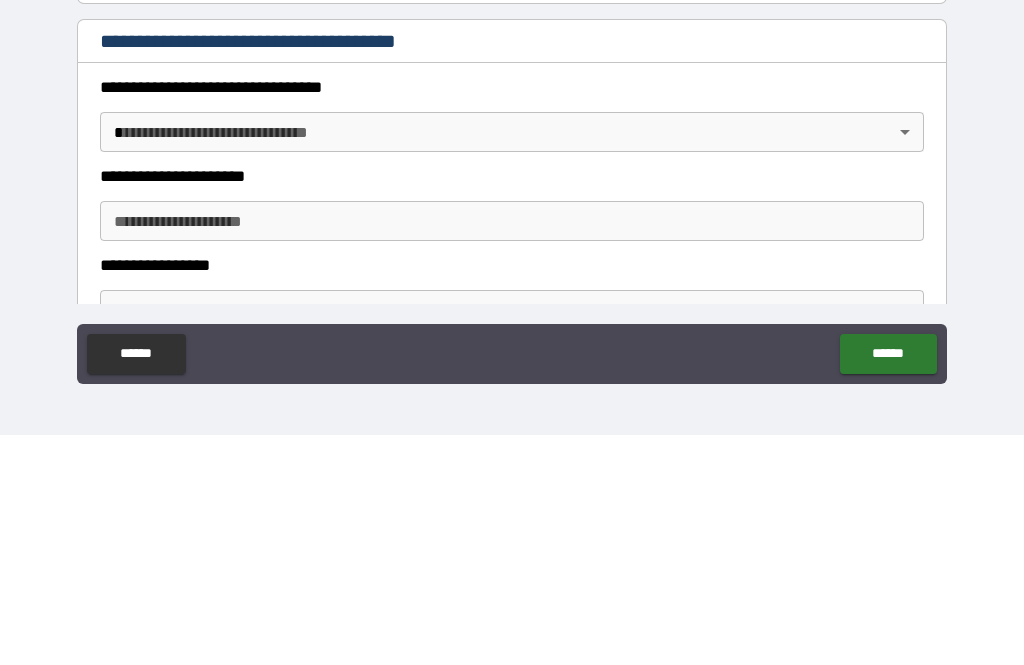 type on "*****" 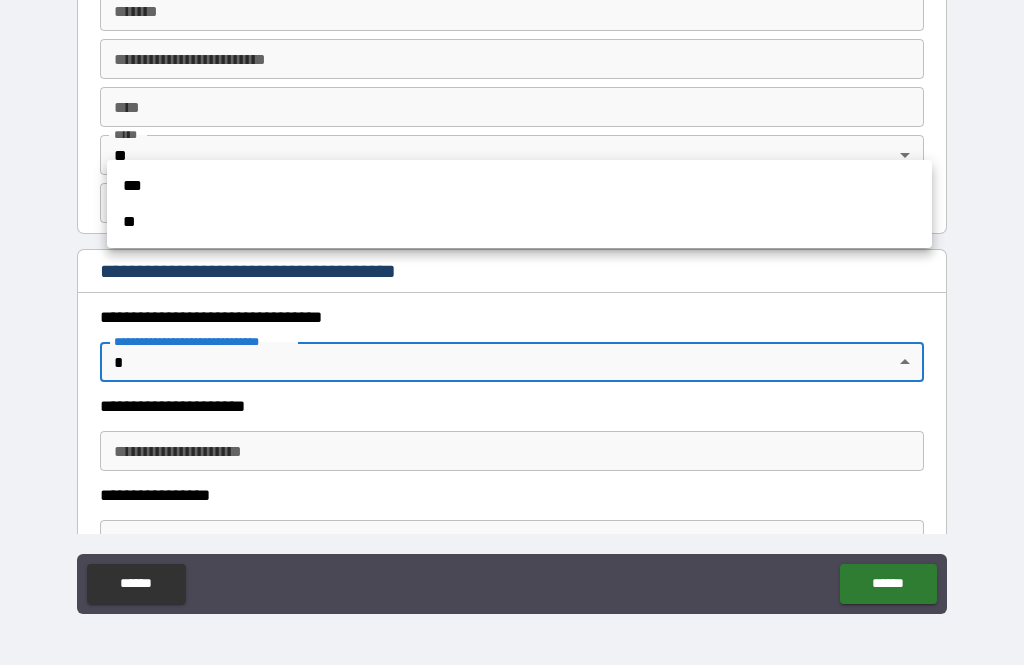 click on "**" at bounding box center [519, 222] 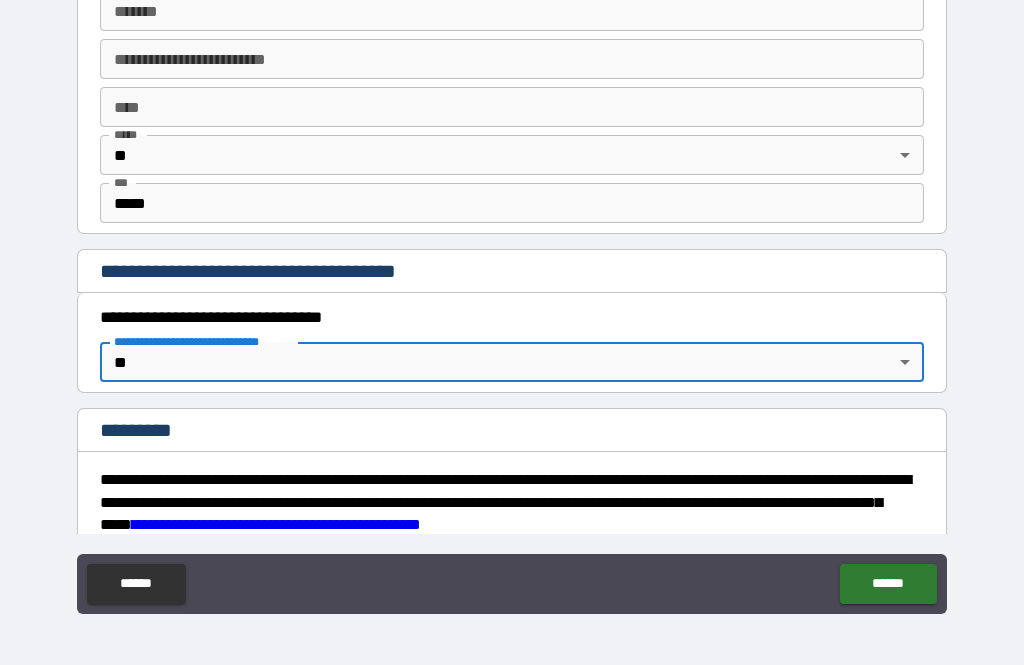 type on "*" 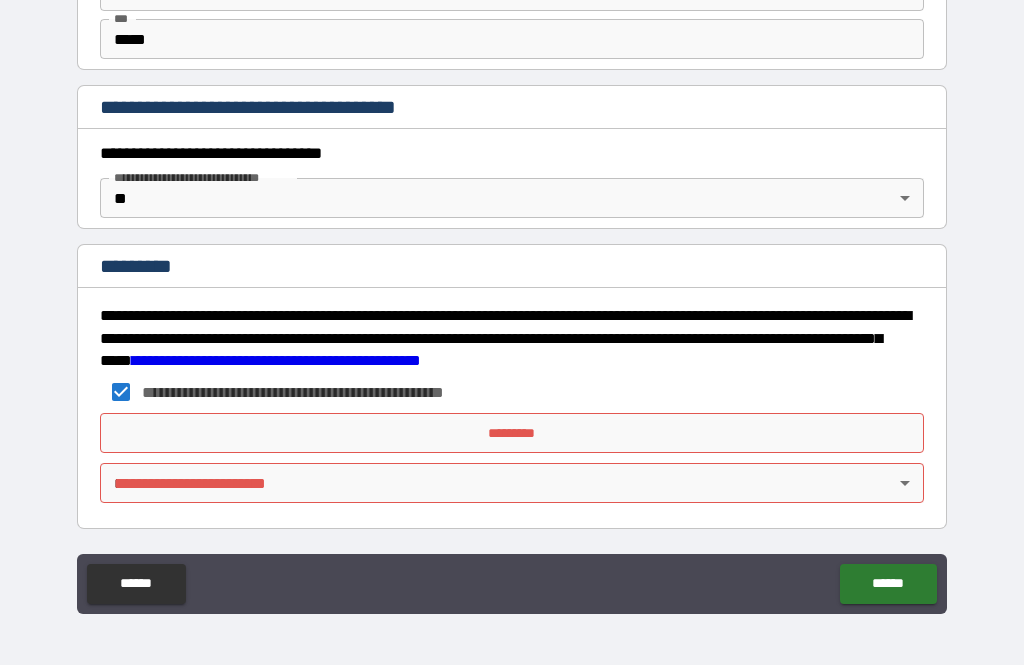 scroll, scrollTop: 2750, scrollLeft: 0, axis: vertical 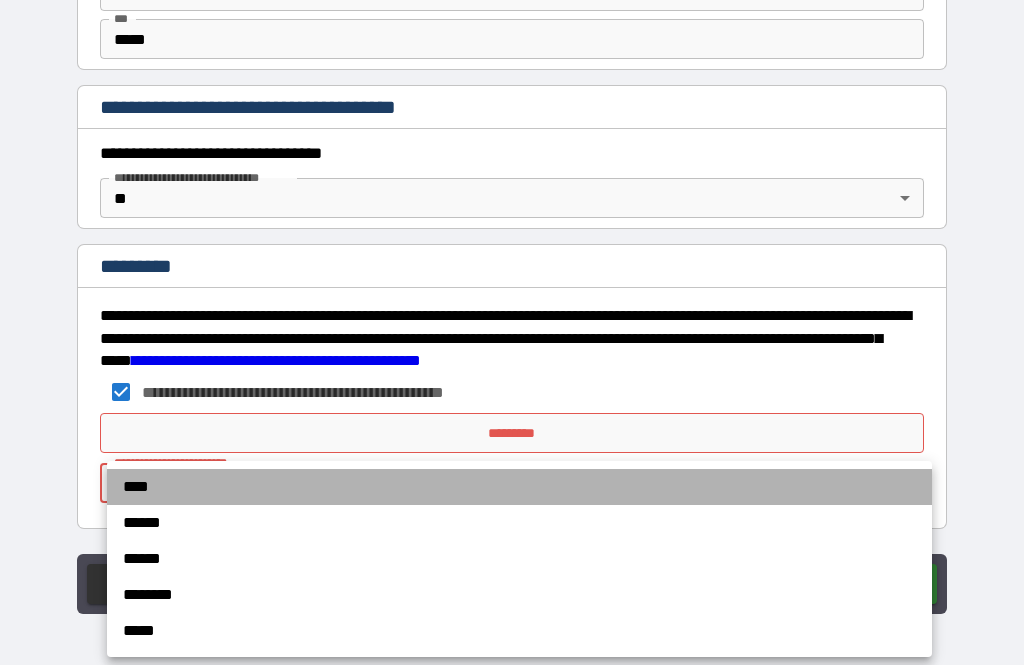 click on "****" at bounding box center [519, 487] 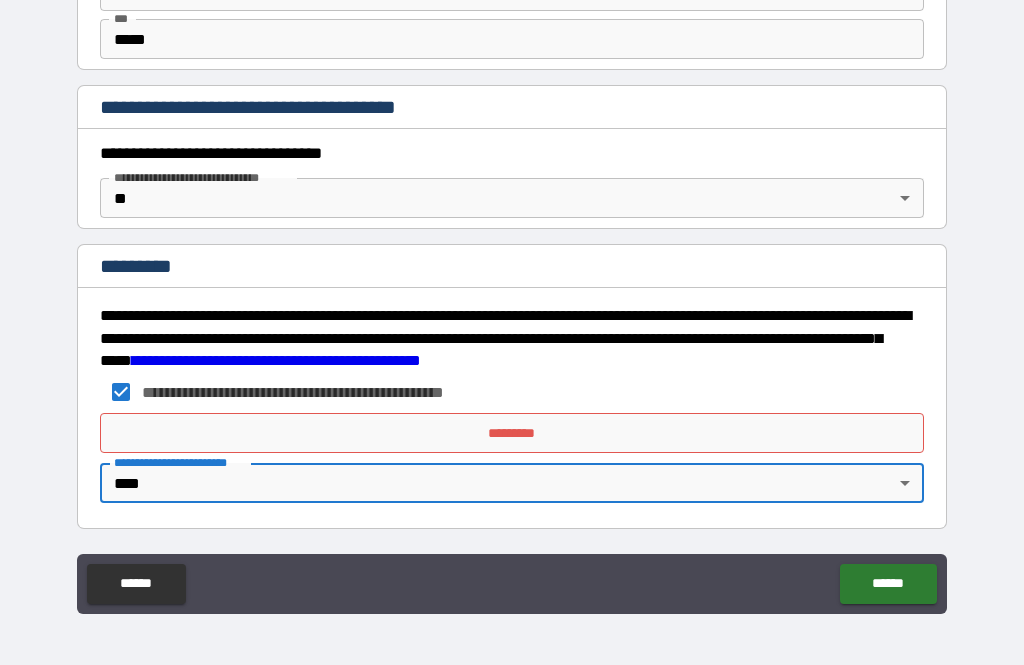 type on "*" 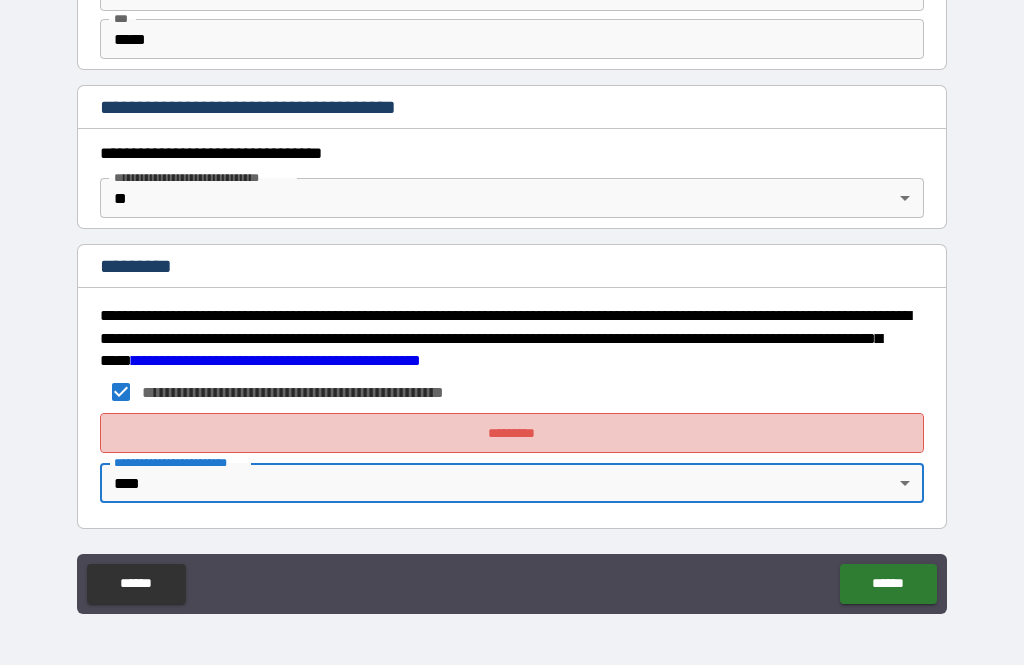 click on "*********" at bounding box center (512, 433) 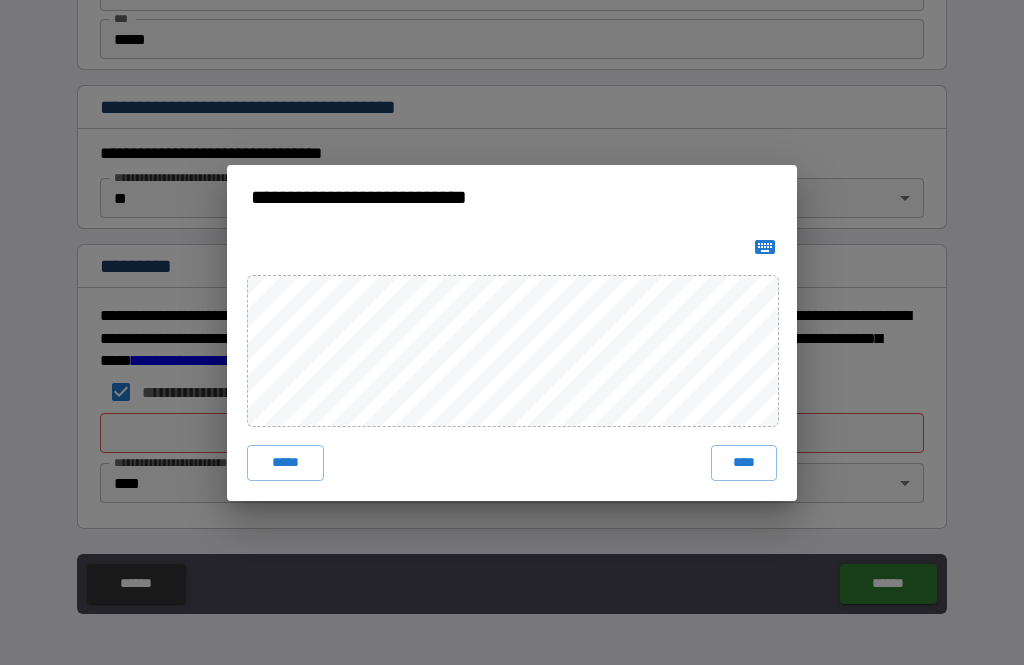 click on "****" at bounding box center [744, 463] 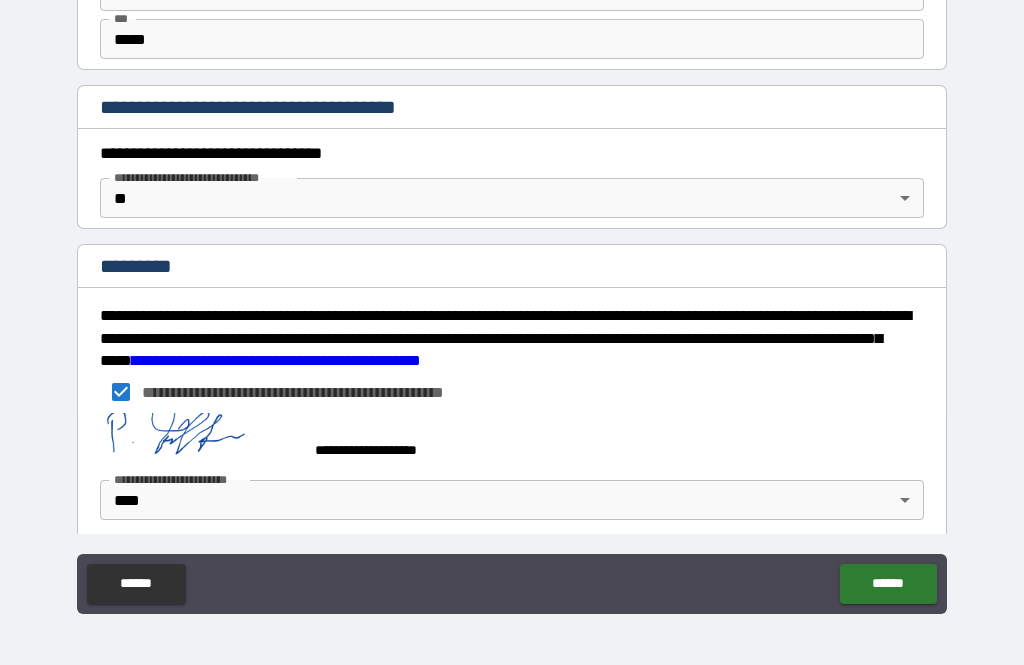 click on "******" at bounding box center [888, 584] 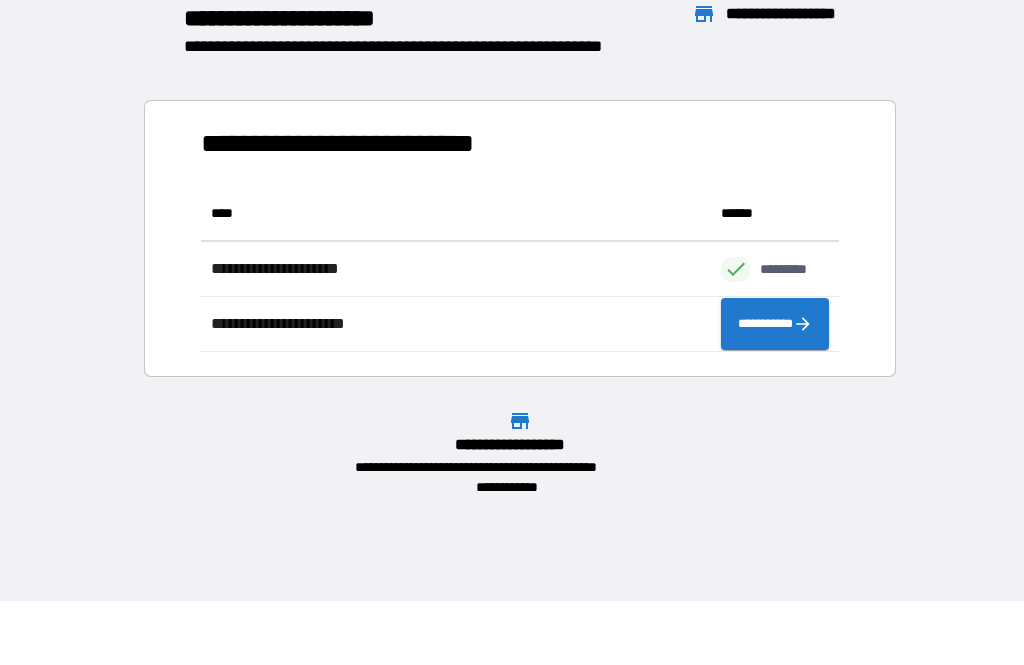 scroll, scrollTop: 1, scrollLeft: 1, axis: both 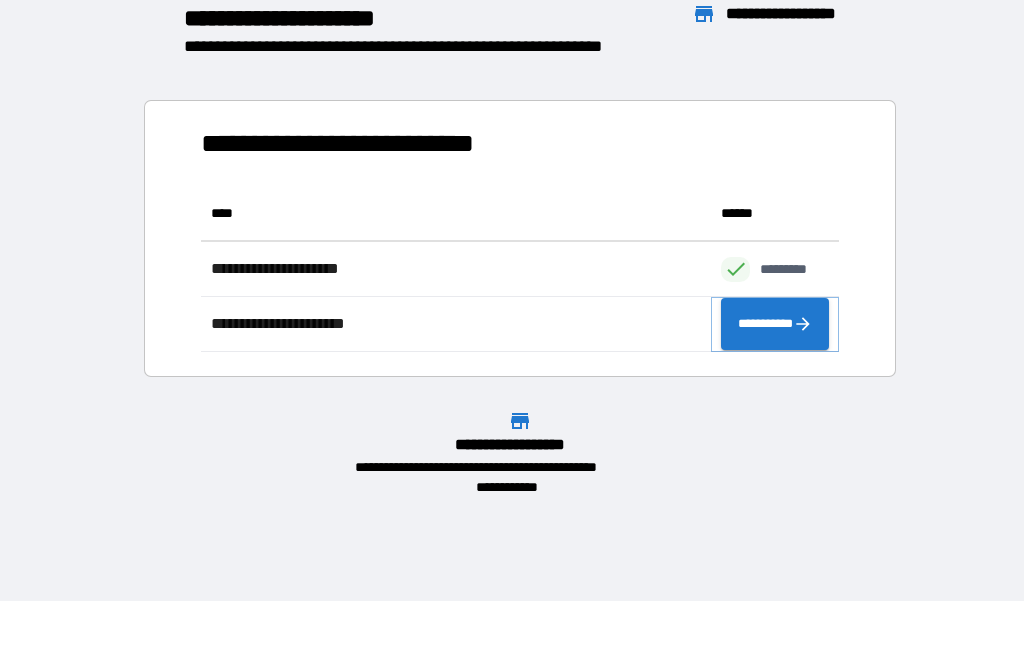 click on "**********" at bounding box center (775, 324) 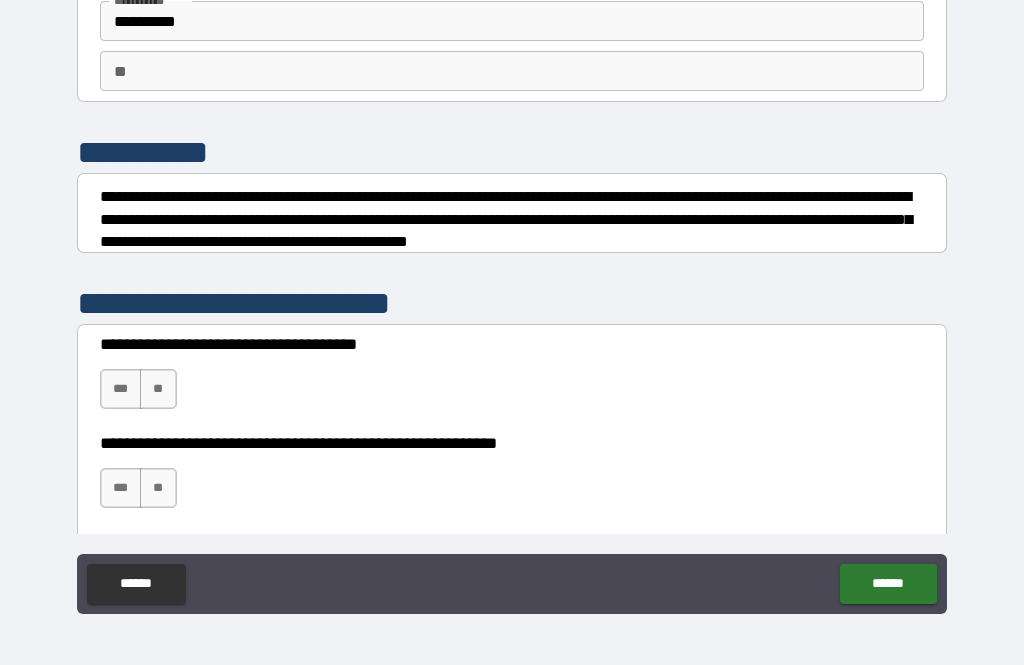 scroll, scrollTop: 143, scrollLeft: 0, axis: vertical 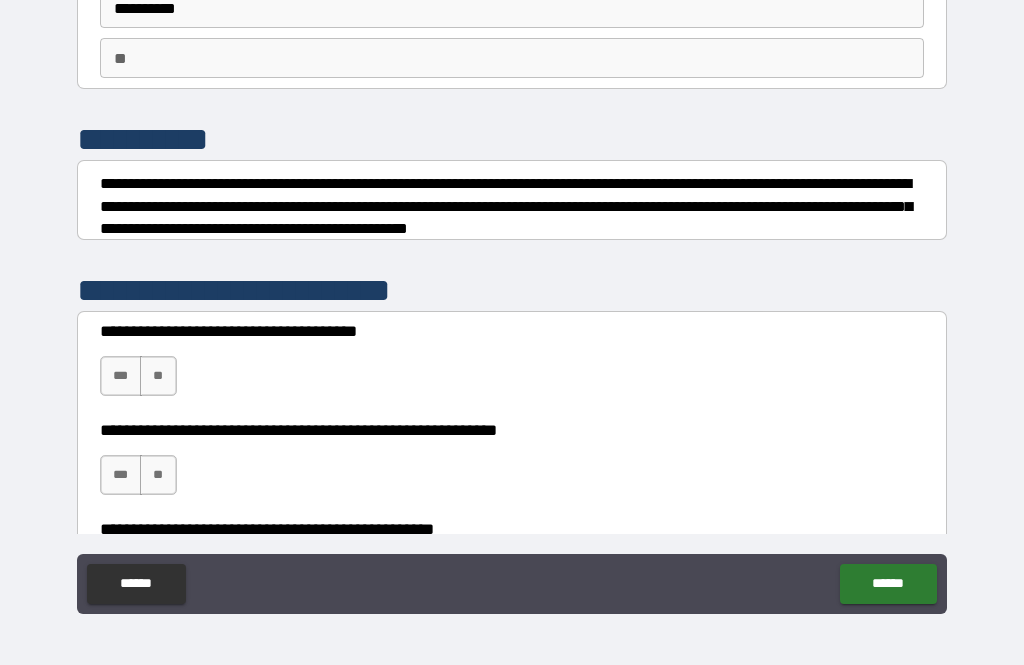 click on "**" at bounding box center [158, 376] 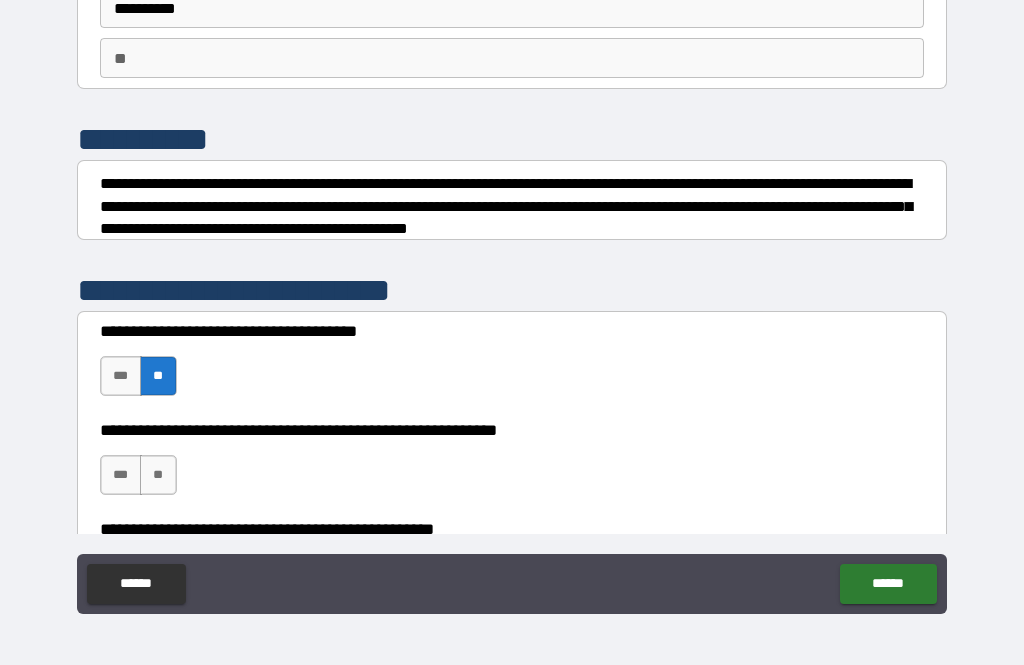 click on "***" at bounding box center [121, 475] 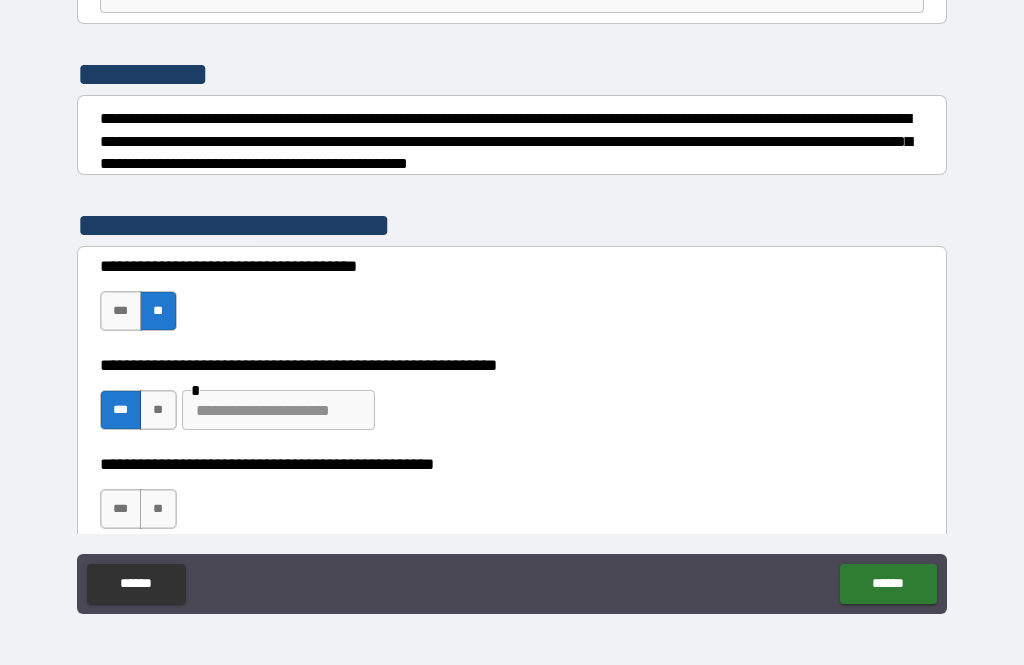 scroll, scrollTop: 206, scrollLeft: 0, axis: vertical 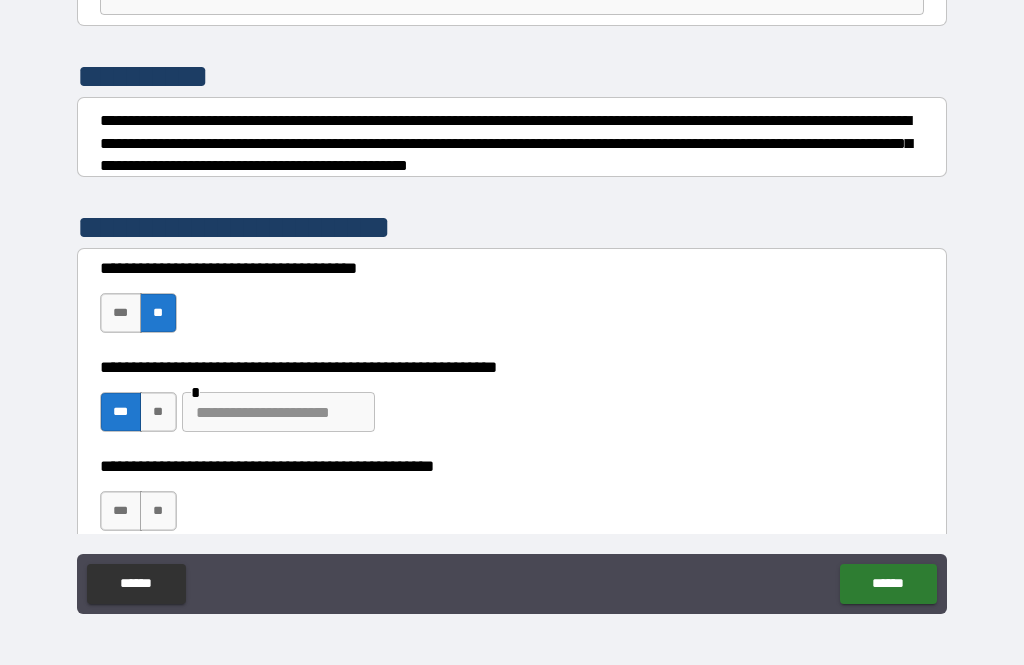 click at bounding box center (278, 412) 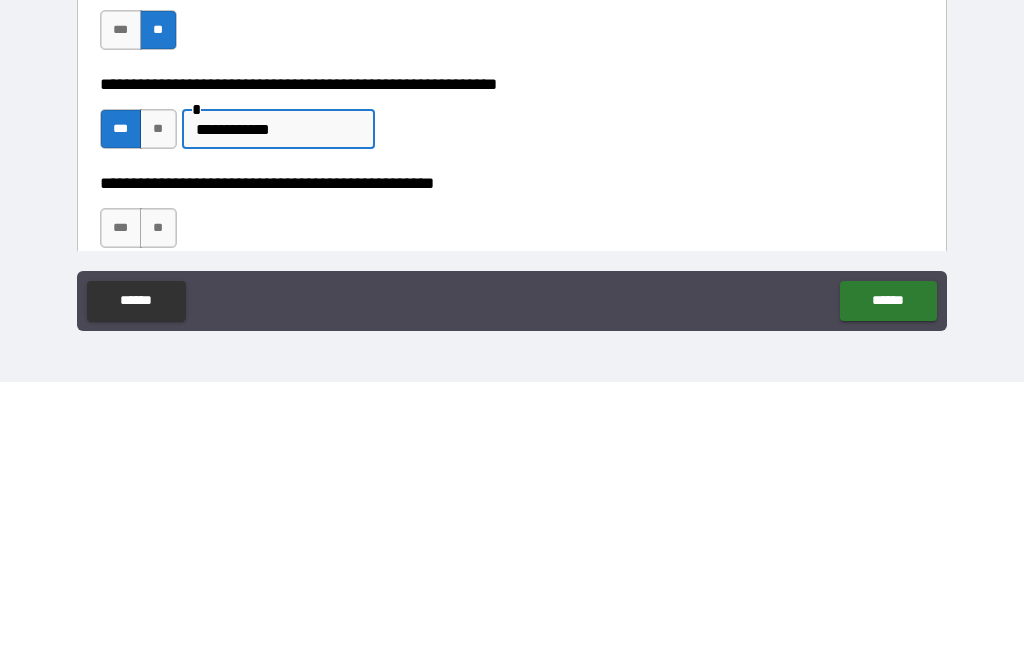 type on "**********" 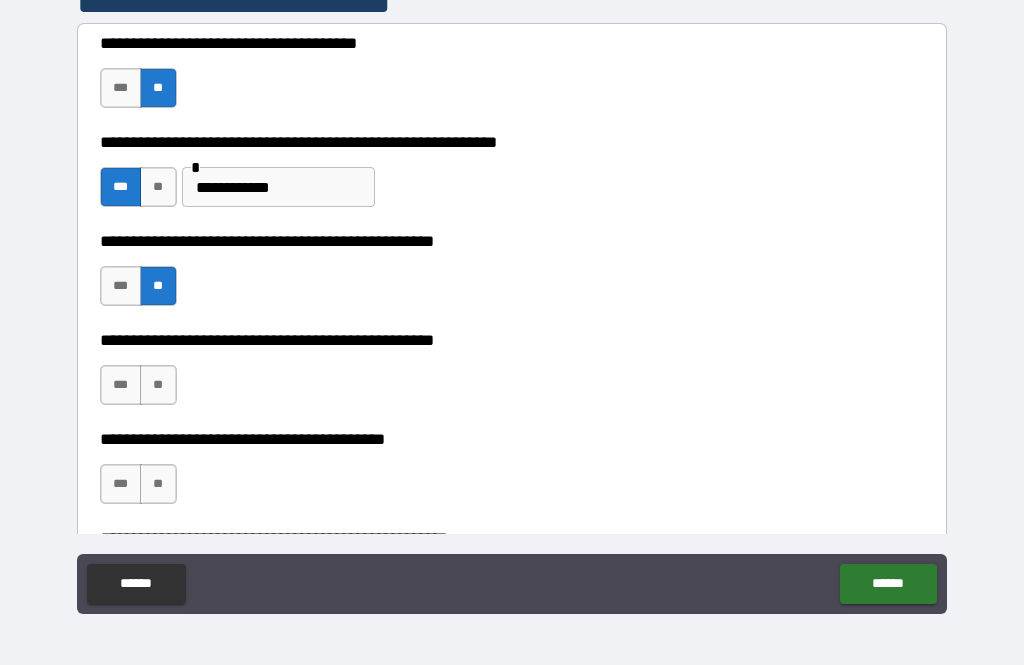 scroll, scrollTop: 441, scrollLeft: 0, axis: vertical 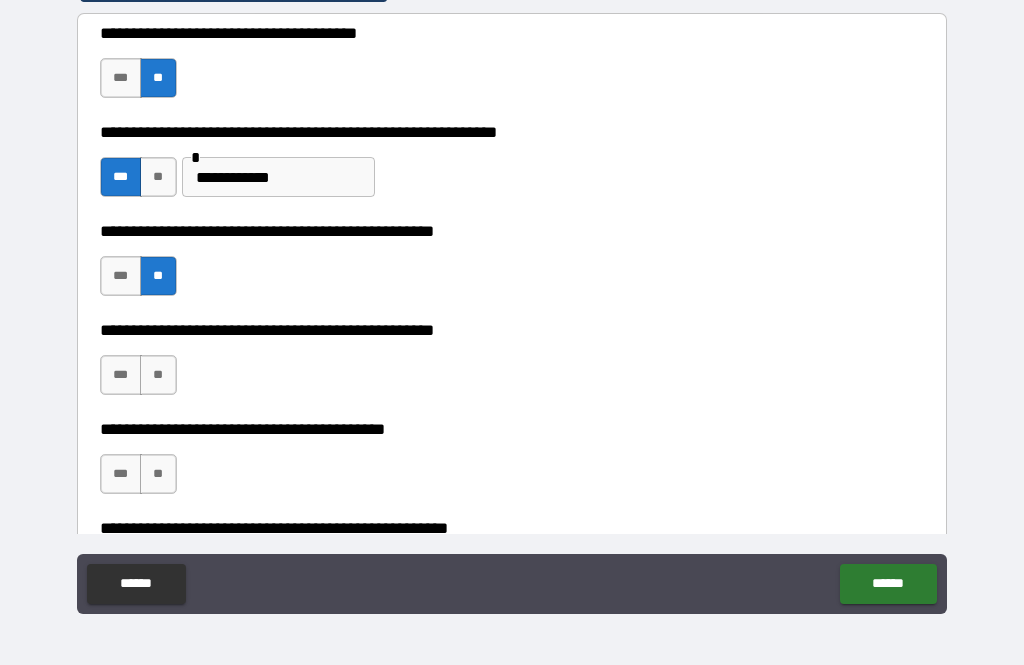 click on "***" at bounding box center [121, 375] 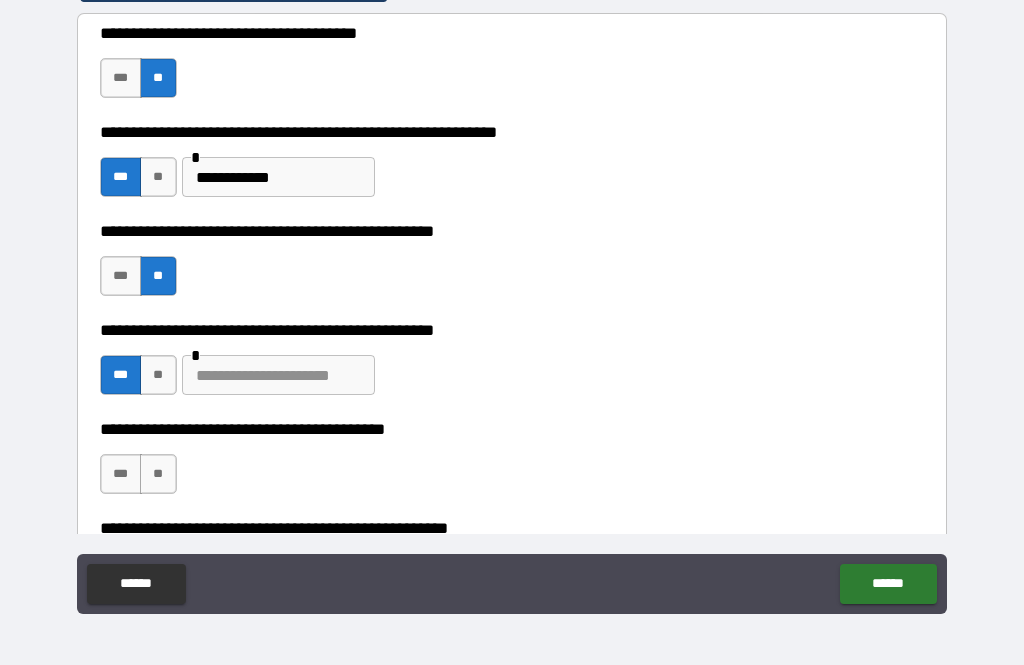 click at bounding box center [278, 375] 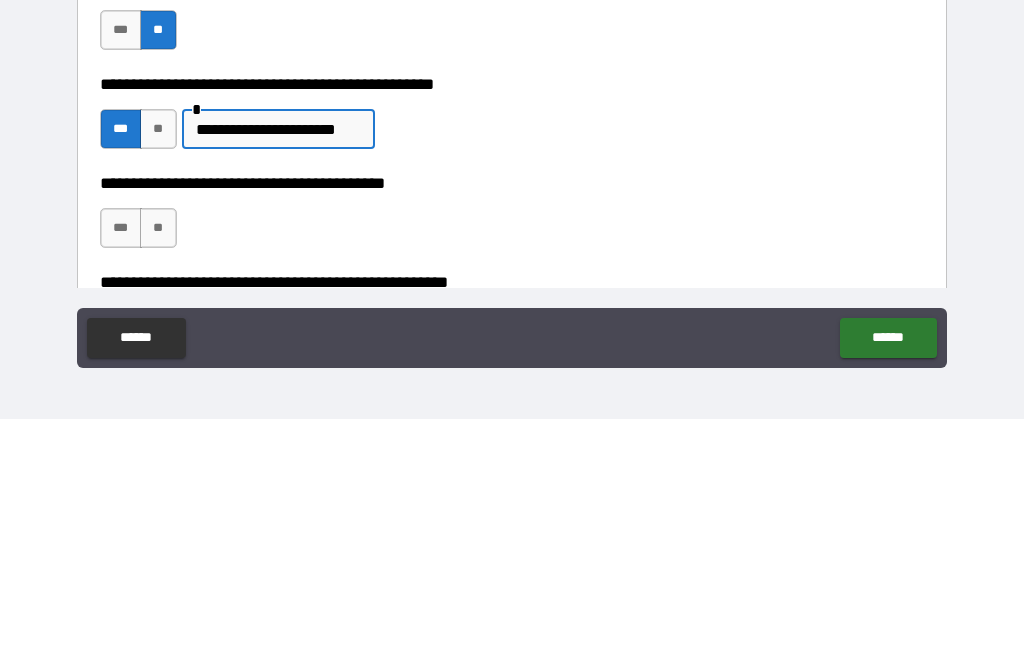 type on "**********" 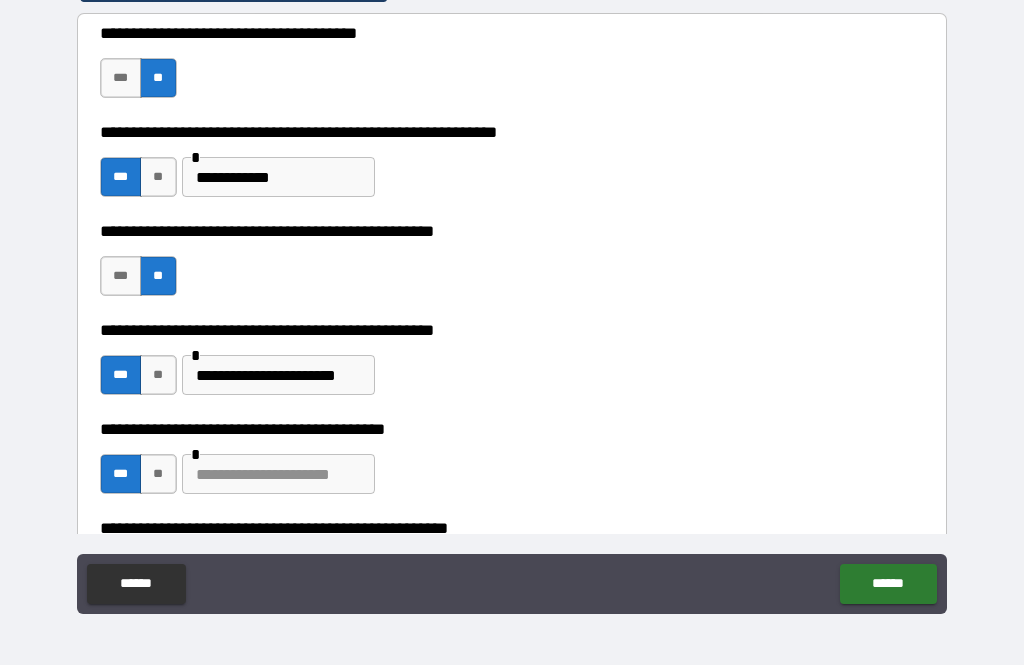 click at bounding box center (278, 474) 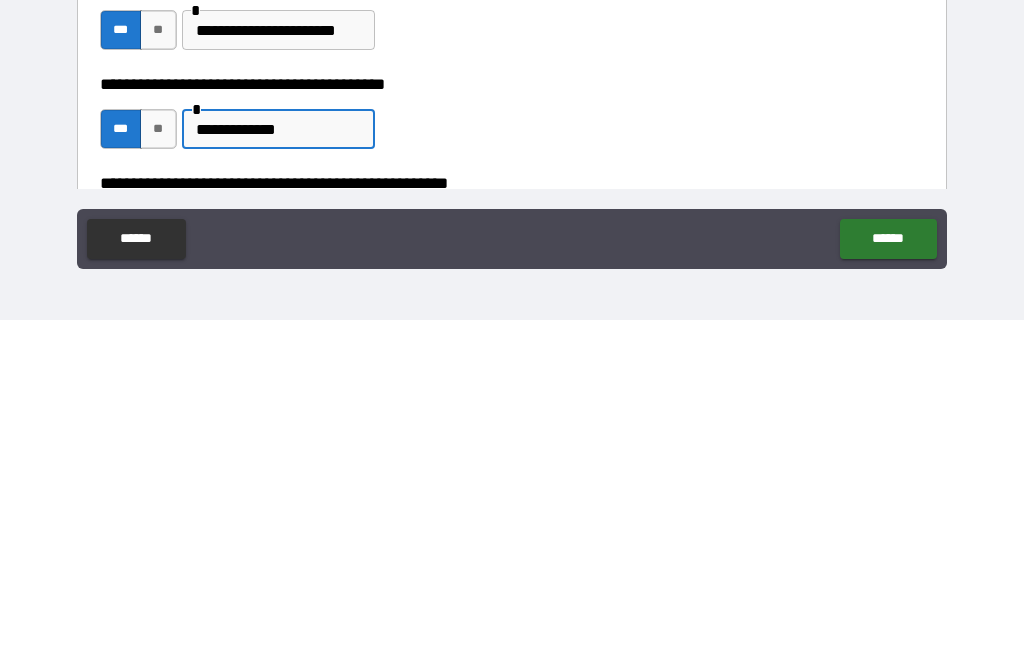 click on "**********" at bounding box center (278, 474) 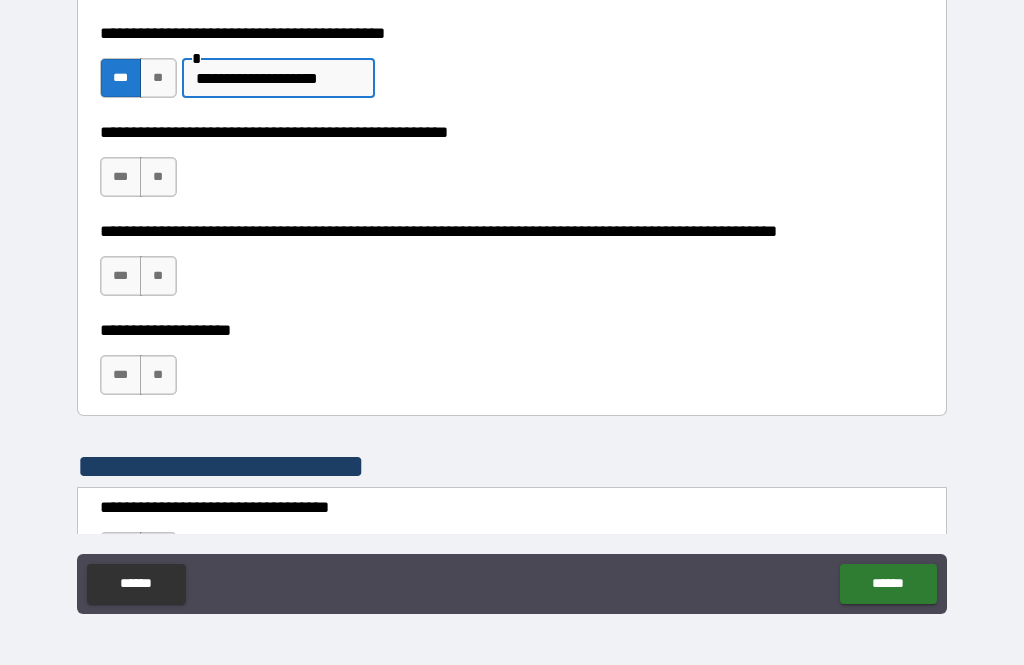 scroll, scrollTop: 839, scrollLeft: 0, axis: vertical 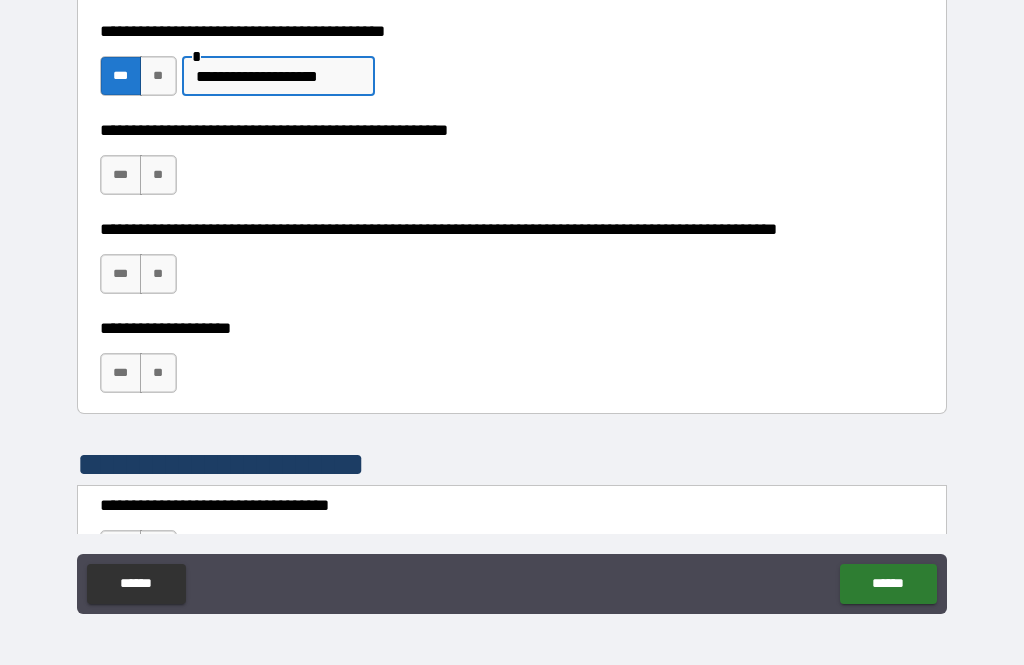 type on "**********" 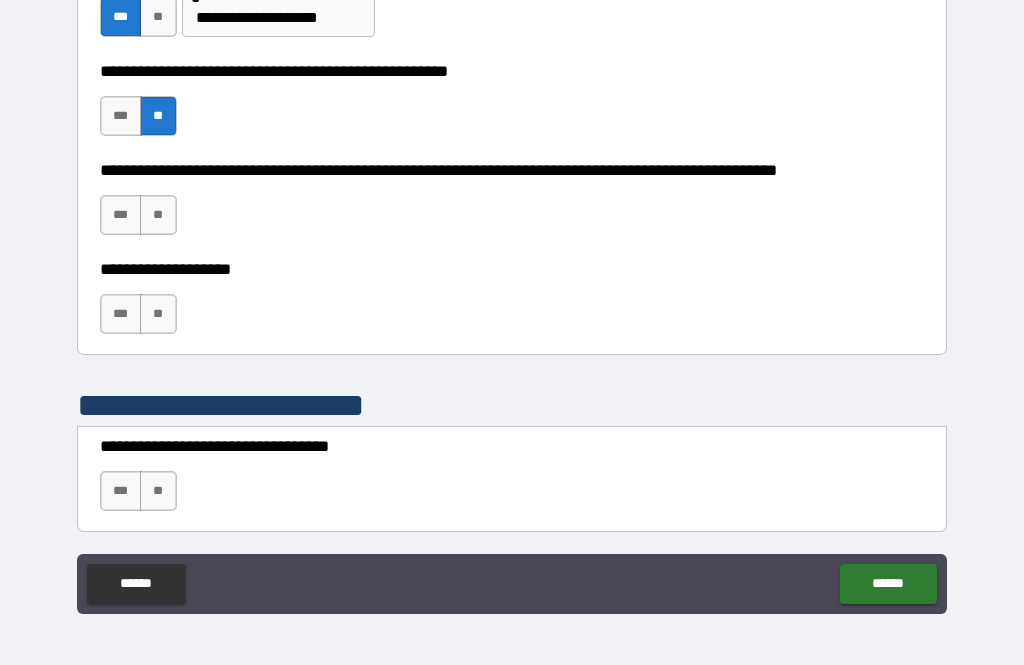 scroll, scrollTop: 899, scrollLeft: 0, axis: vertical 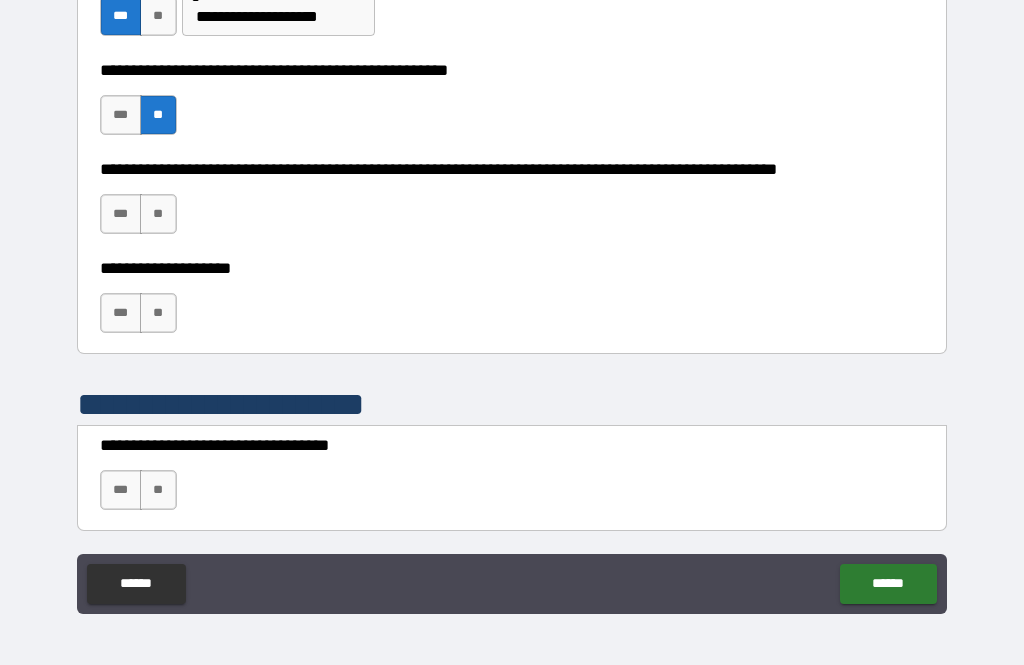 click on "**" at bounding box center (158, 214) 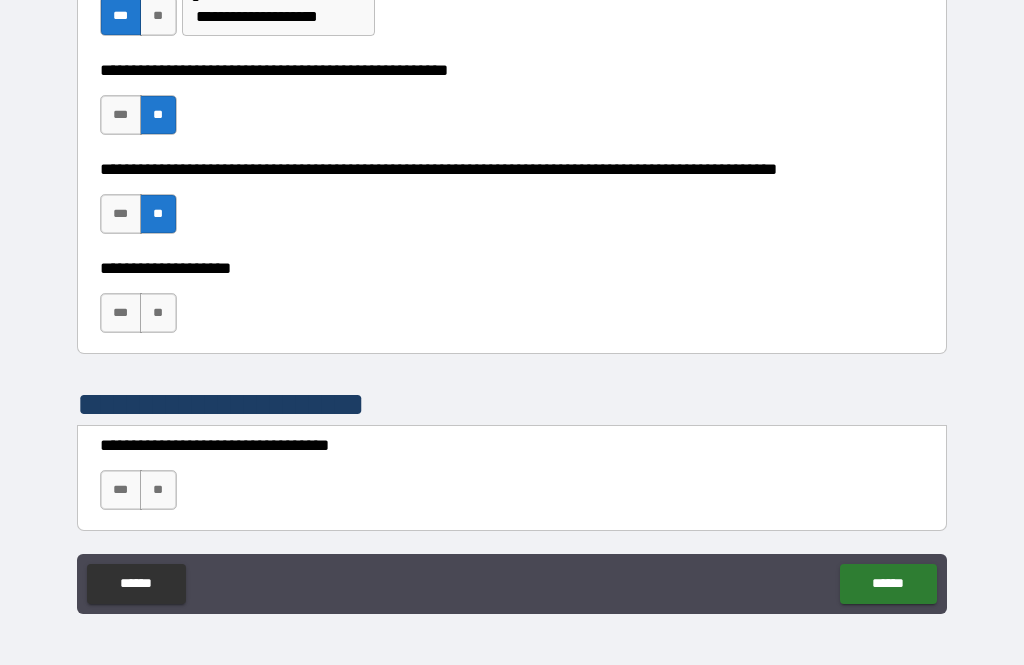 click on "**" at bounding box center (158, 313) 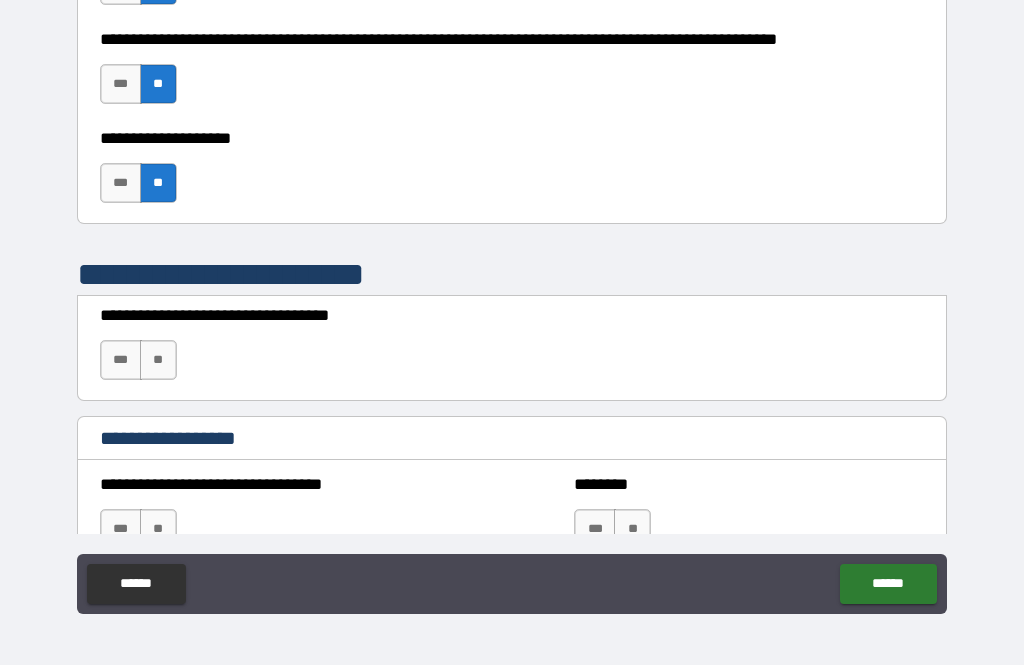 scroll, scrollTop: 1046, scrollLeft: 0, axis: vertical 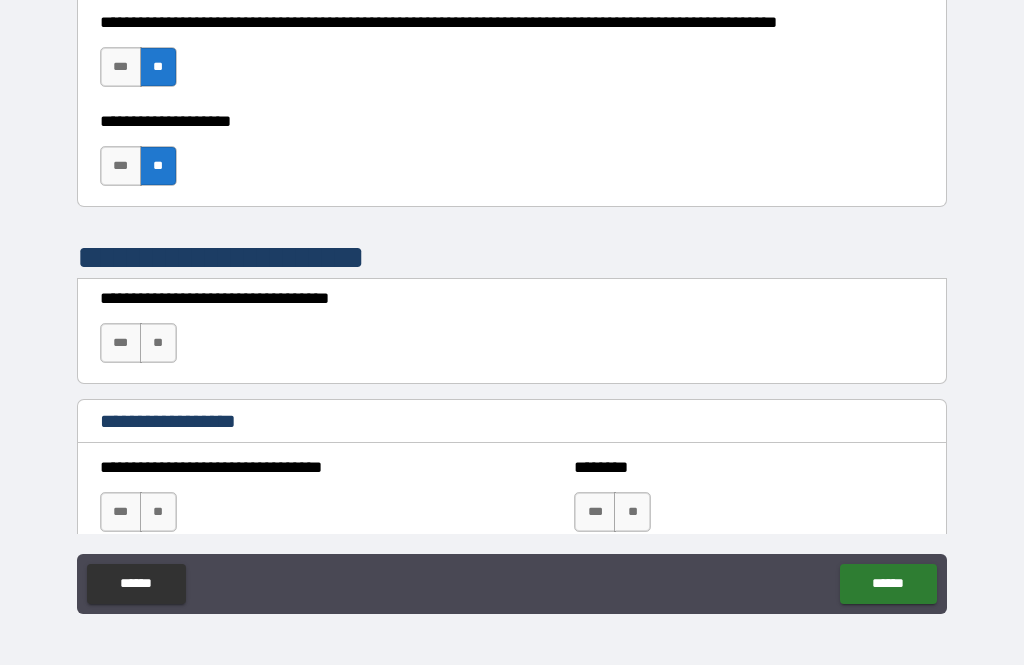 click on "**" at bounding box center [158, 343] 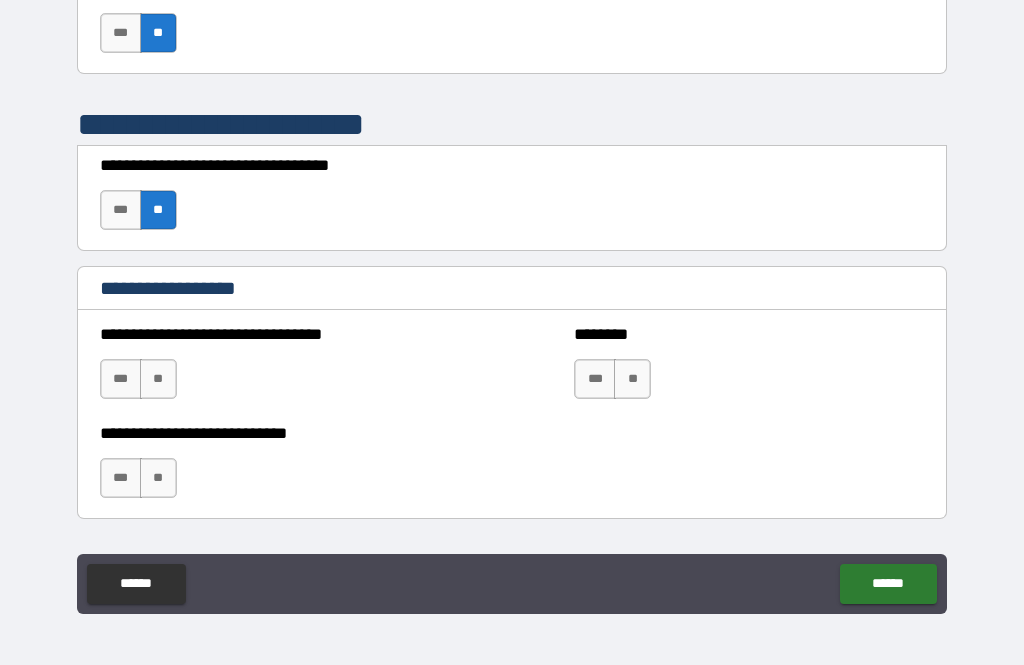 scroll, scrollTop: 1187, scrollLeft: 0, axis: vertical 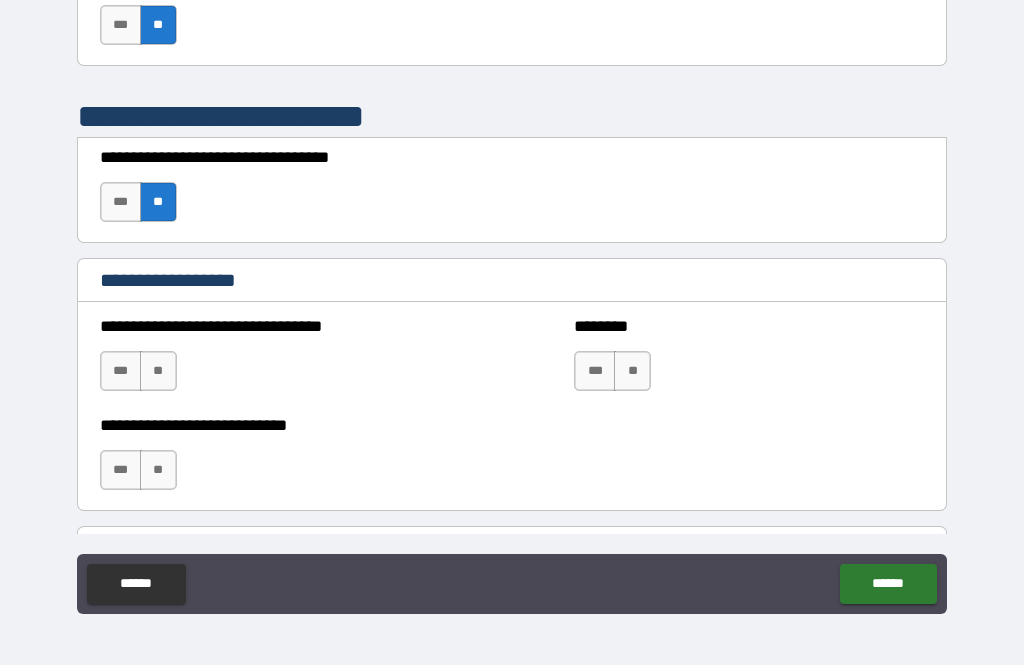 click on "**" at bounding box center (158, 371) 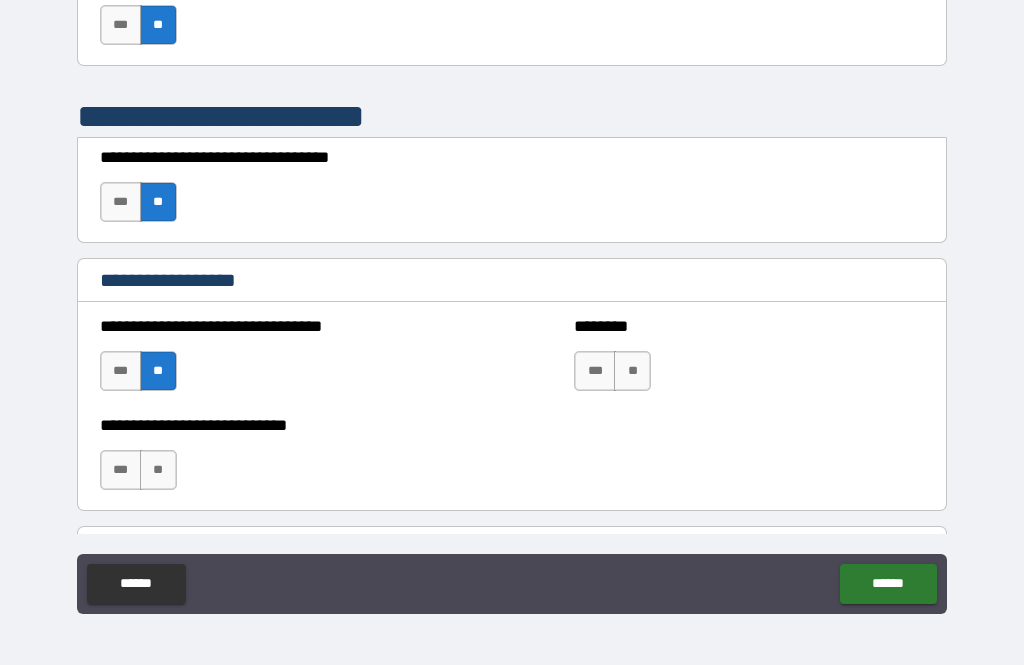 click on "**" at bounding box center (632, 371) 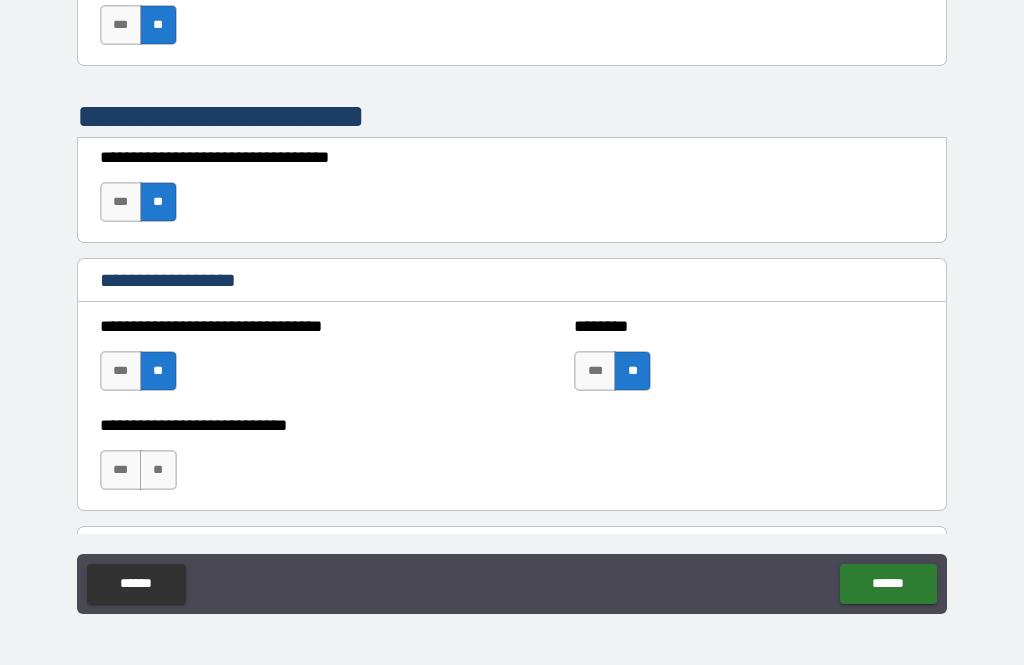 click on "**" at bounding box center (158, 470) 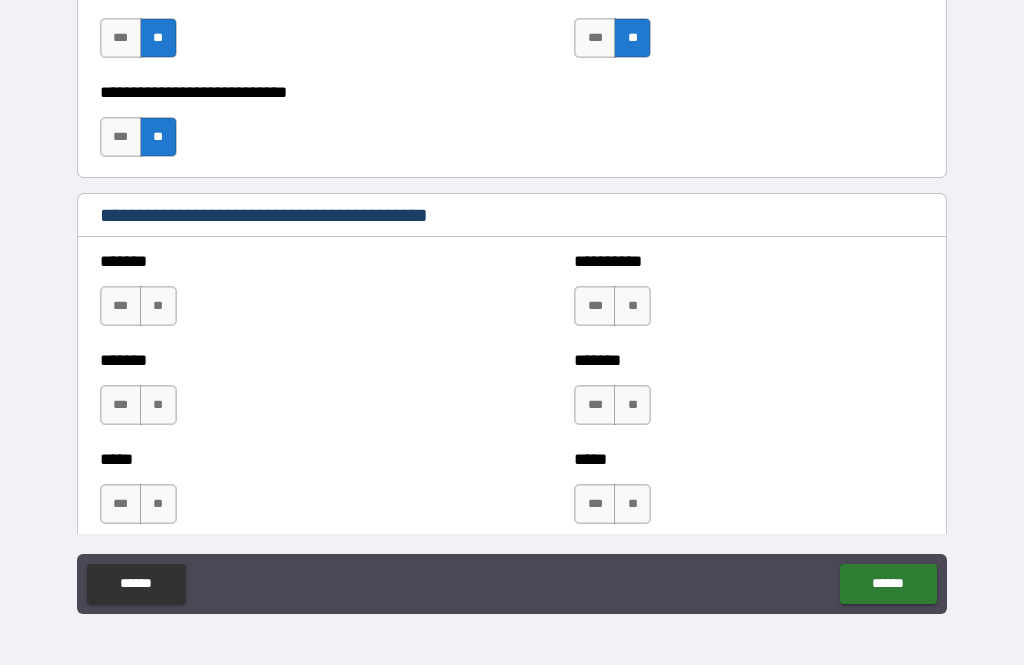 scroll, scrollTop: 1521, scrollLeft: 0, axis: vertical 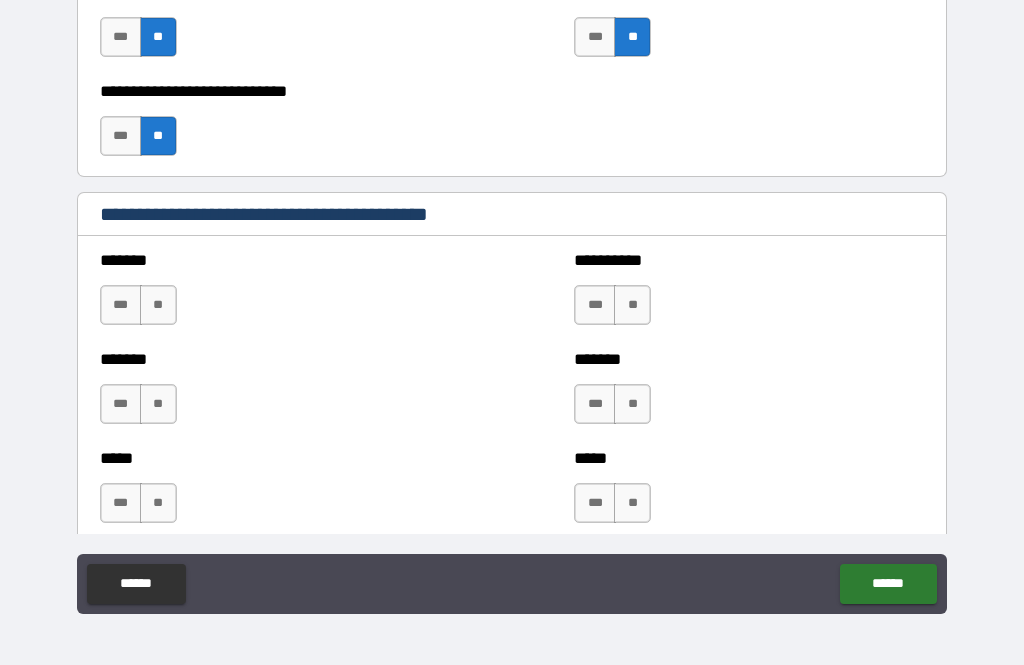 click on "**" at bounding box center [158, 305] 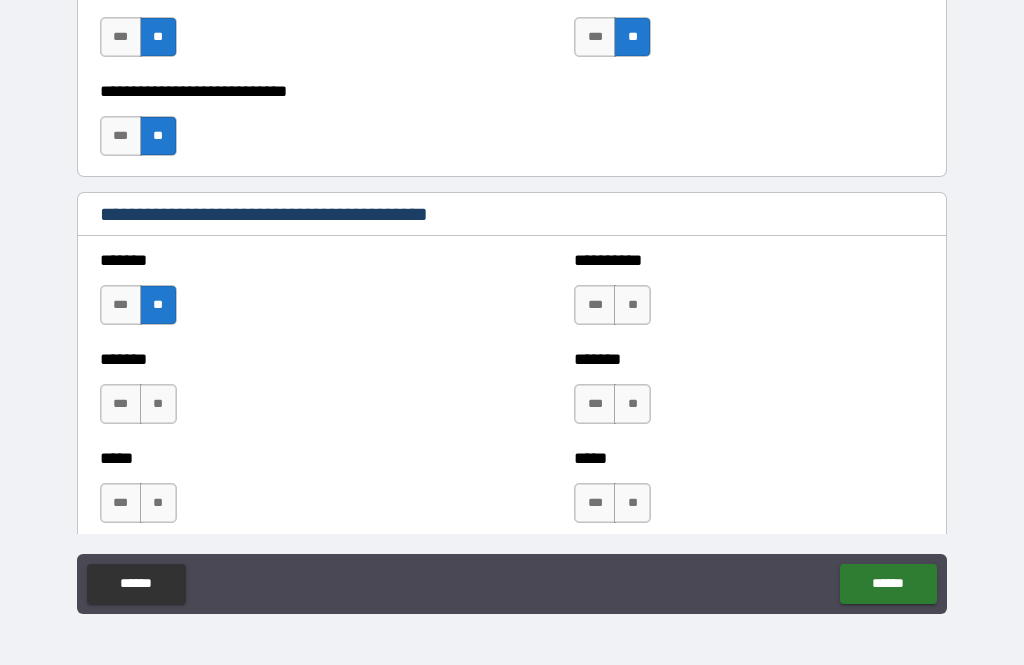 click on "**" at bounding box center [158, 404] 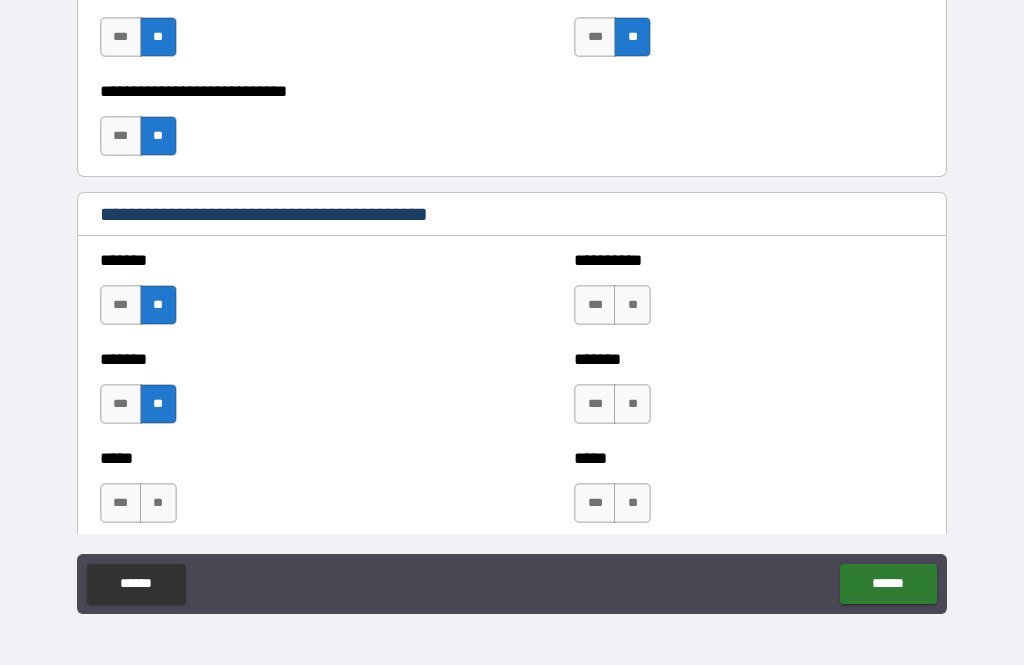 click on "**" at bounding box center (158, 503) 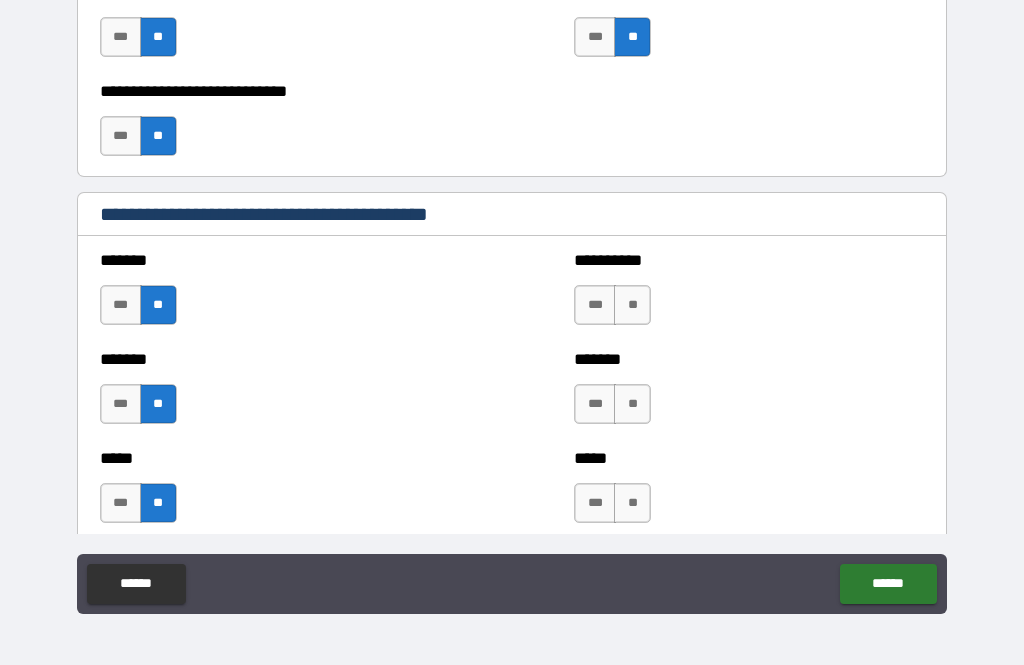click on "**" at bounding box center (632, 305) 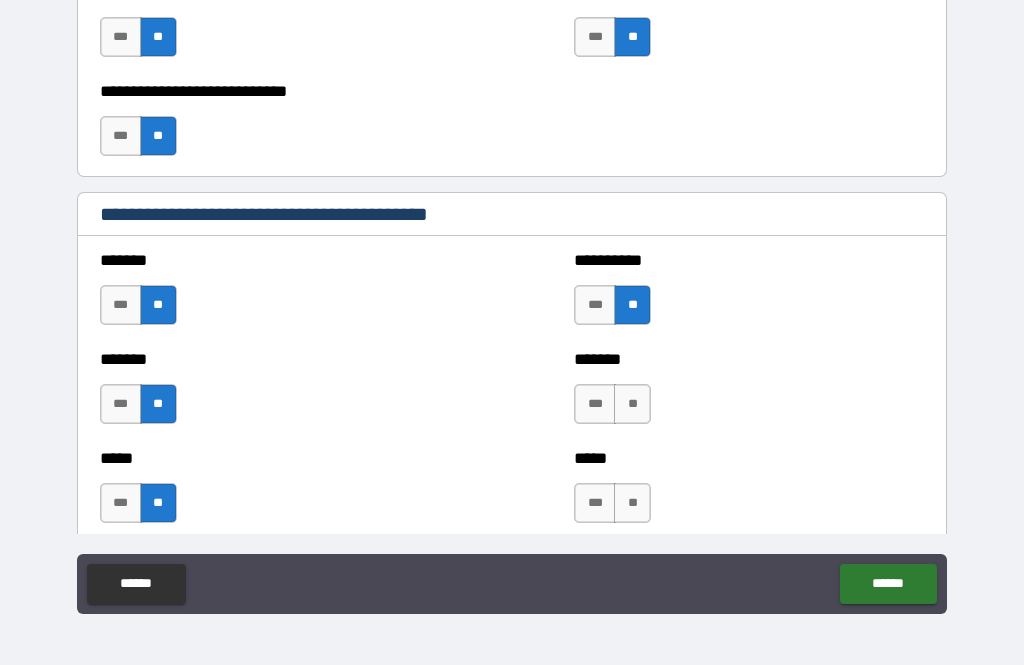 click on "*** **" at bounding box center (615, 409) 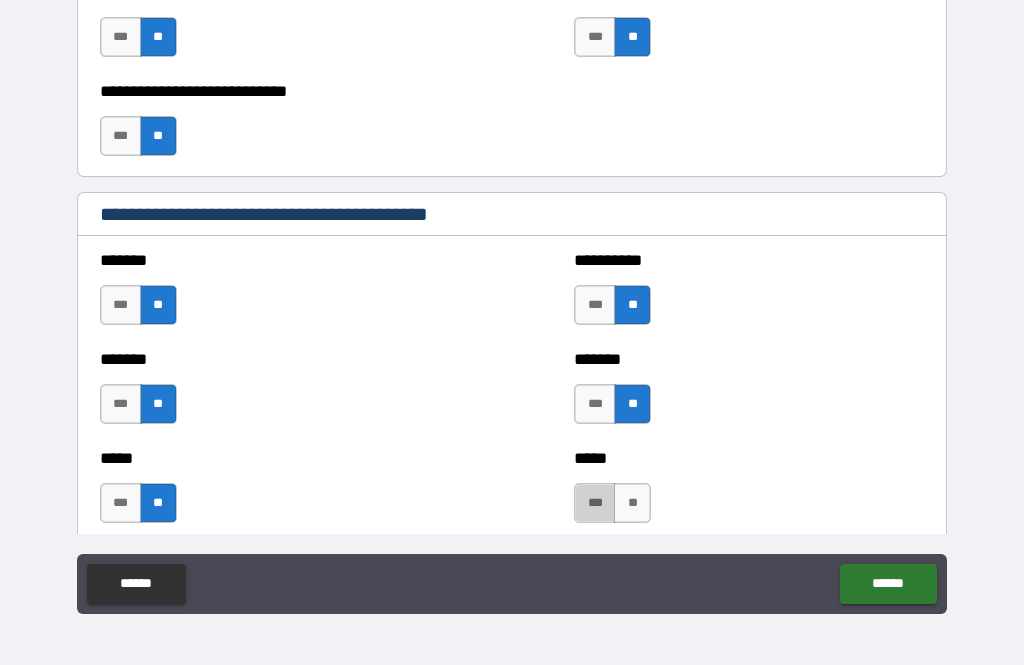click on "***" at bounding box center [595, 503] 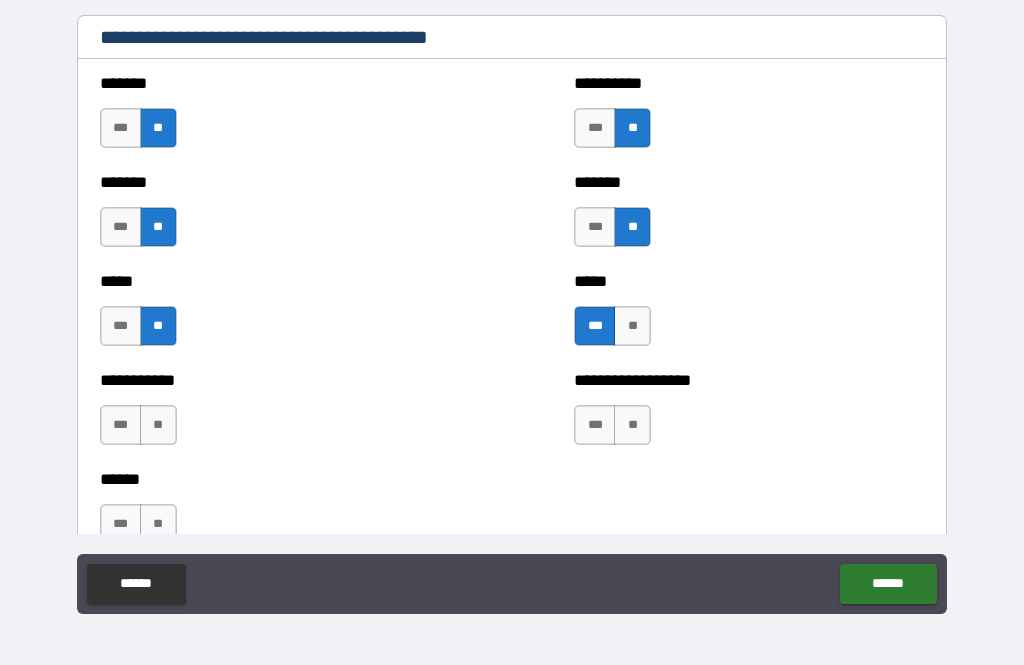 scroll, scrollTop: 1699, scrollLeft: 0, axis: vertical 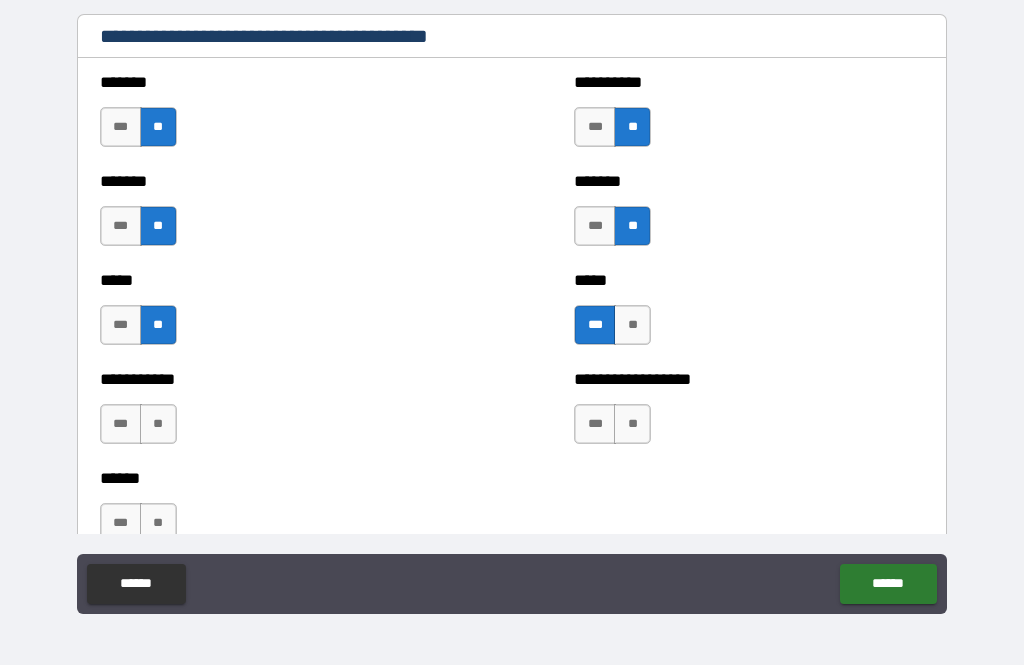 click on "**" at bounding box center [158, 424] 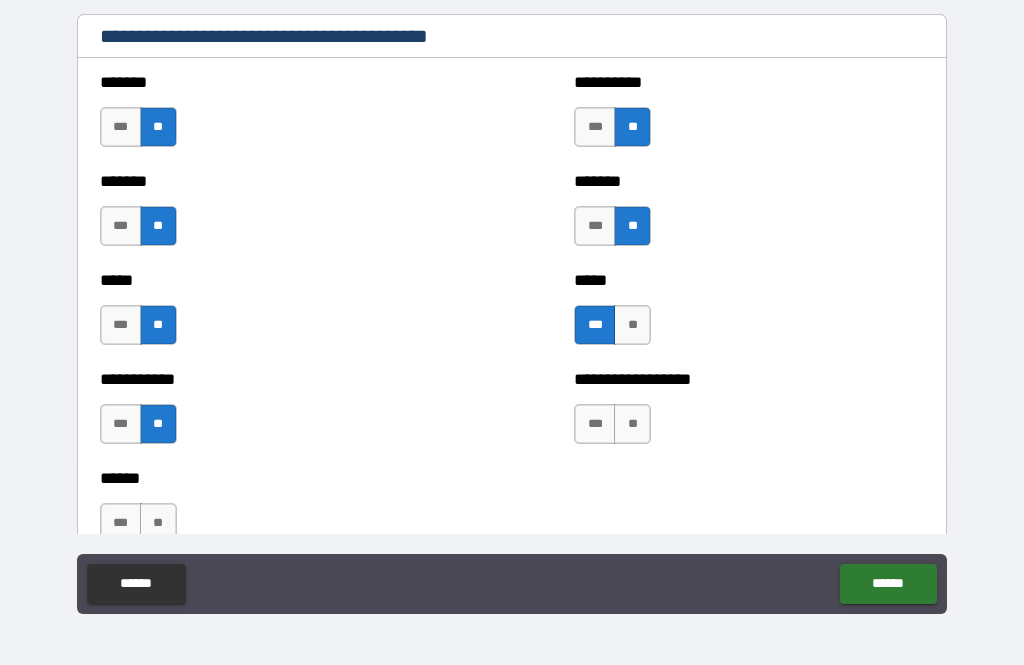click on "**" at bounding box center [632, 424] 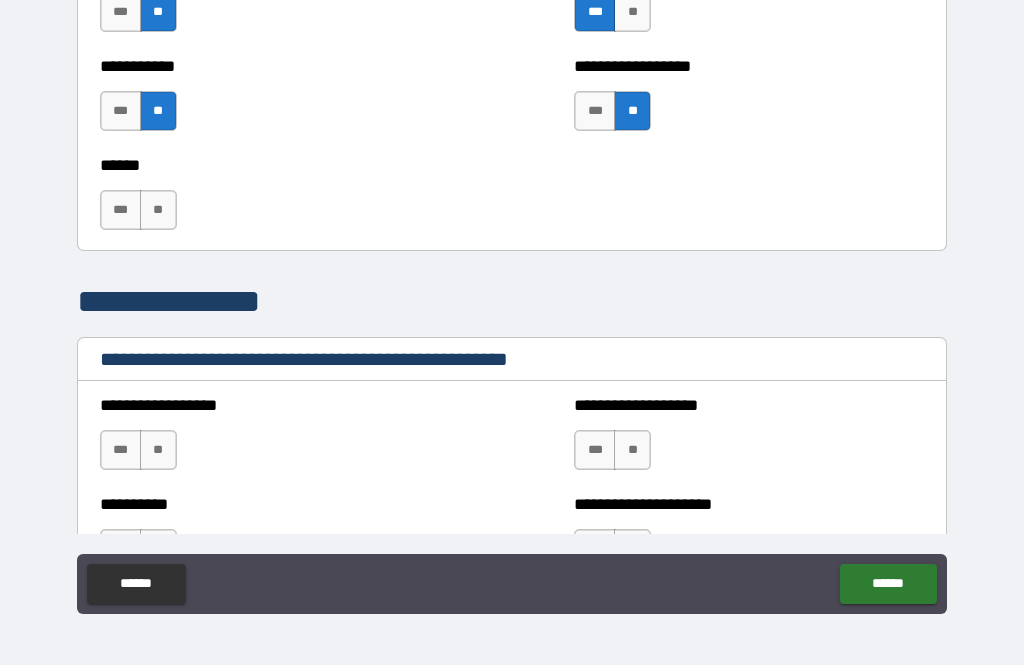scroll, scrollTop: 2014, scrollLeft: 0, axis: vertical 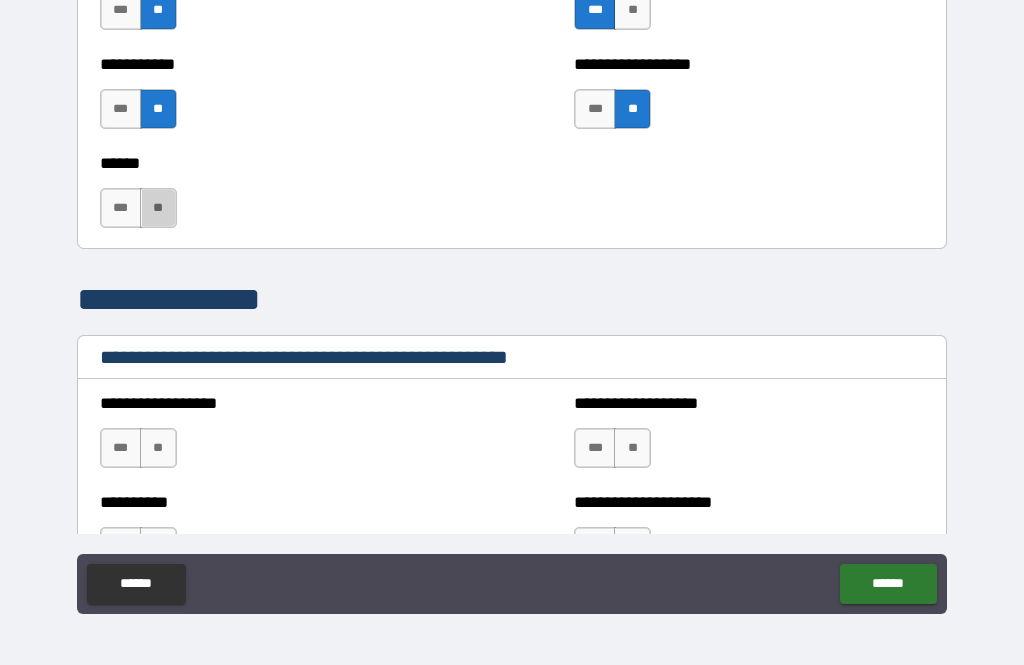 click on "**" at bounding box center (158, 208) 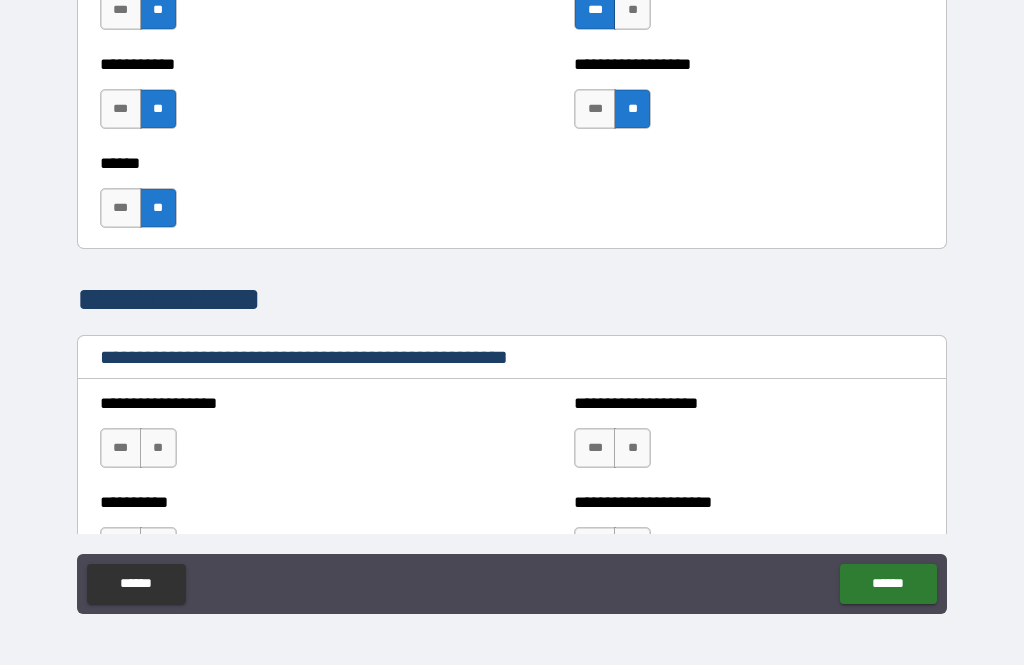 click on "**" at bounding box center (158, 448) 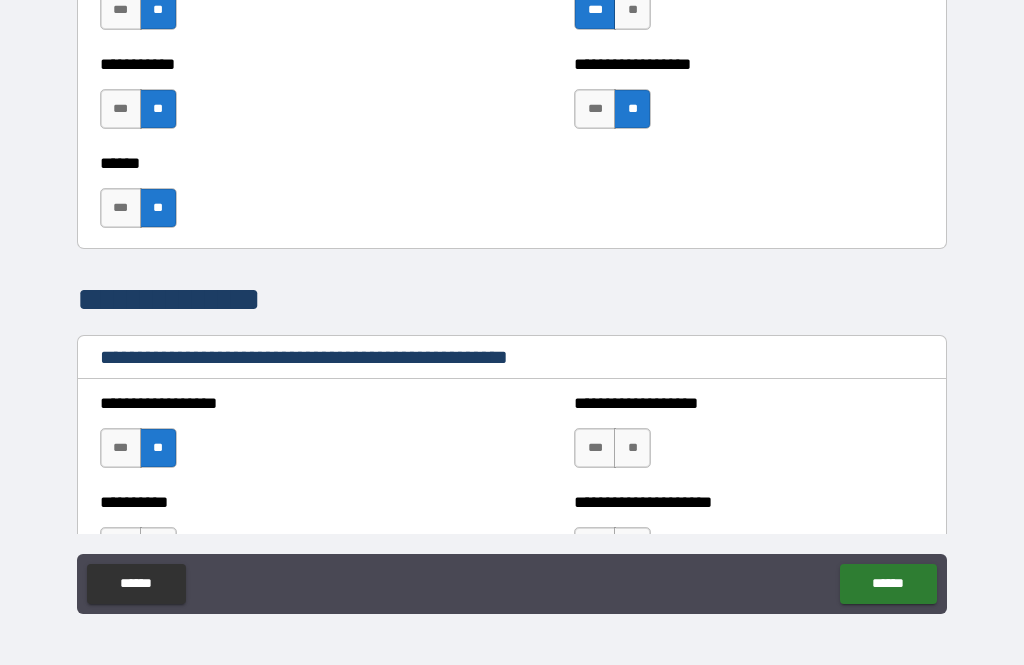 click on "**" at bounding box center [632, 448] 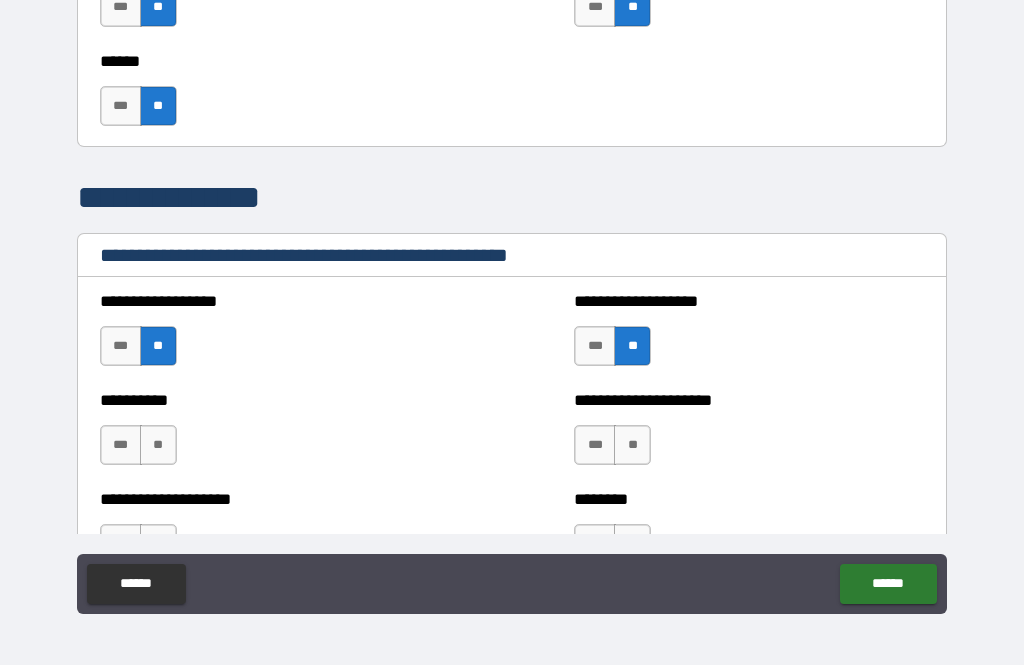 scroll, scrollTop: 2117, scrollLeft: 0, axis: vertical 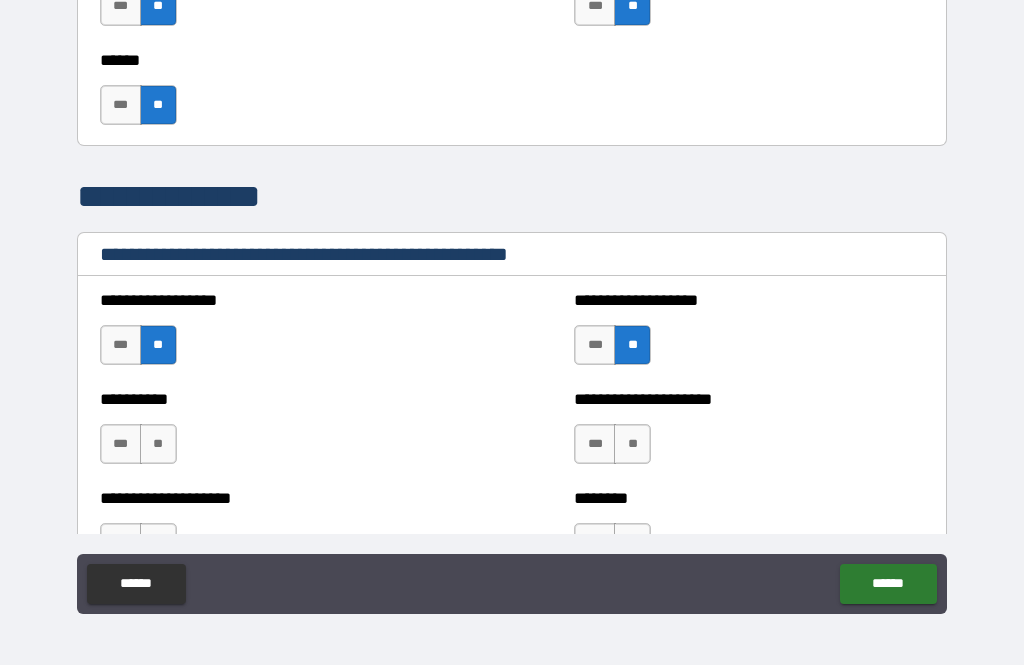 click on "**" at bounding box center (158, 444) 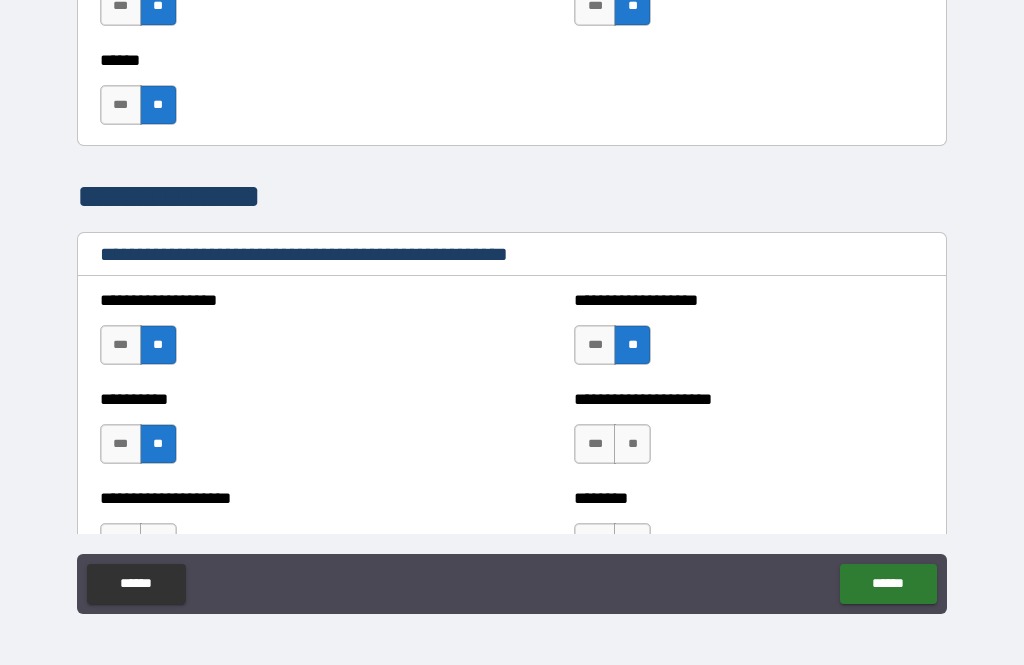 click on "**" at bounding box center (632, 444) 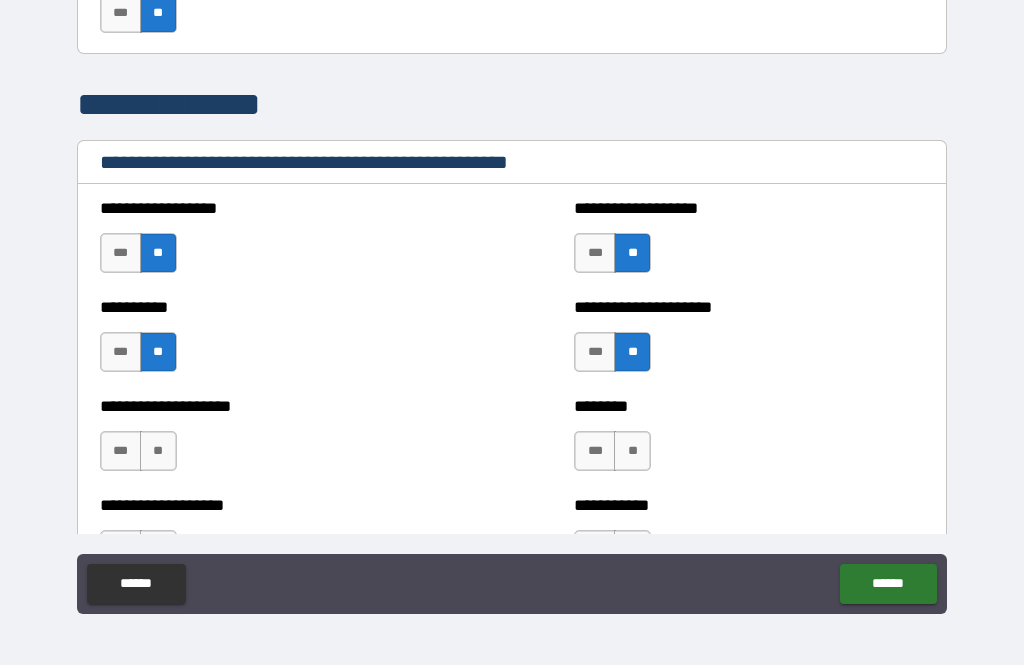 scroll, scrollTop: 2210, scrollLeft: 0, axis: vertical 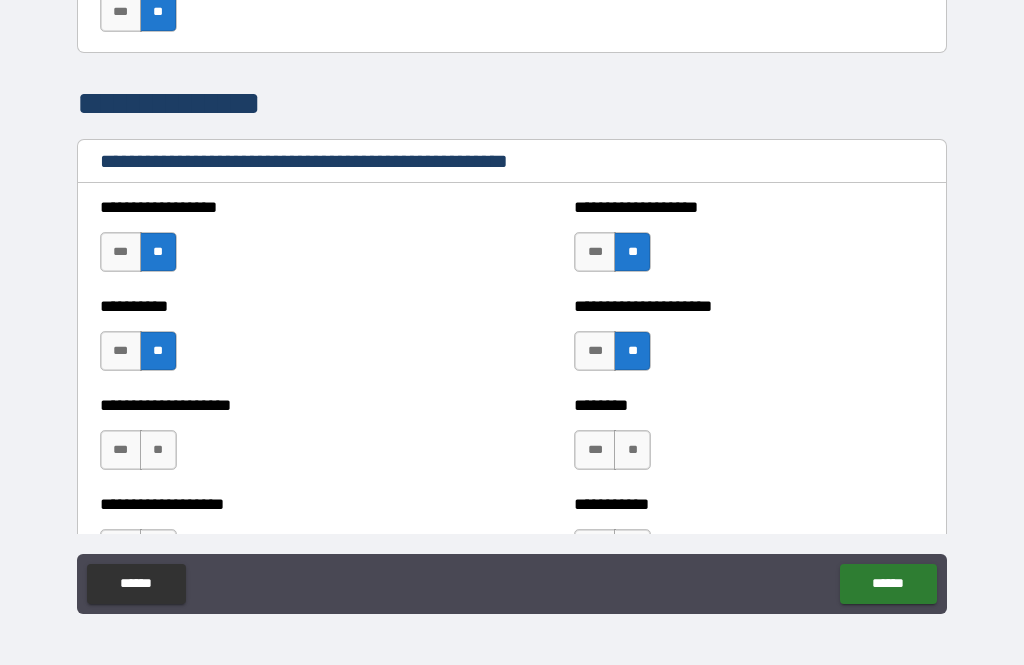 click on "**" at bounding box center [158, 450] 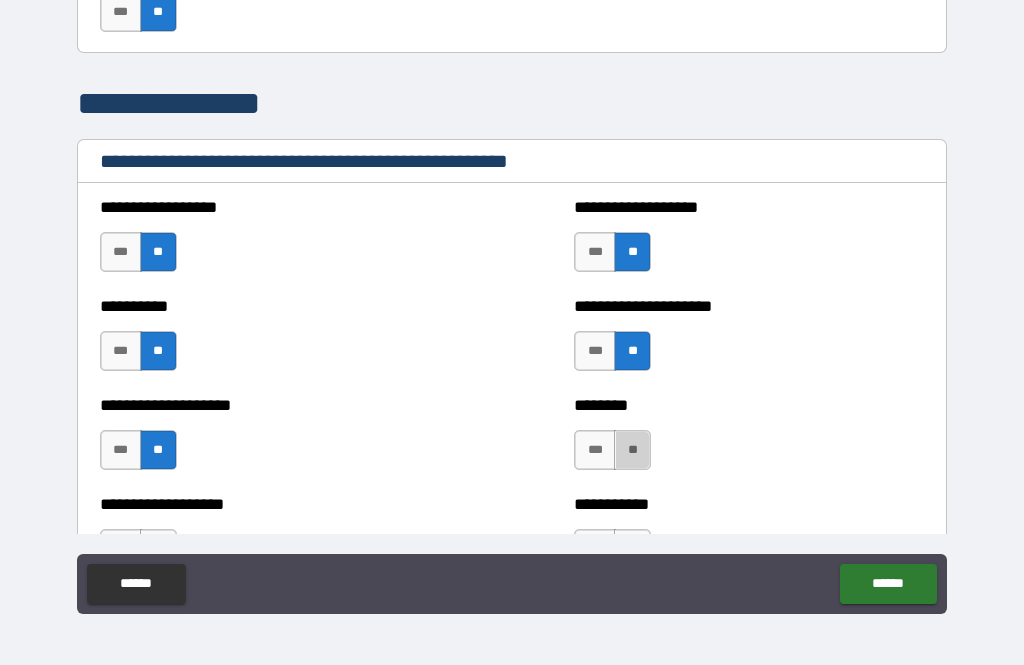 click on "**" at bounding box center (632, 450) 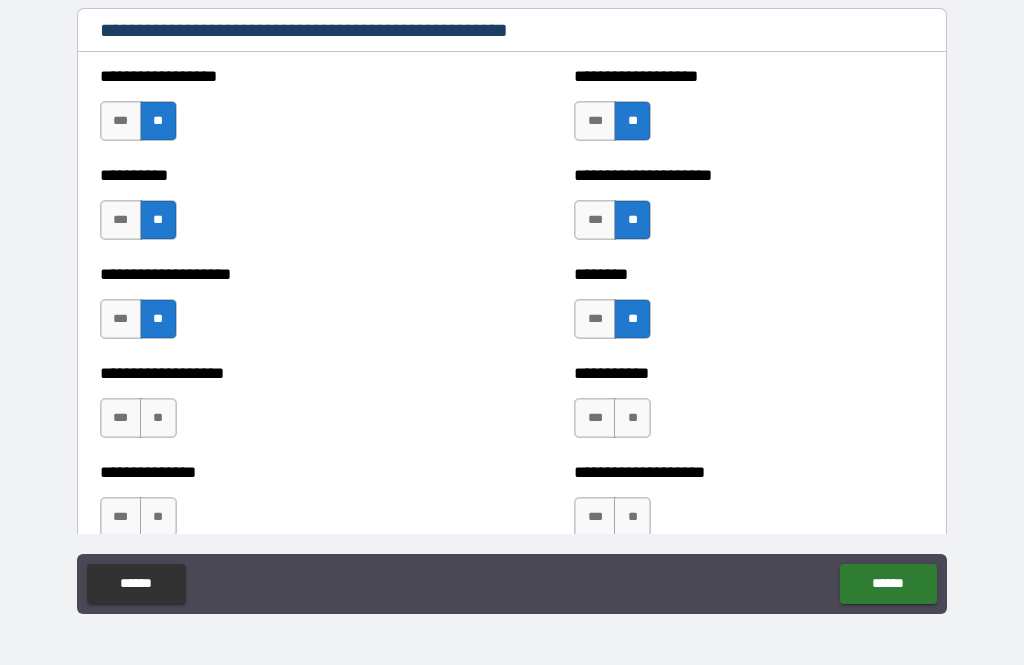 scroll, scrollTop: 2354, scrollLeft: 0, axis: vertical 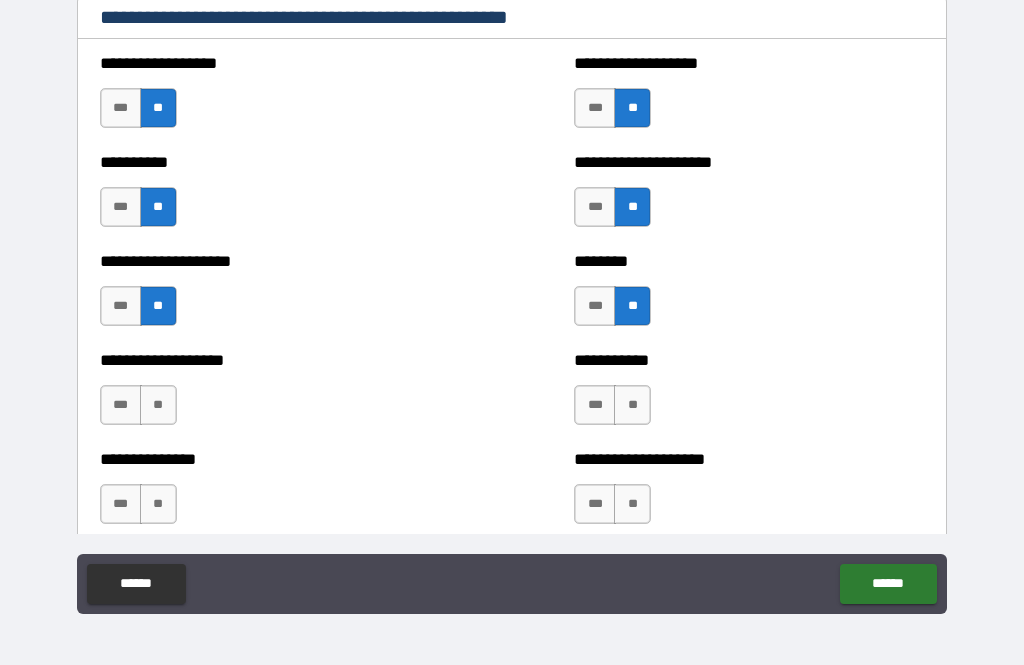 click on "**" at bounding box center (158, 405) 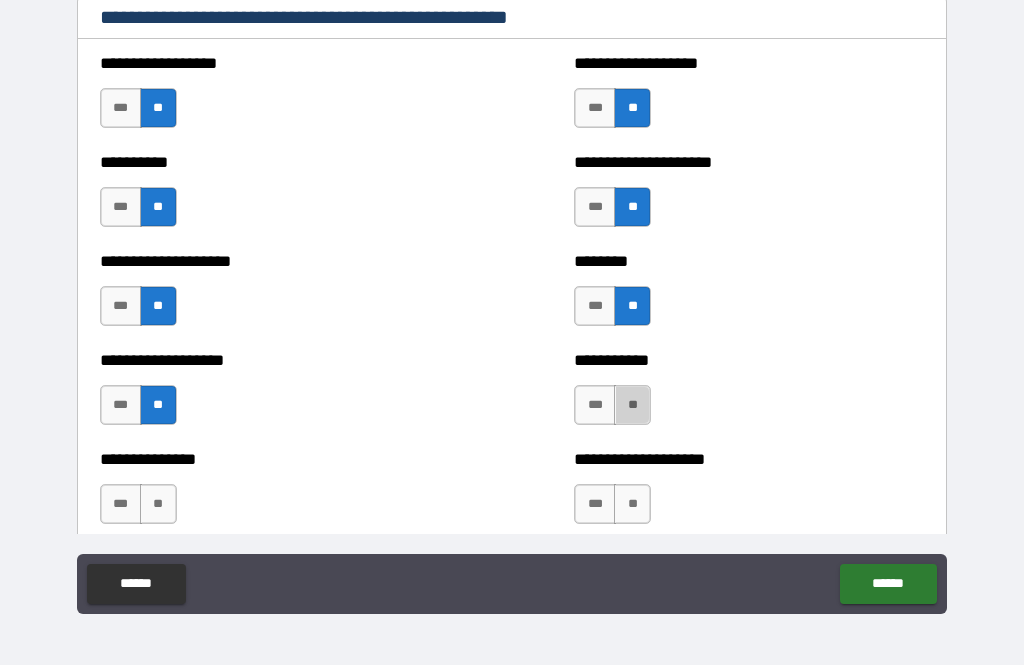click on "**" at bounding box center (632, 405) 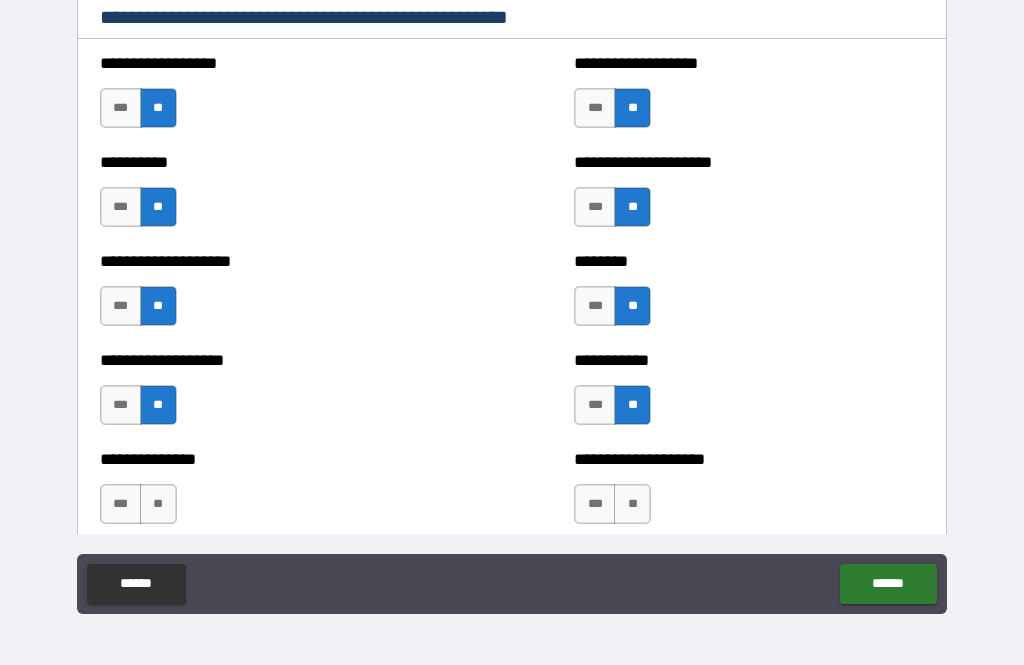 click on "**" at bounding box center [158, 504] 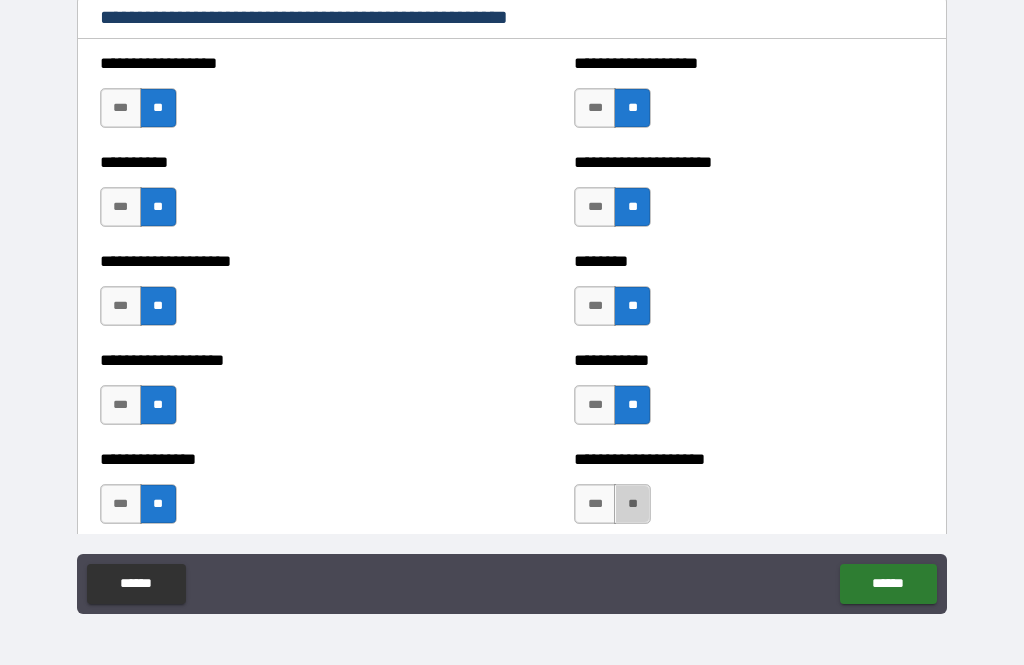 click on "**" at bounding box center [632, 504] 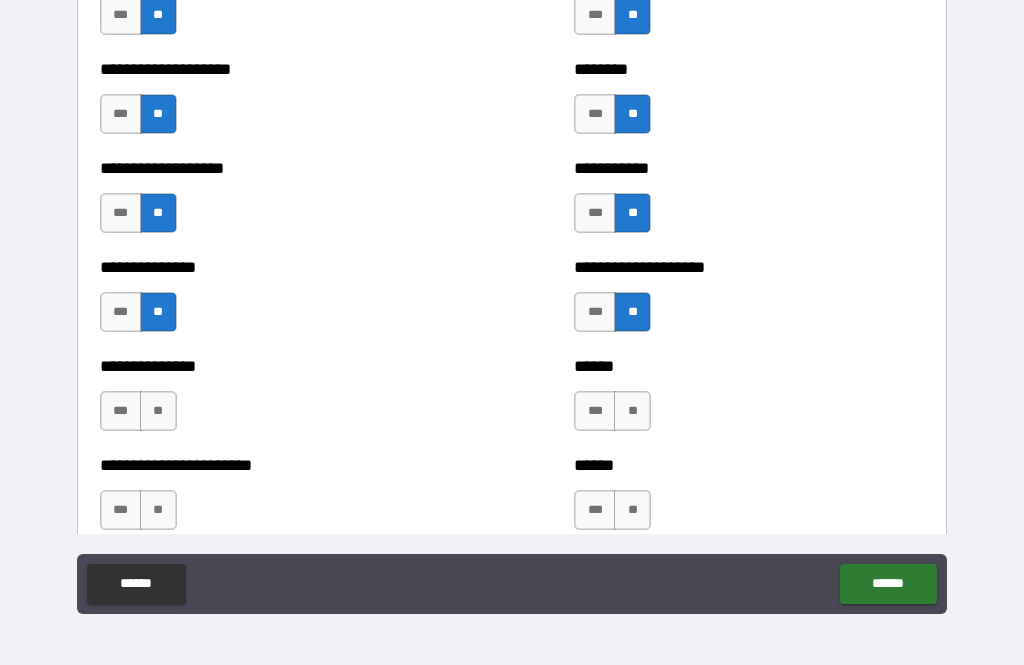 scroll, scrollTop: 2561, scrollLeft: 0, axis: vertical 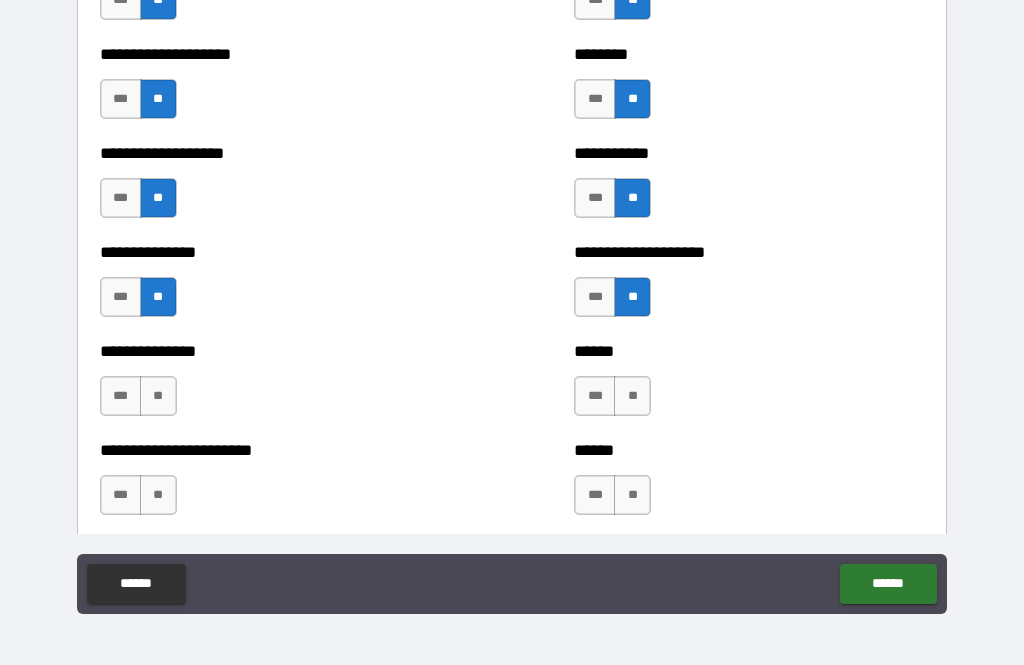 click on "**" at bounding box center (158, 396) 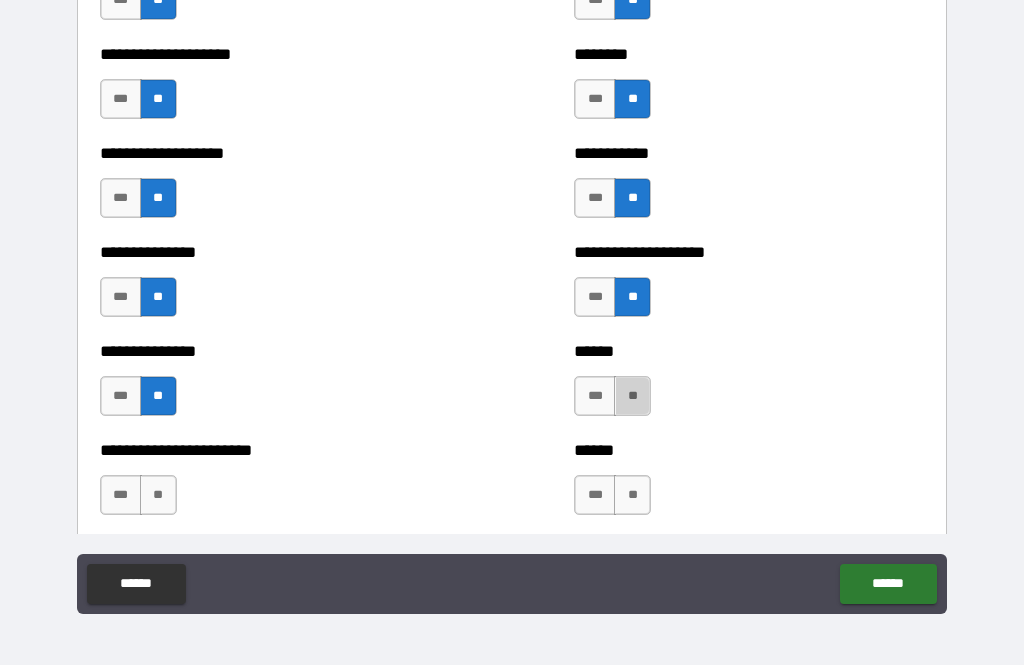 click on "**" at bounding box center (632, 396) 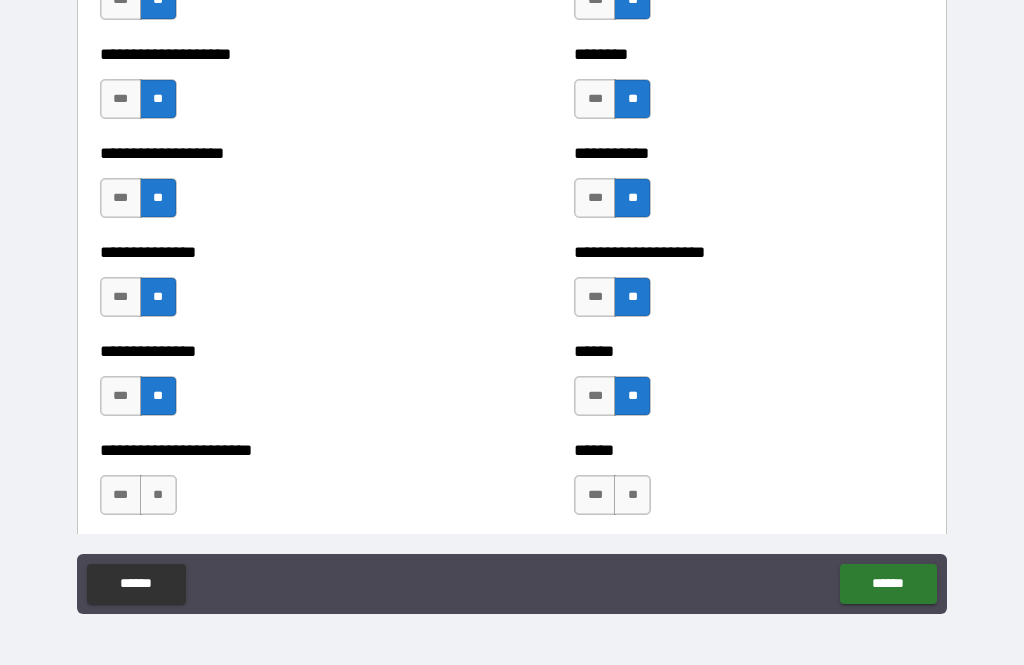 click on "**" at bounding box center (158, 495) 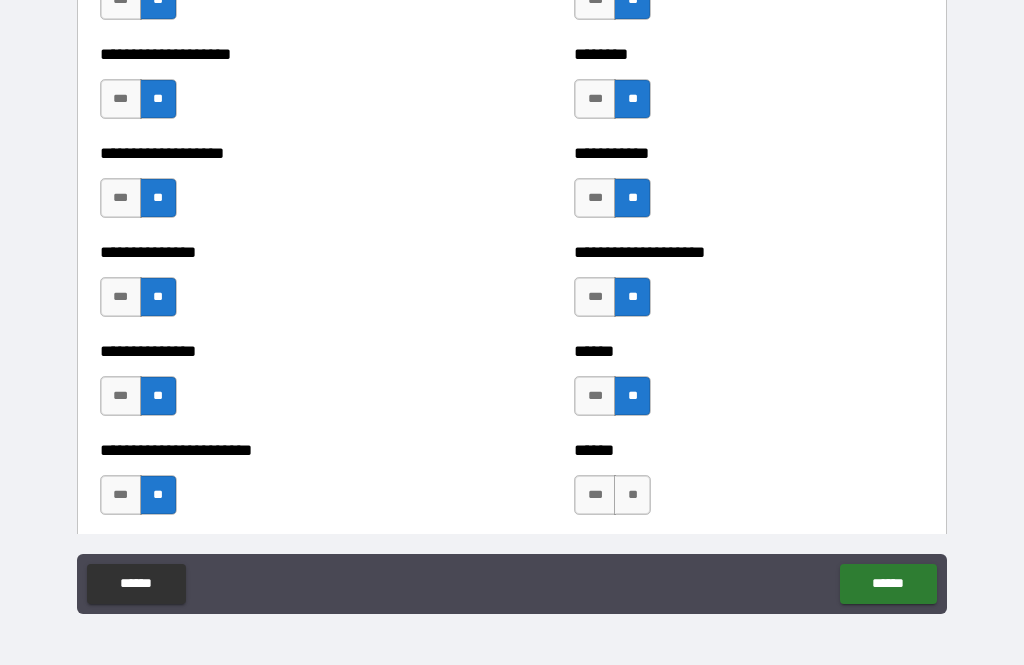 click on "**" at bounding box center [632, 495] 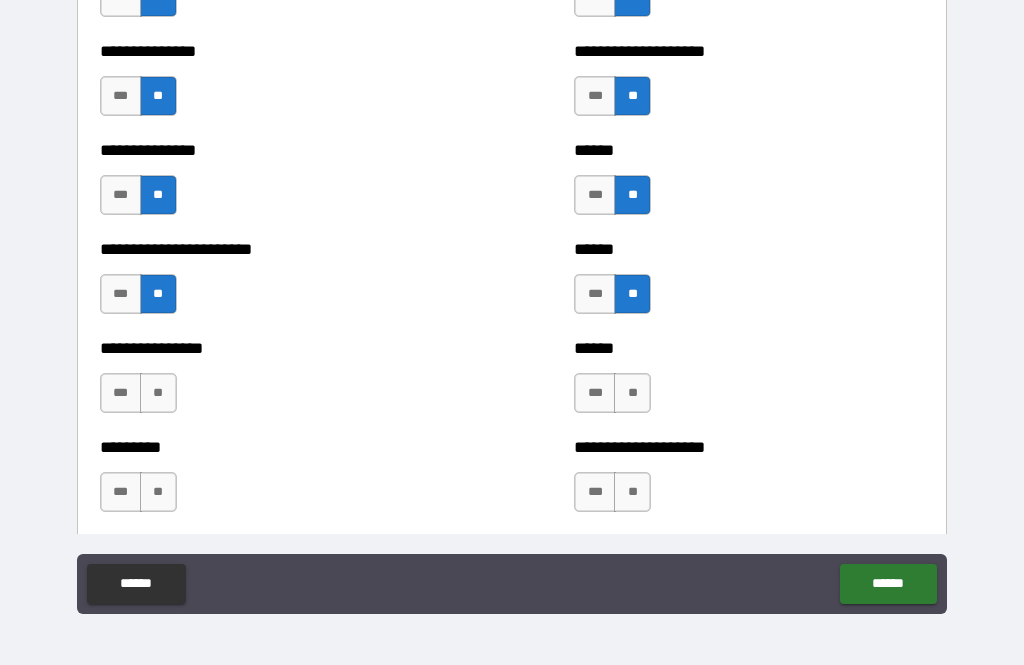 scroll, scrollTop: 2763, scrollLeft: 0, axis: vertical 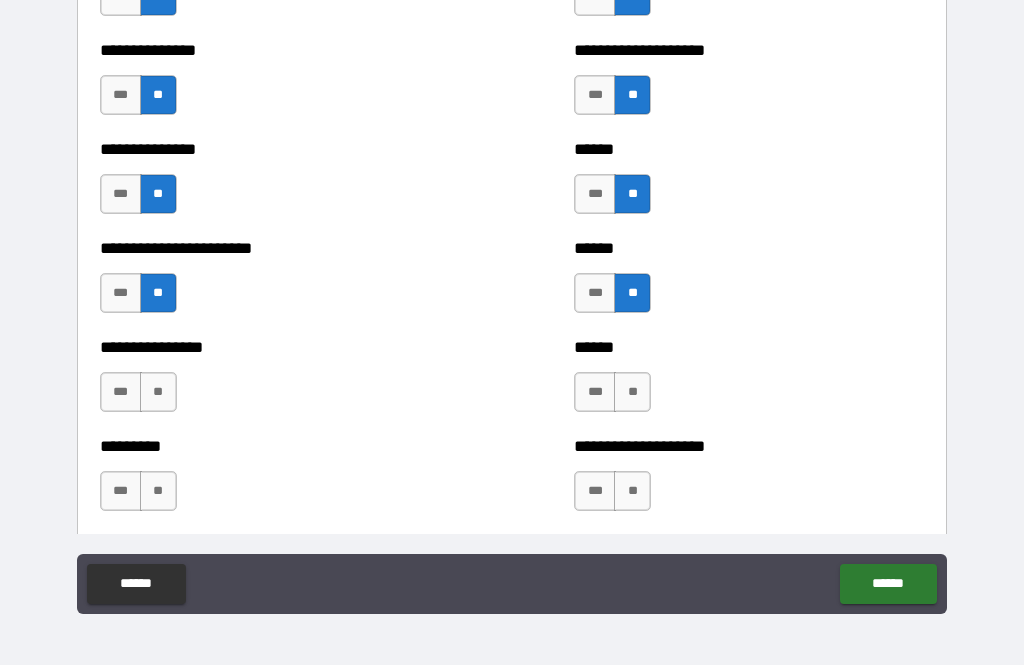 click on "**" at bounding box center [158, 392] 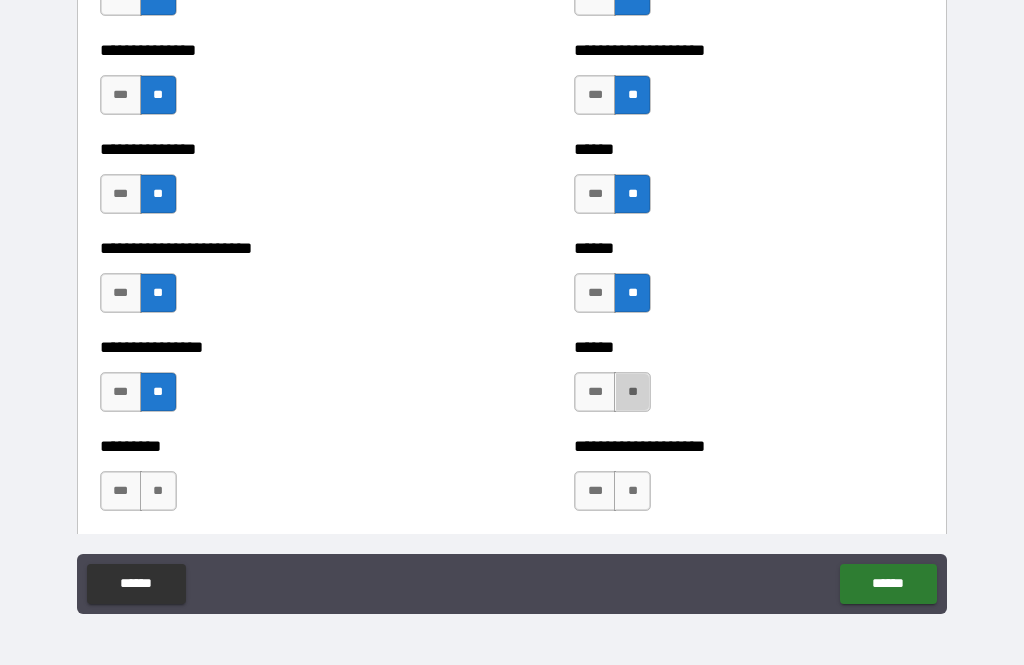 click on "**" at bounding box center (632, 392) 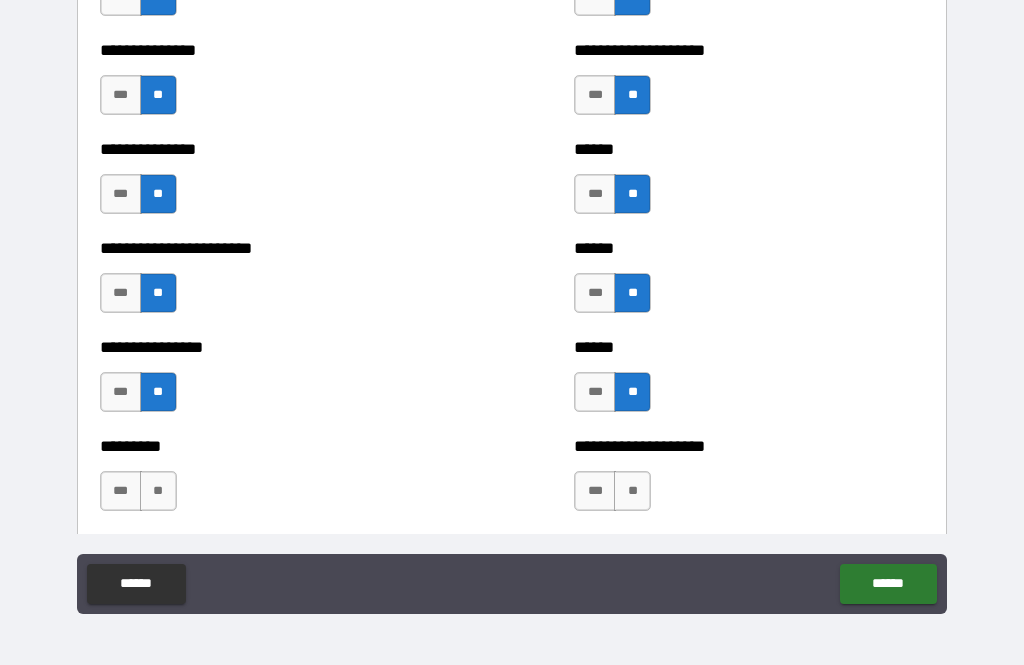 click on "**" at bounding box center (158, 491) 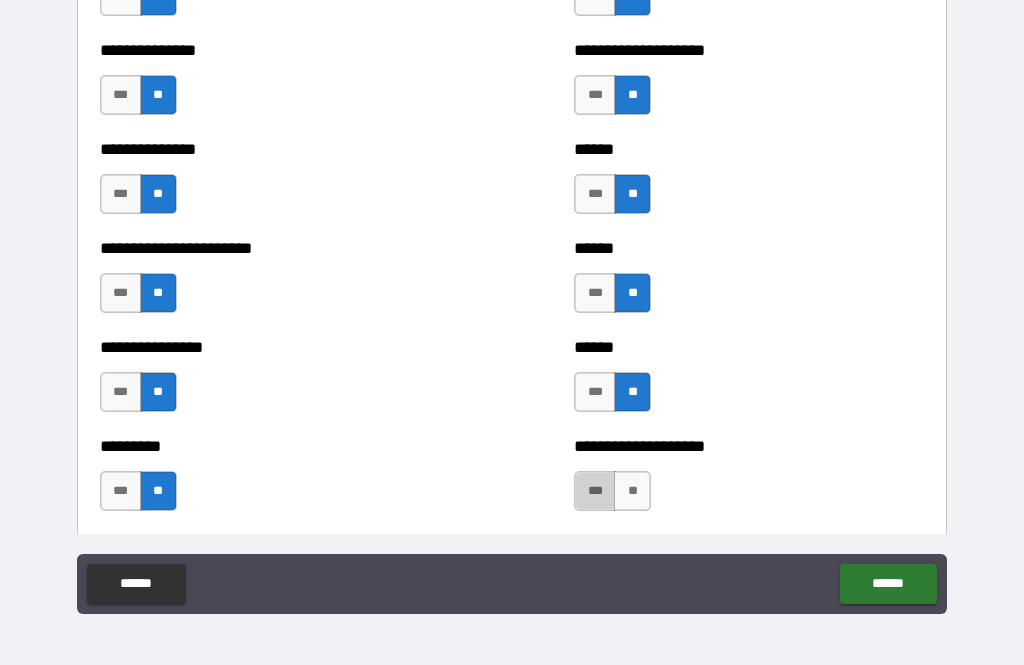 click on "***" at bounding box center (595, 491) 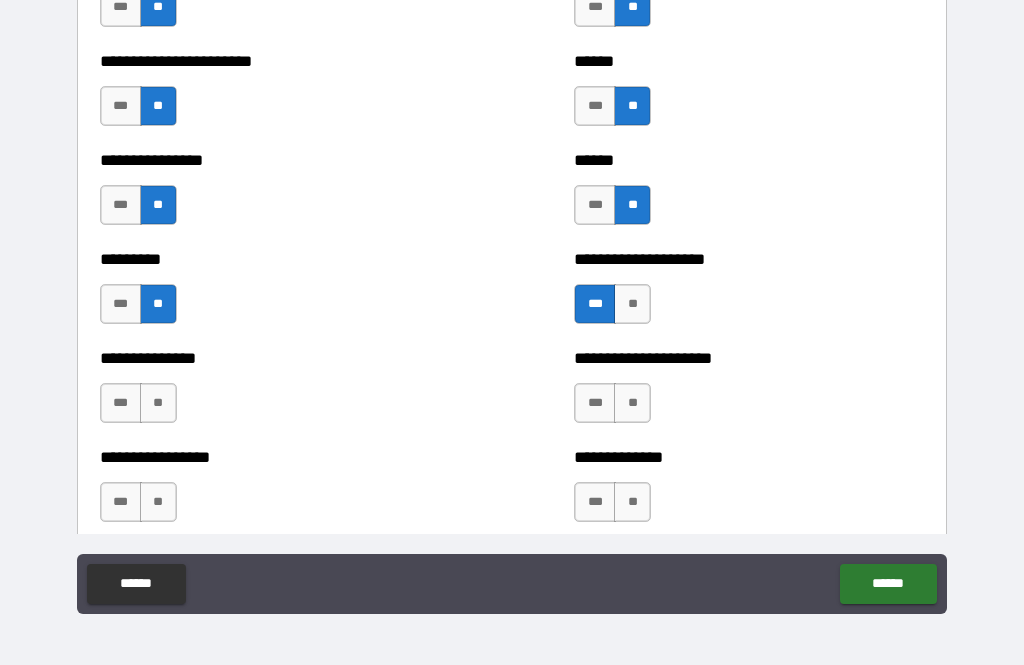 scroll, scrollTop: 2951, scrollLeft: 0, axis: vertical 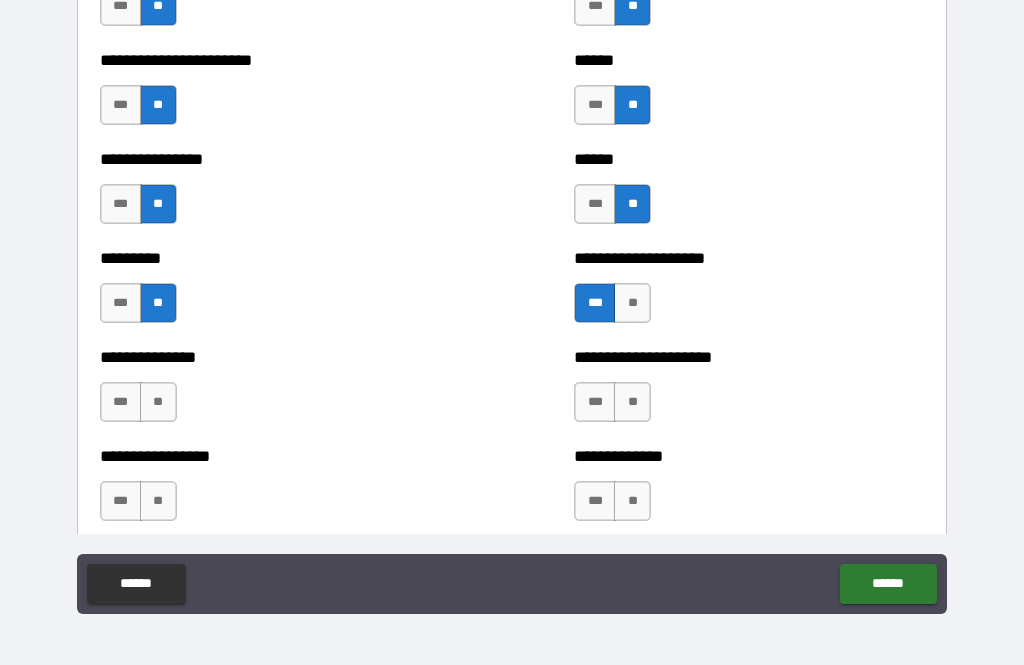 click on "**" at bounding box center [158, 402] 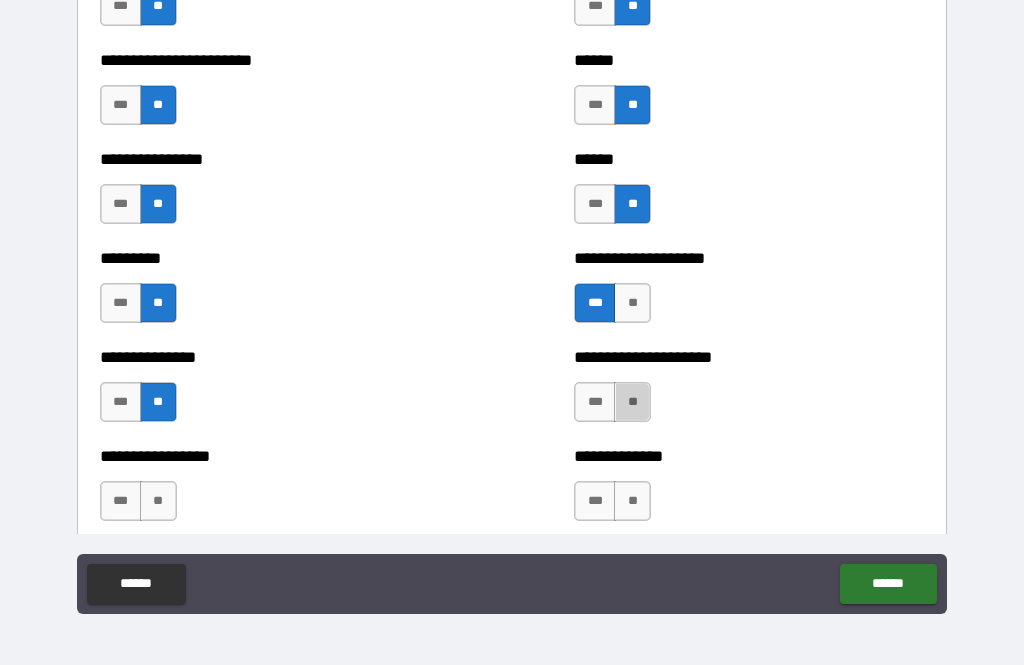 click on "**" at bounding box center [632, 402] 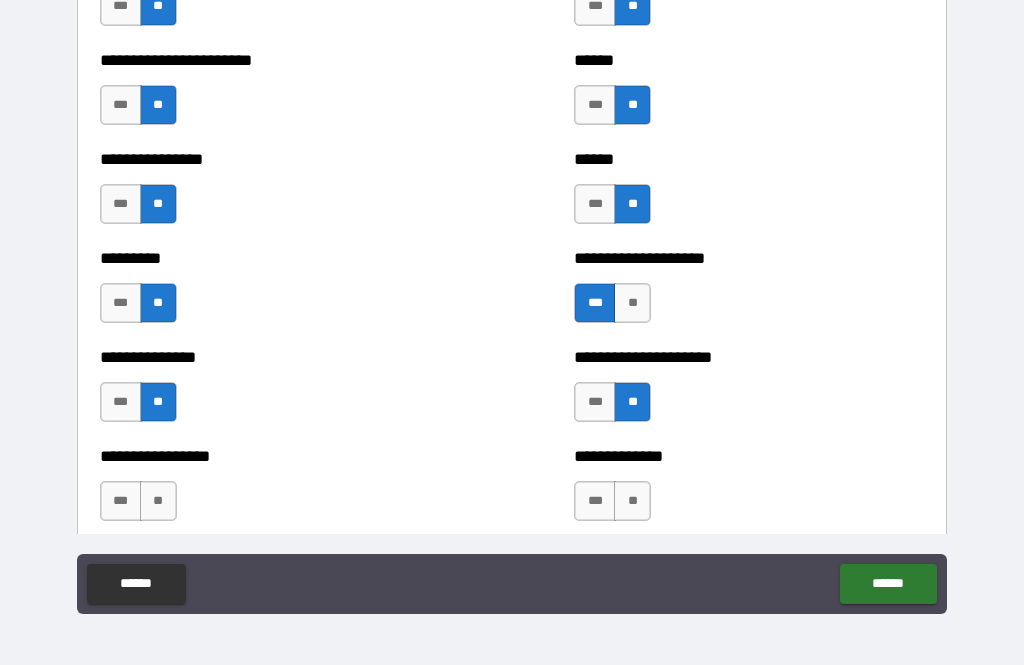 click on "***" at bounding box center [121, 501] 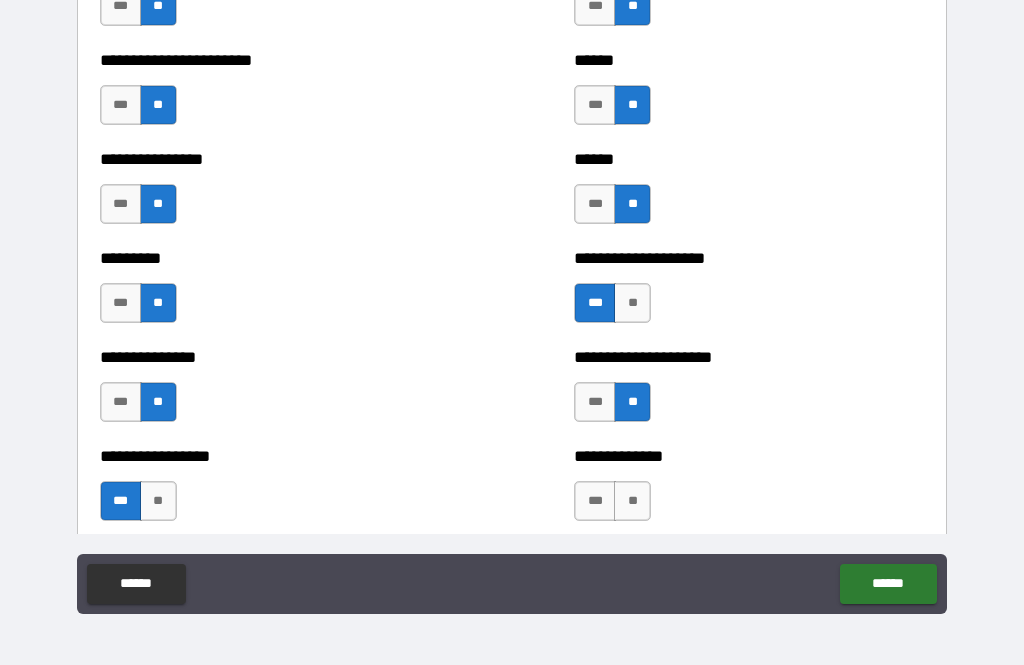 click on "**" at bounding box center [632, 501] 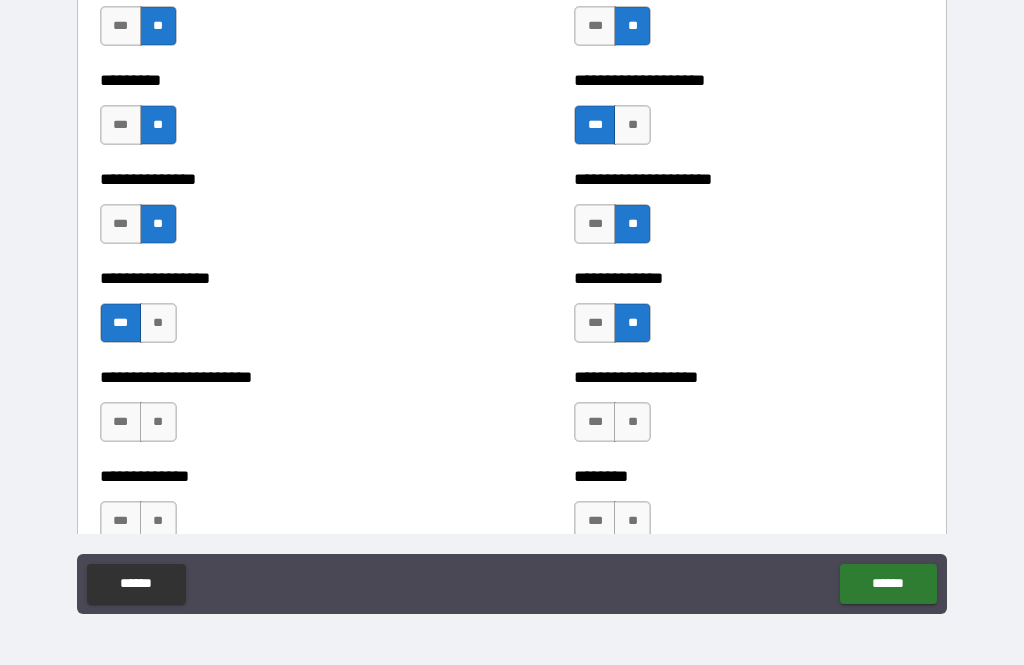 scroll, scrollTop: 3131, scrollLeft: 0, axis: vertical 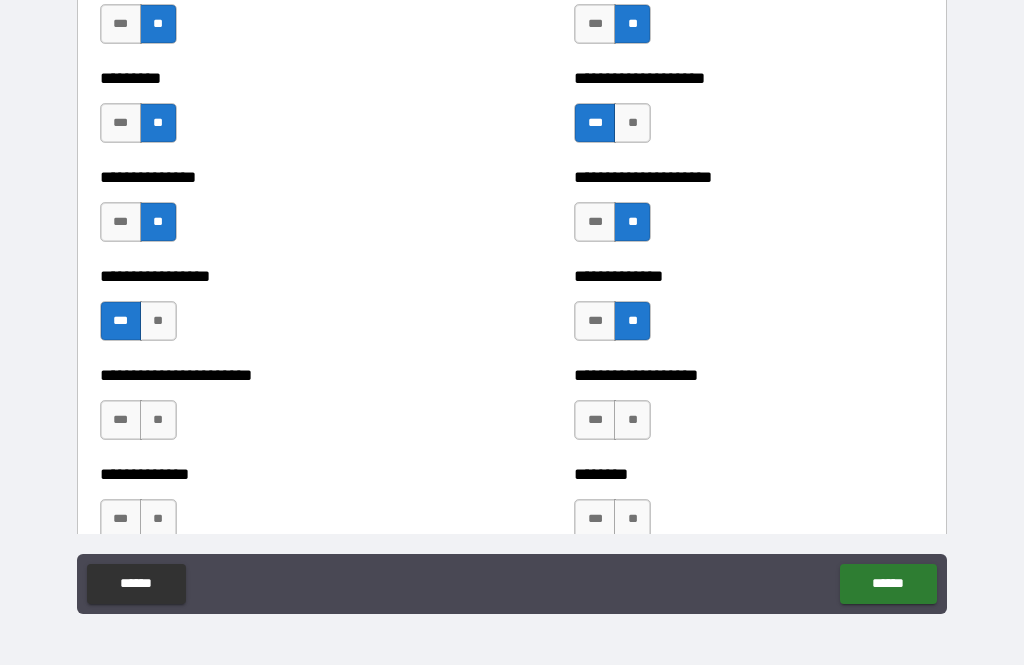 click on "**" at bounding box center [158, 420] 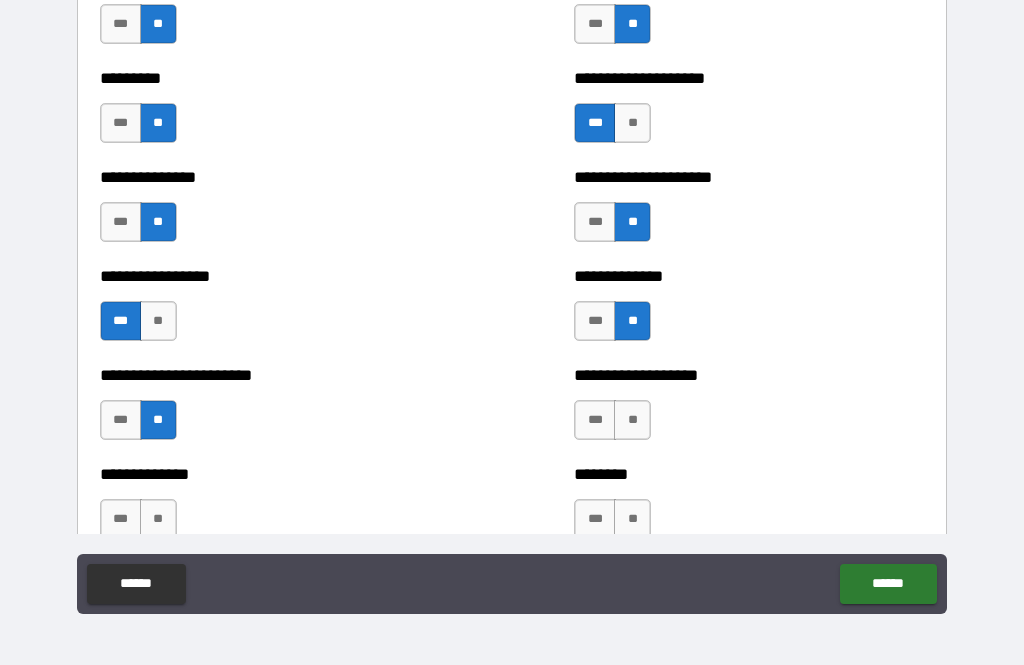 click on "**" at bounding box center [632, 420] 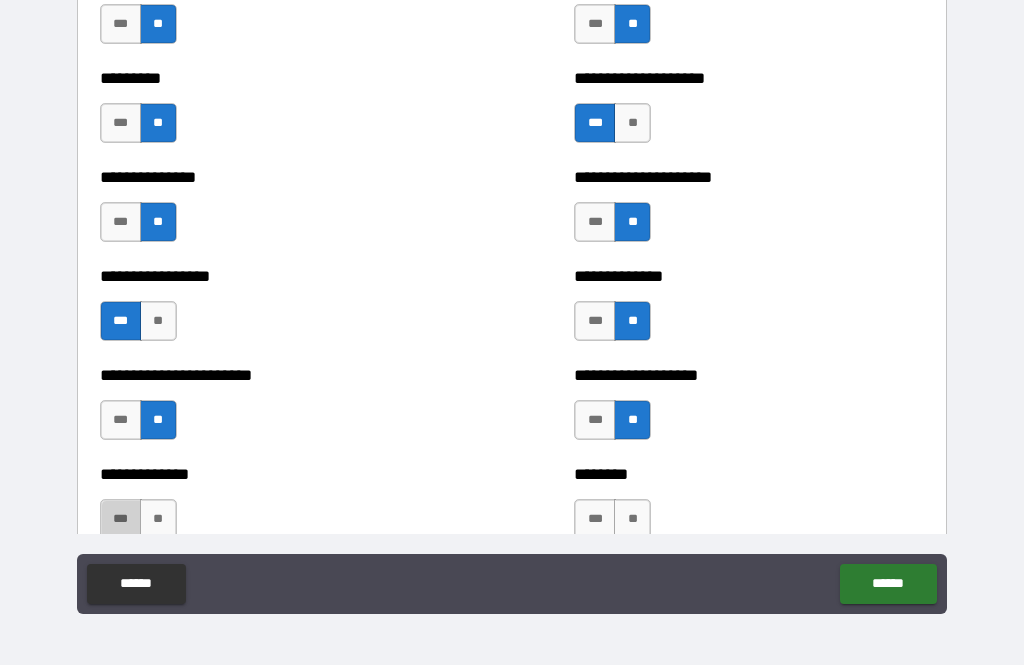 click on "***" at bounding box center [121, 519] 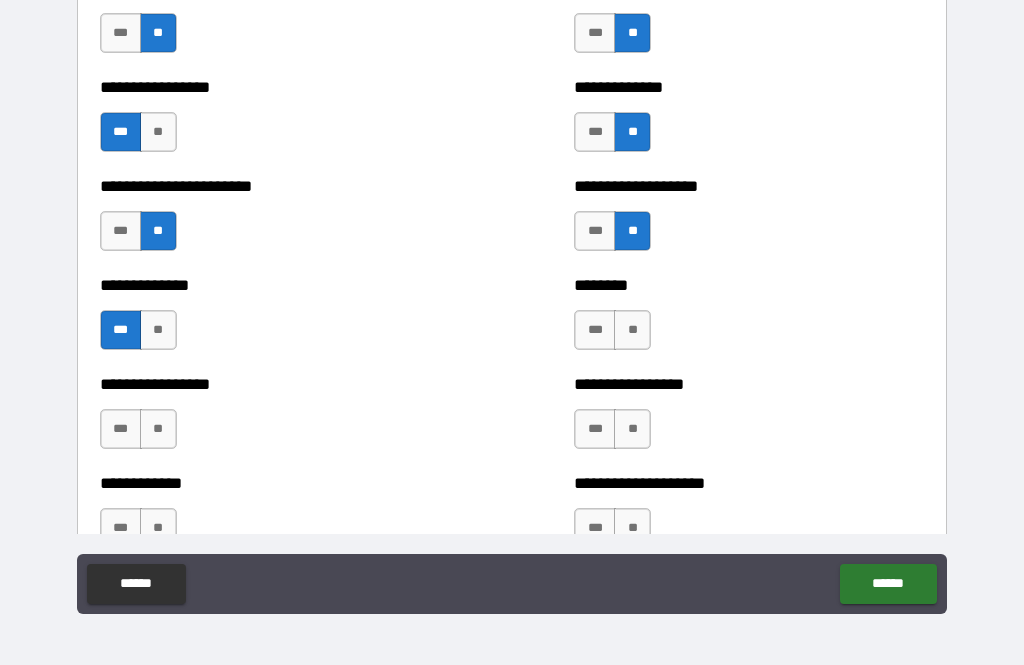 scroll, scrollTop: 3321, scrollLeft: 0, axis: vertical 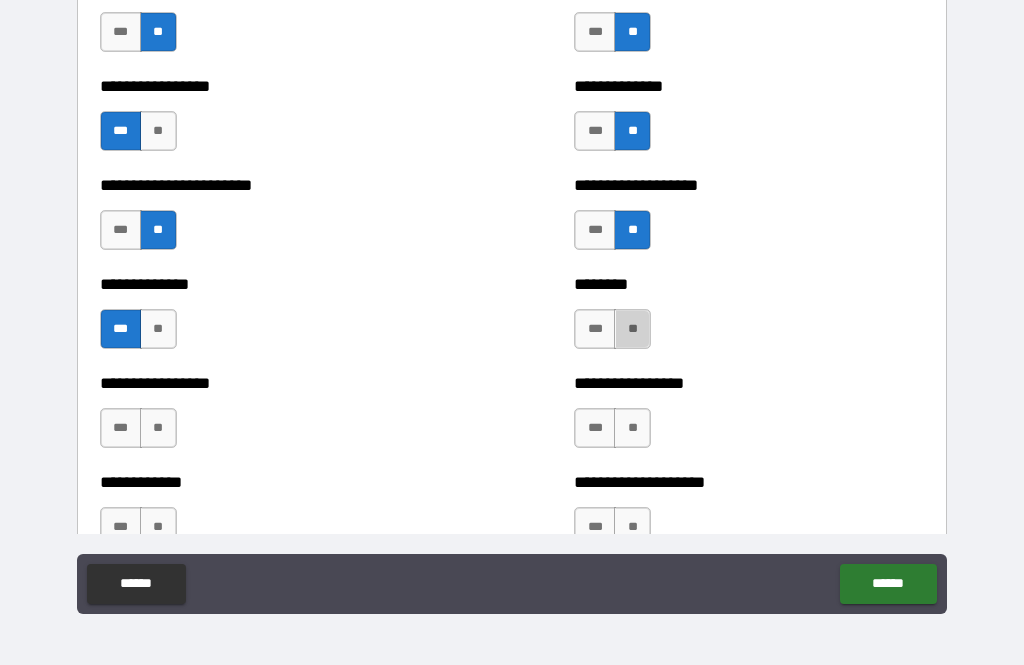 click on "**" at bounding box center [632, 329] 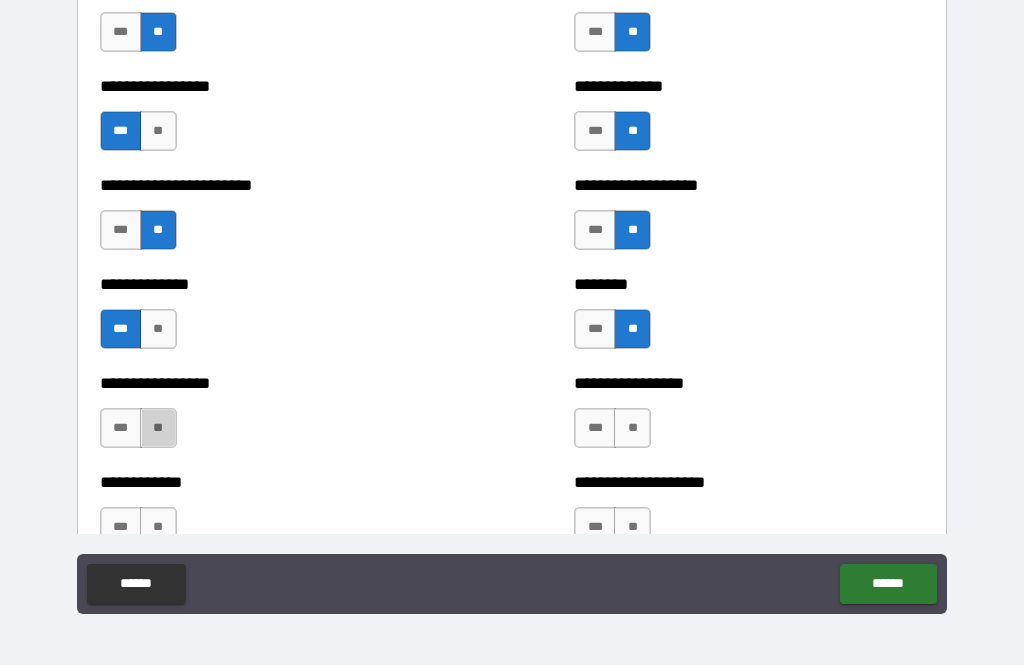 click on "**" at bounding box center [158, 428] 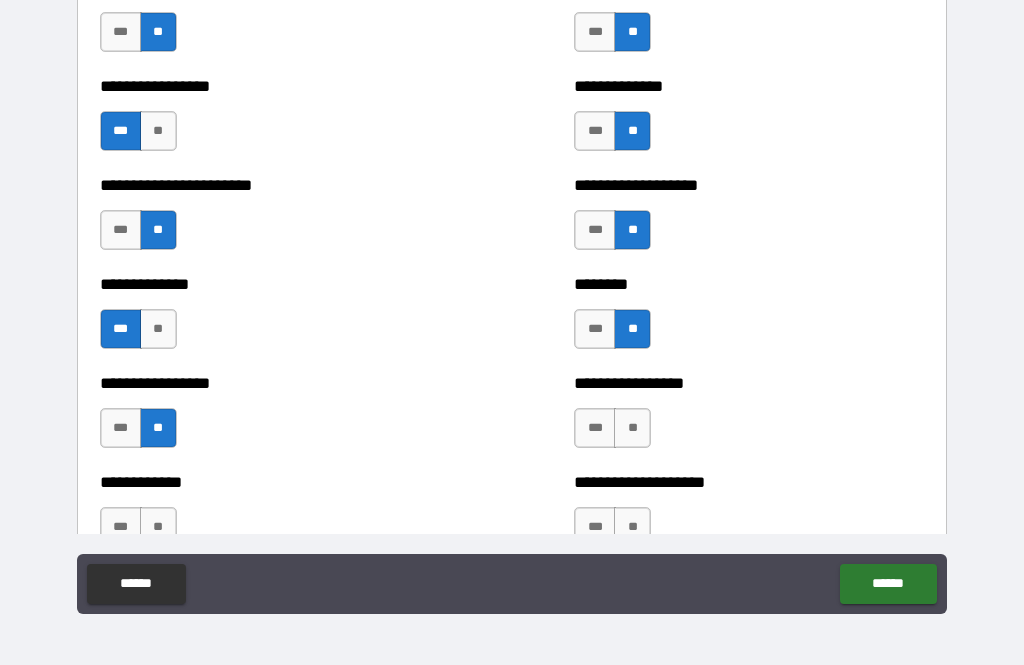 click on "**" at bounding box center (632, 428) 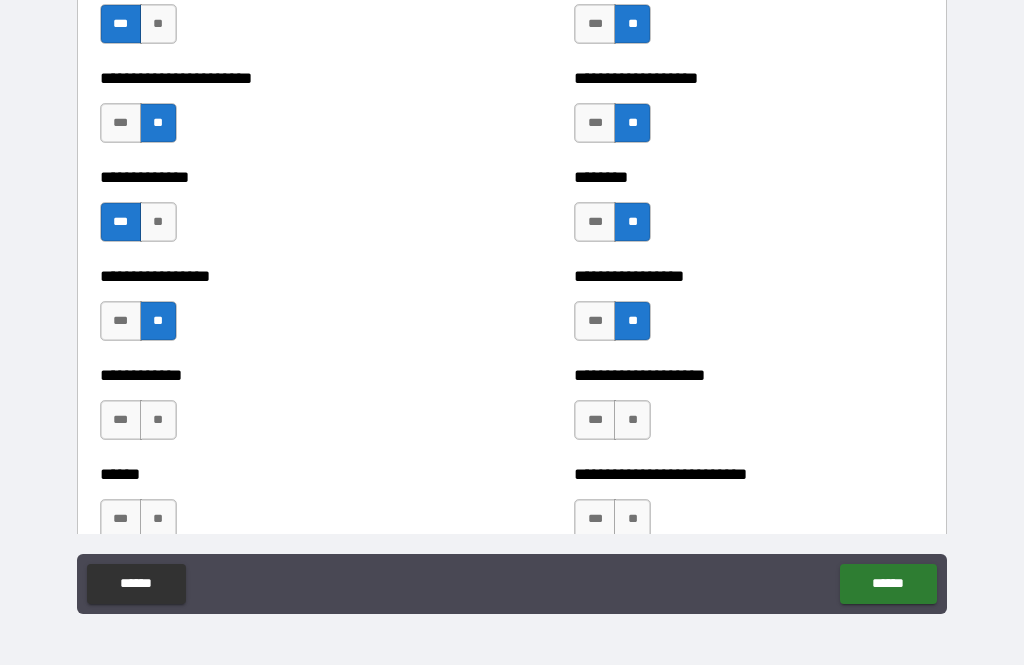 scroll, scrollTop: 3433, scrollLeft: 0, axis: vertical 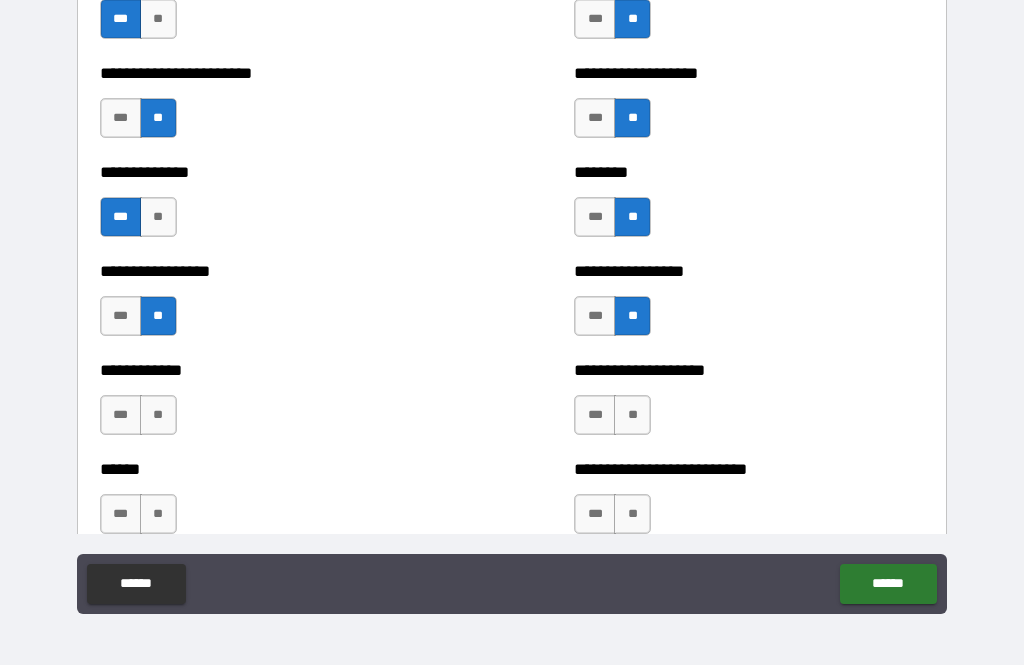 click on "**" at bounding box center (632, 415) 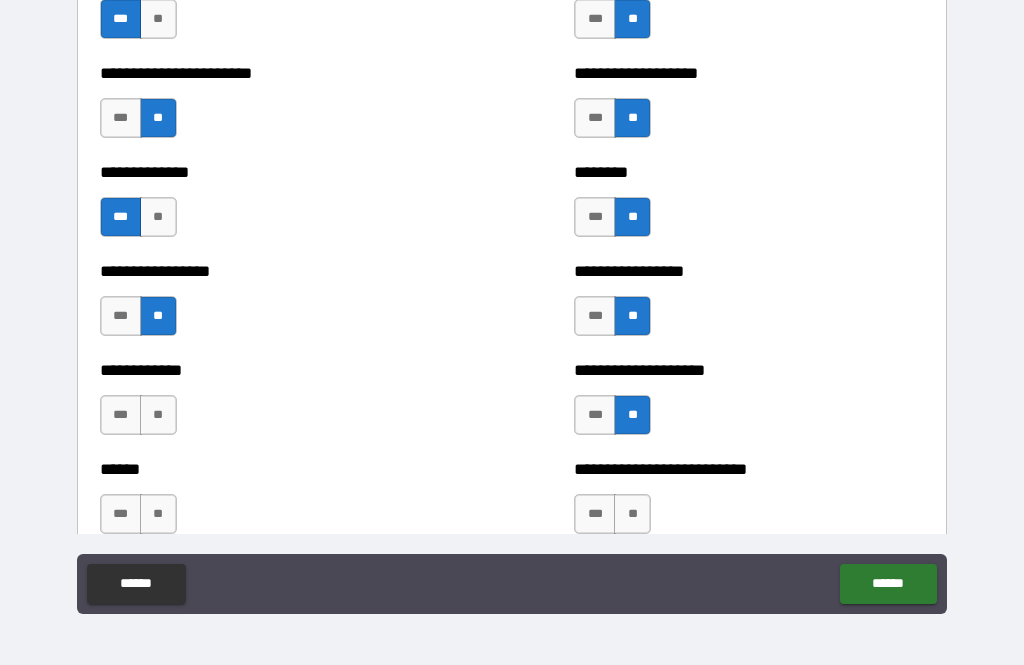 click on "**" at bounding box center [158, 415] 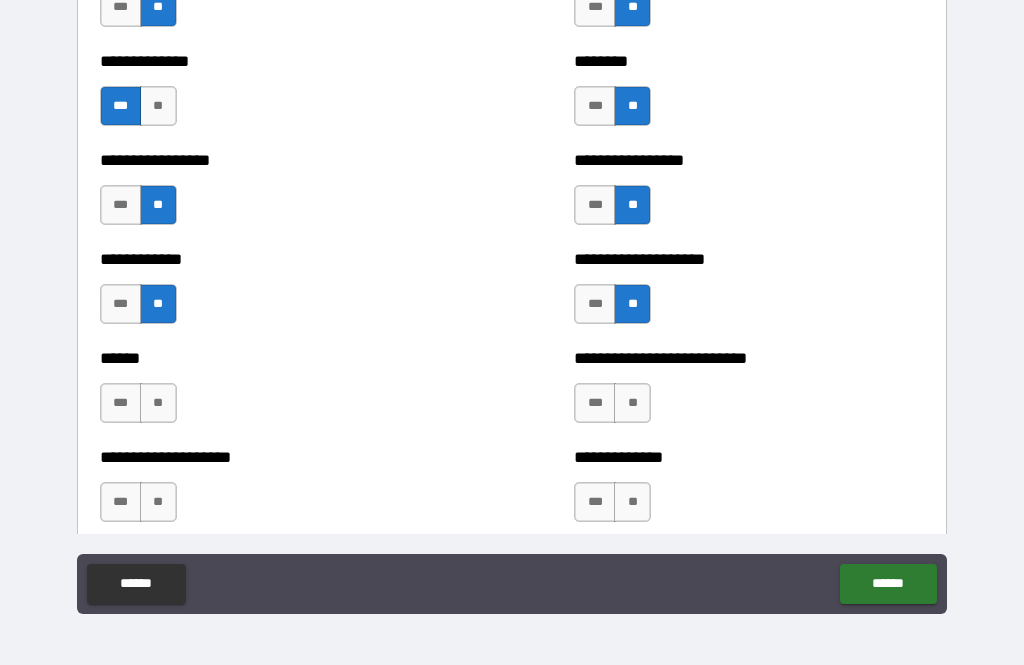 scroll, scrollTop: 3550, scrollLeft: 0, axis: vertical 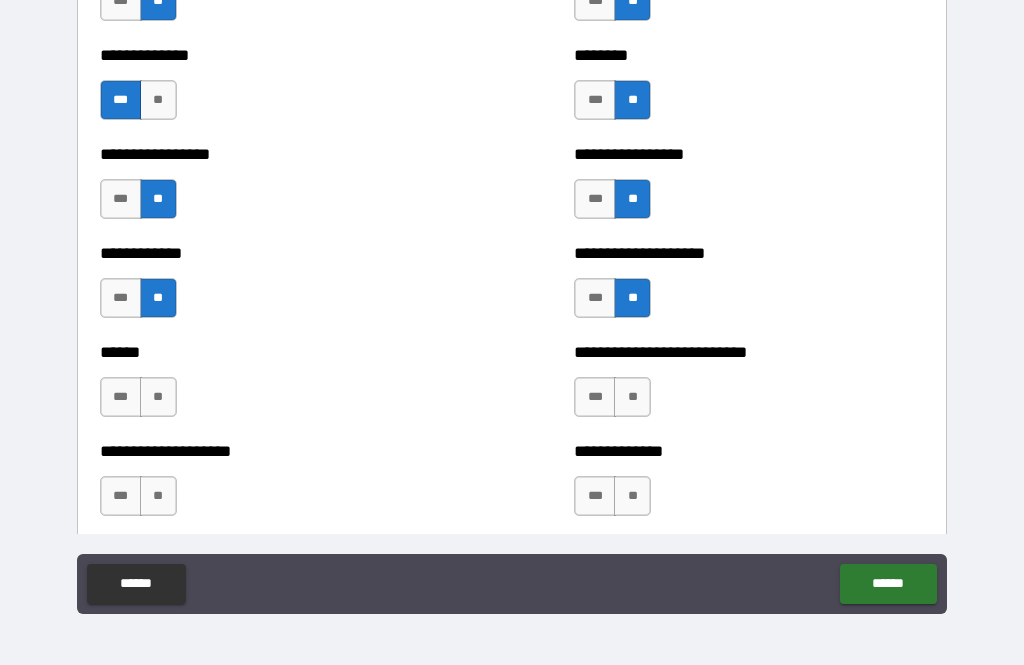 click on "**" at bounding box center (158, 397) 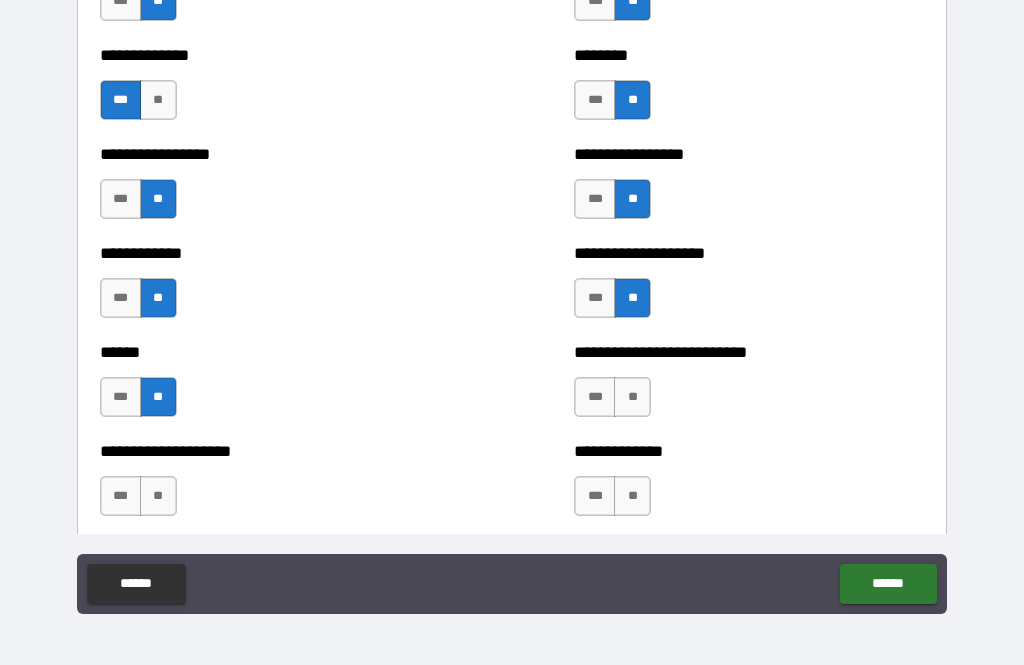 click on "**" at bounding box center [632, 397] 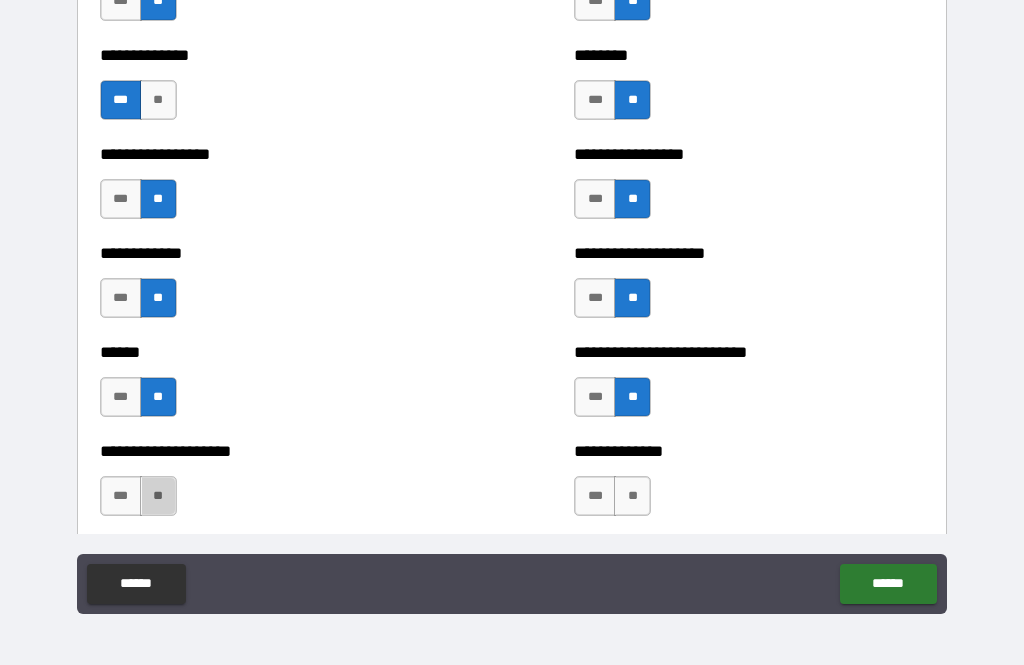 click on "**" at bounding box center (158, 496) 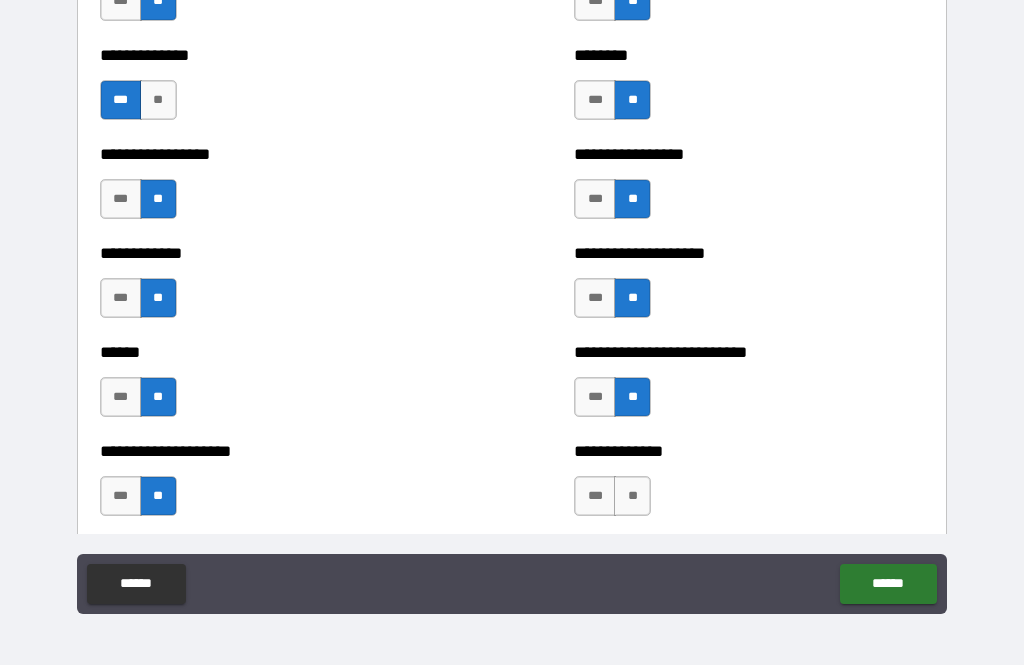 click on "**" at bounding box center [632, 496] 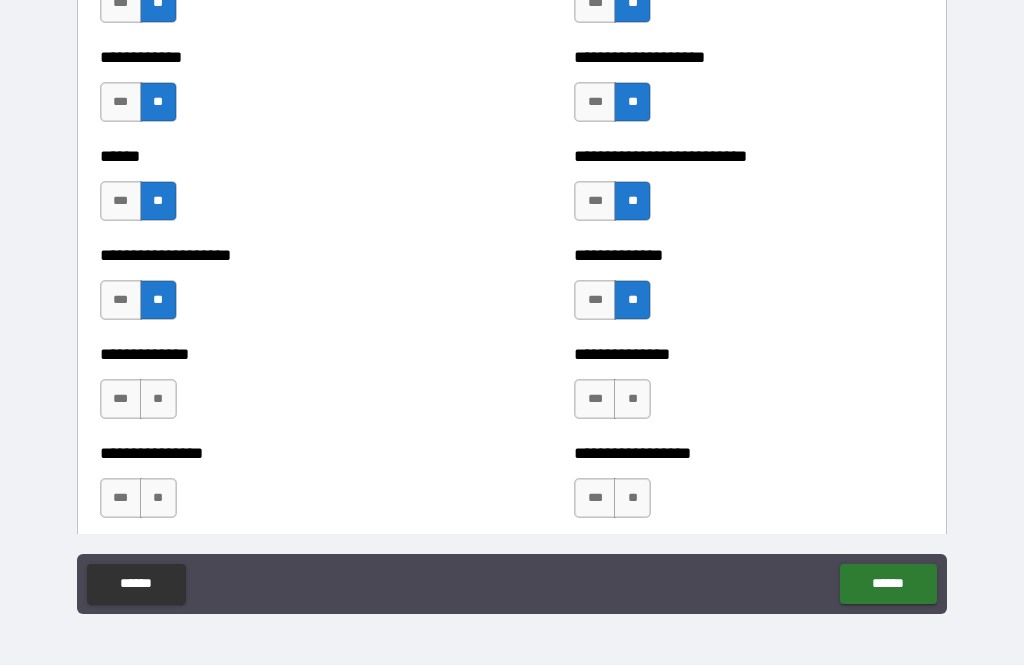 scroll, scrollTop: 3752, scrollLeft: 0, axis: vertical 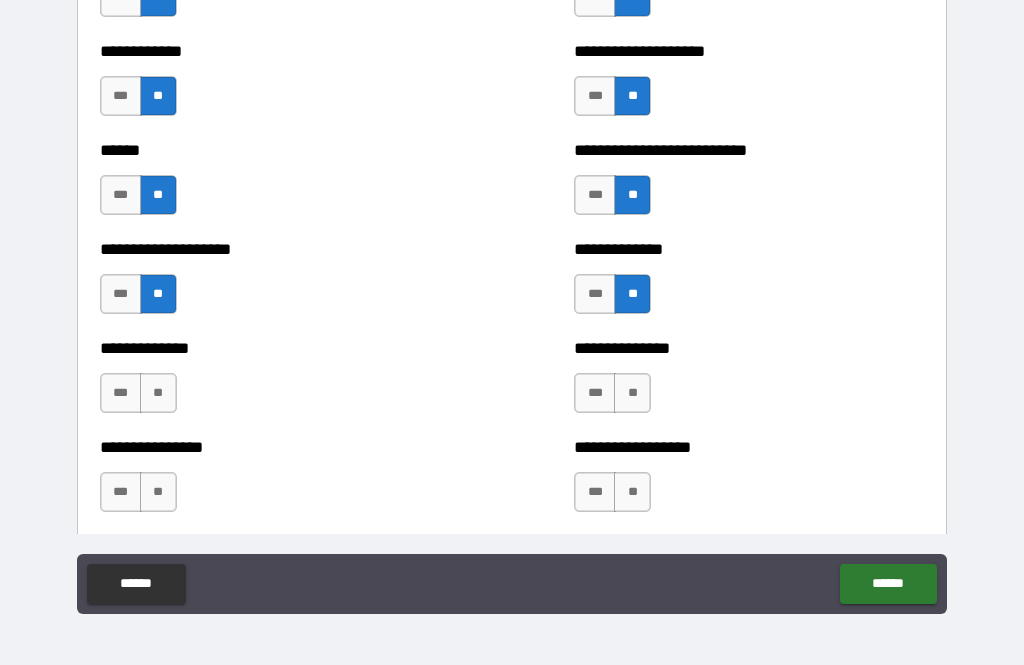click on "**" at bounding box center [158, 393] 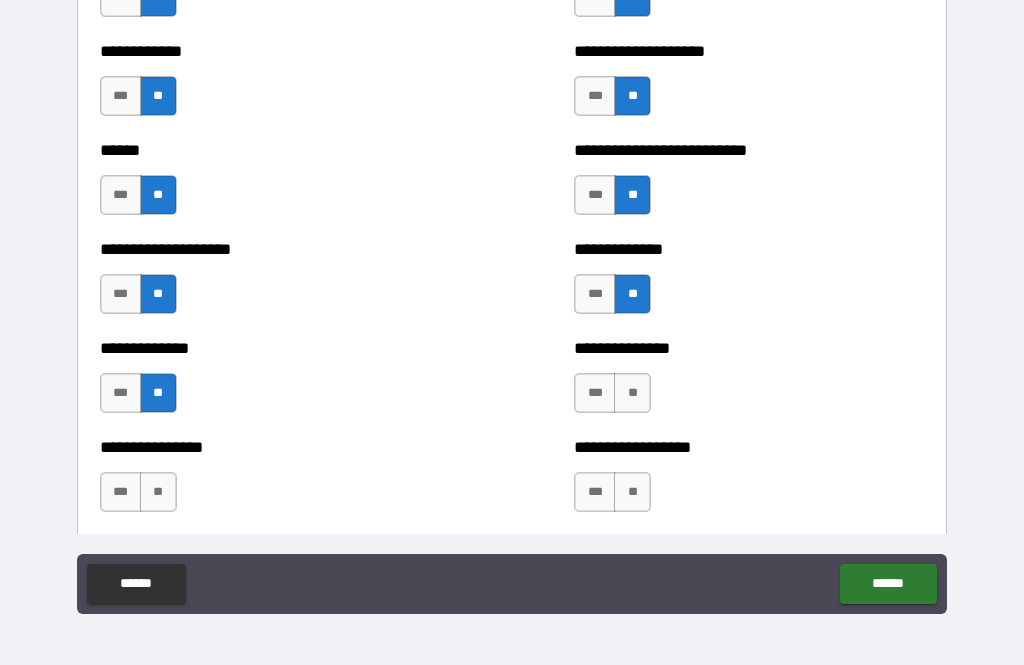 click on "**" at bounding box center (632, 393) 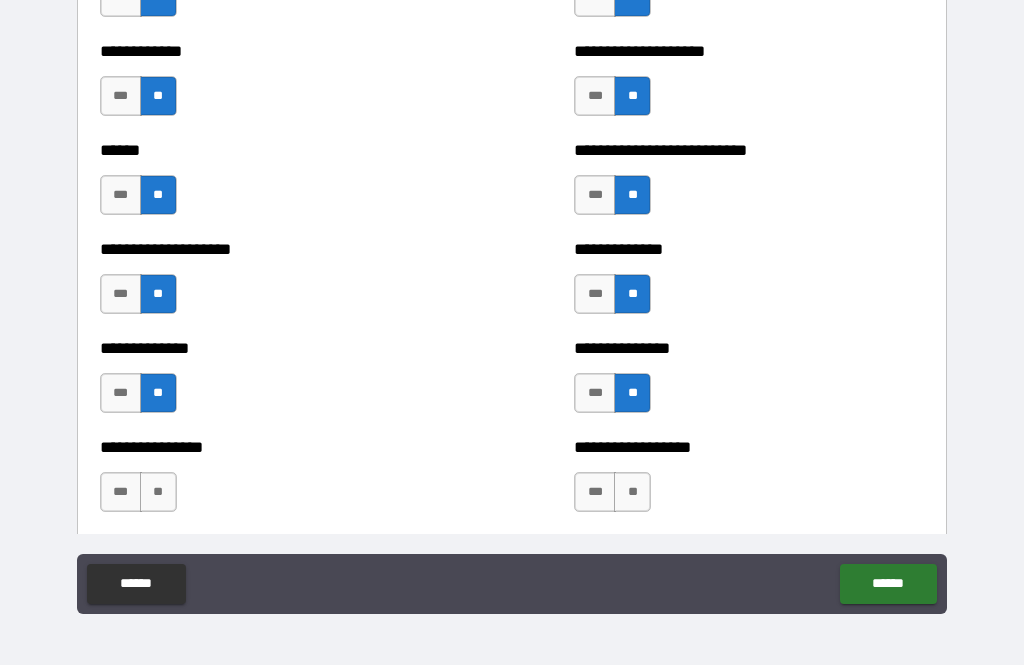 click on "**" at bounding box center [158, 492] 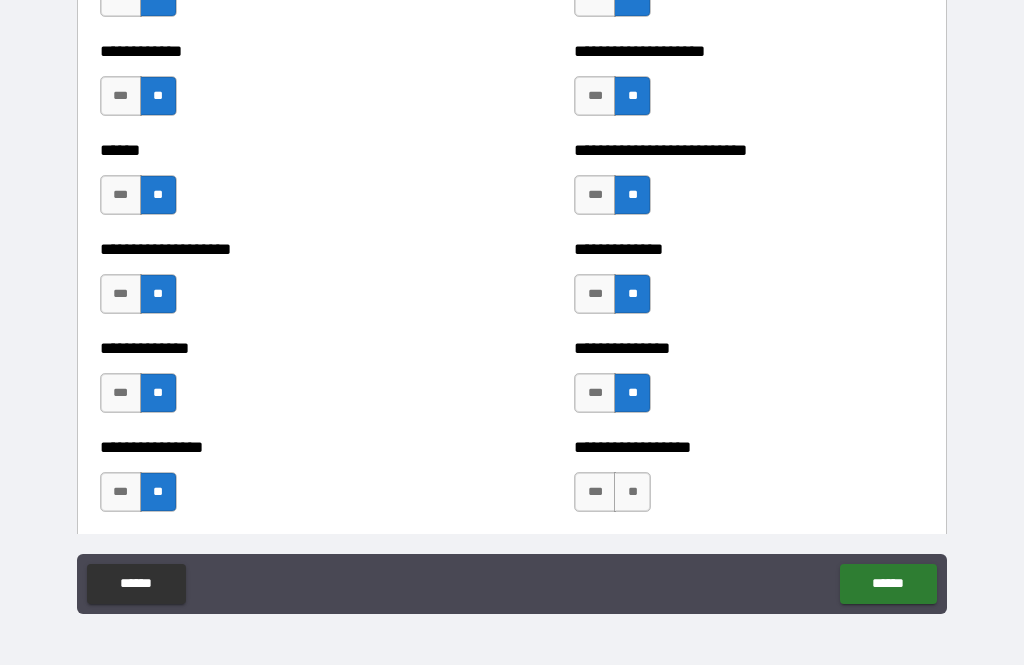 click on "**" at bounding box center [632, 492] 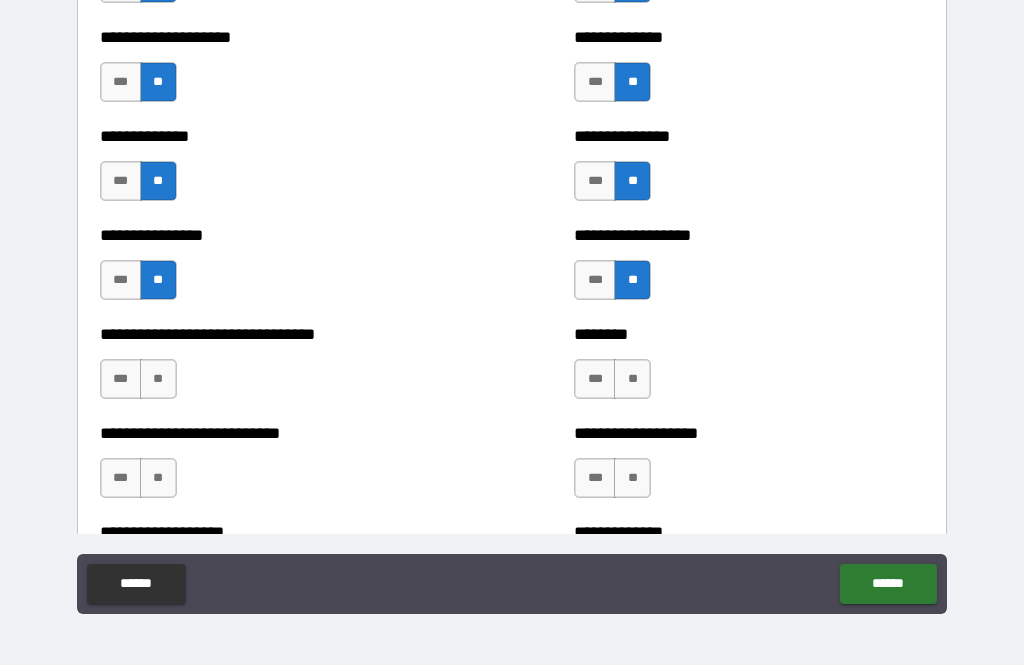 scroll, scrollTop: 3964, scrollLeft: 0, axis: vertical 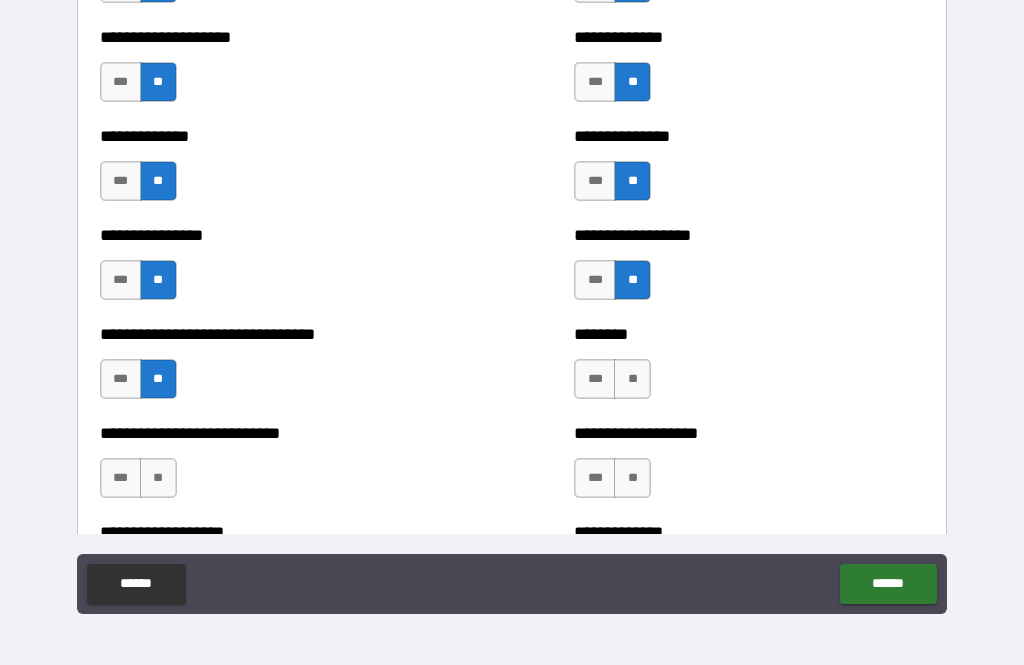 click on "**" at bounding box center (632, 379) 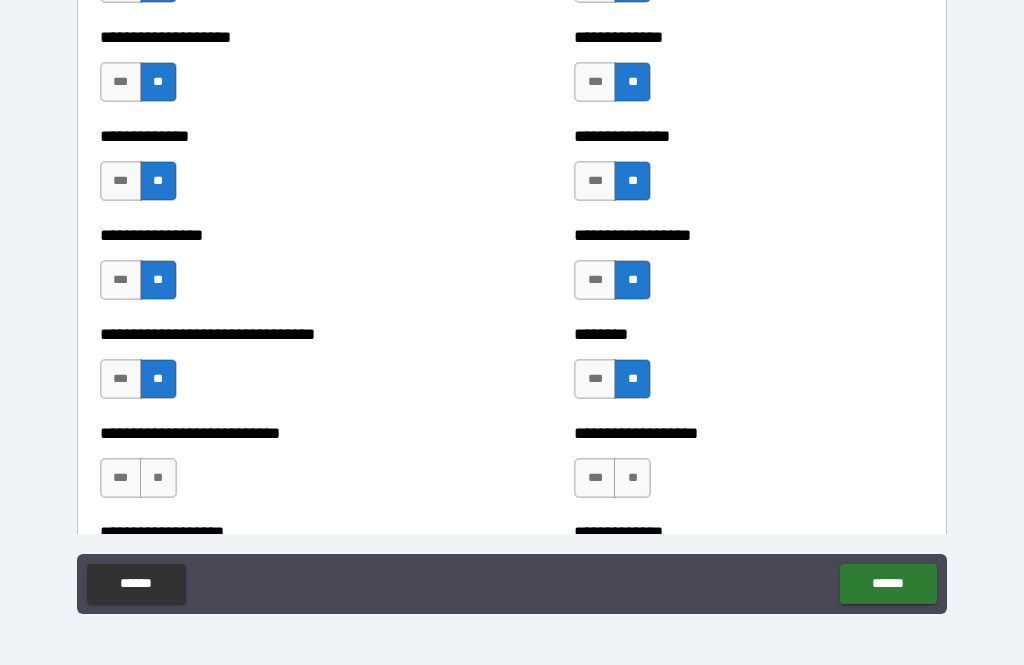 click on "***" at bounding box center [595, 478] 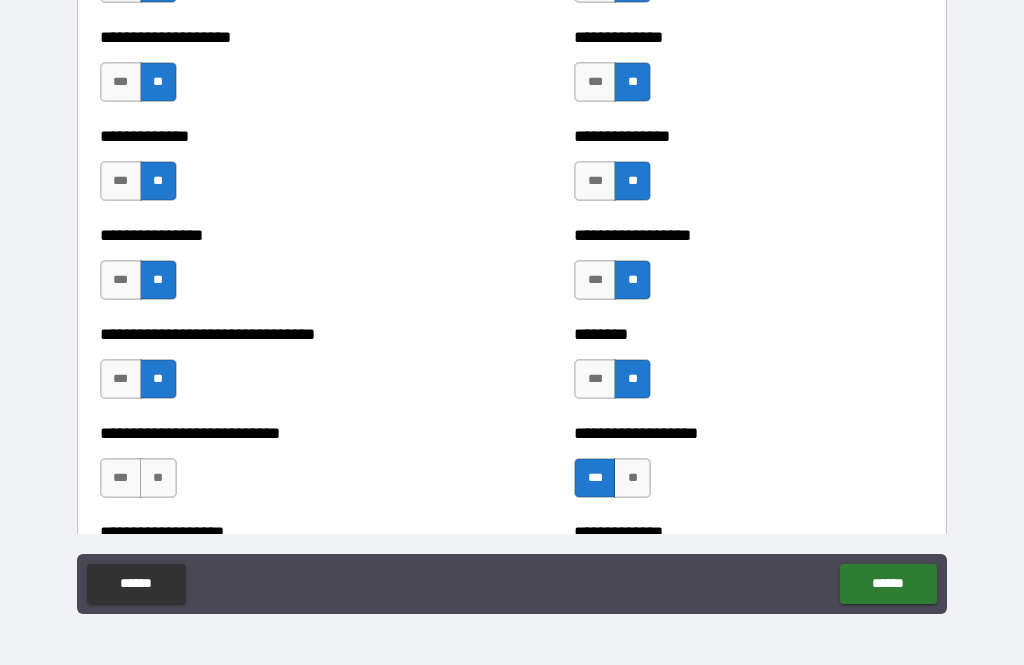 click on "**" at bounding box center (158, 478) 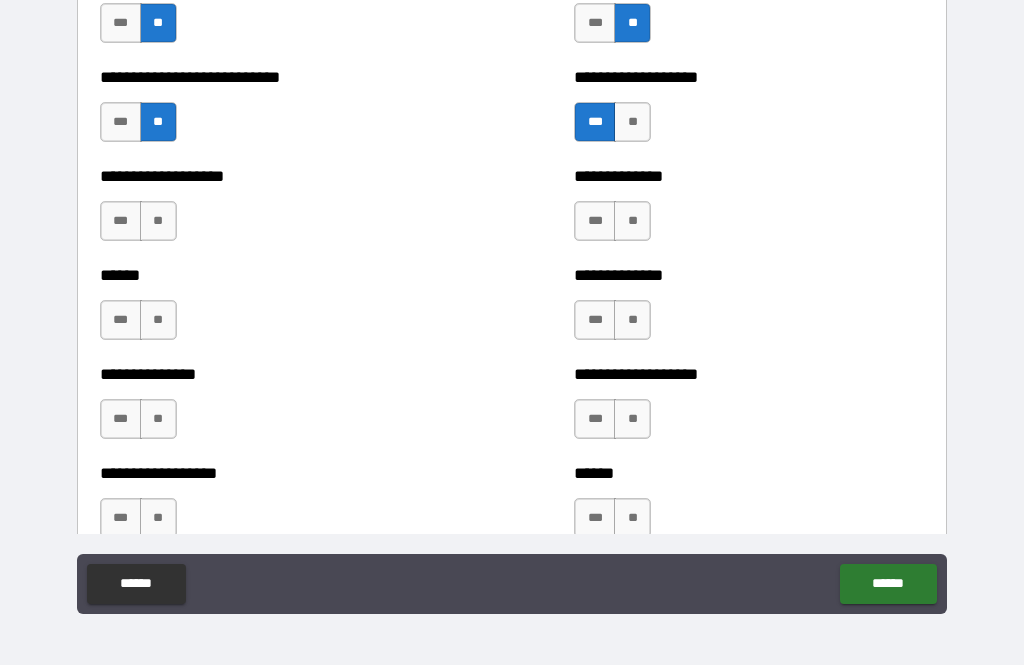 scroll, scrollTop: 4321, scrollLeft: 0, axis: vertical 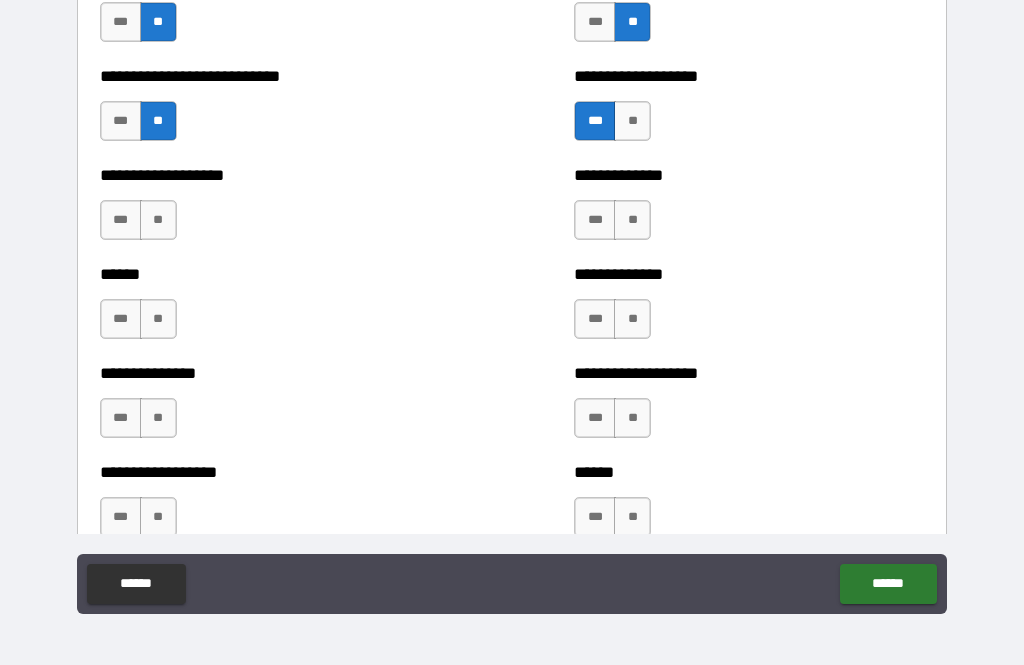 click on "**" at bounding box center (158, 220) 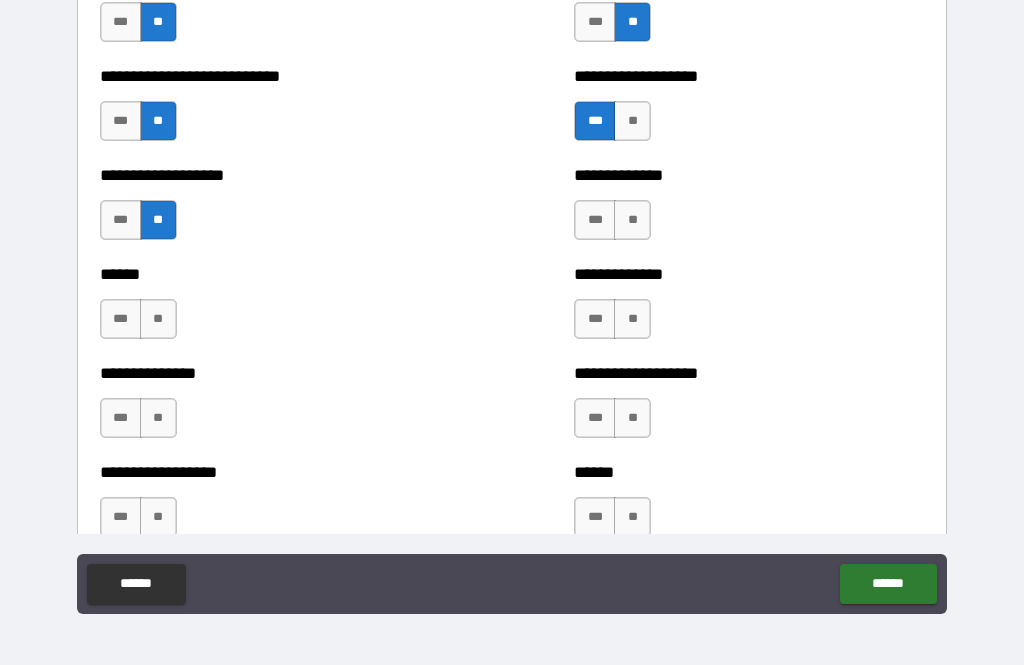 click on "**" at bounding box center (632, 220) 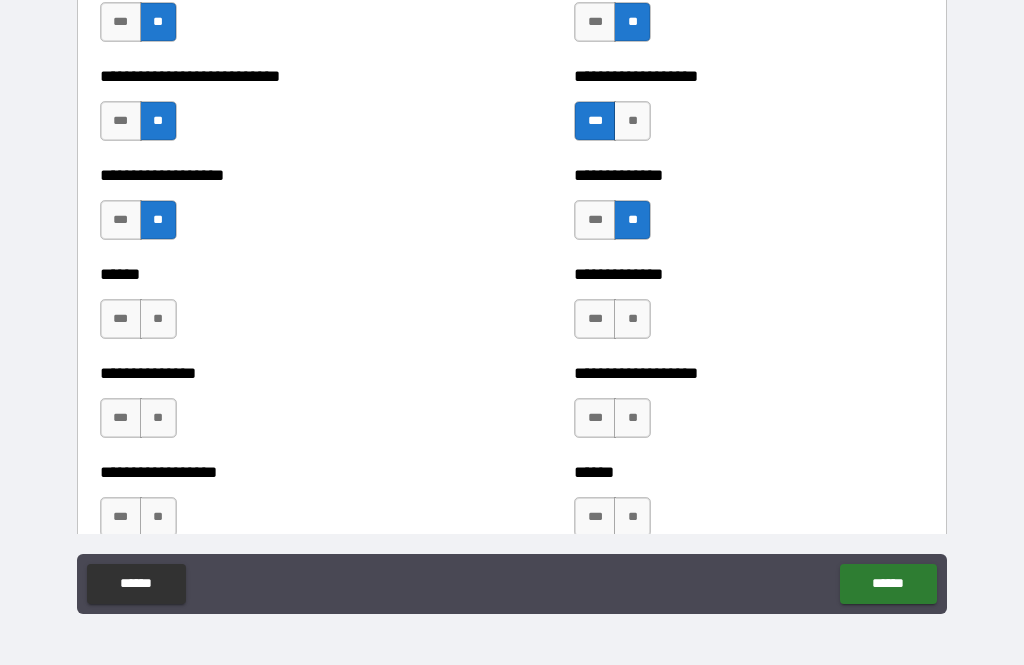click on "**" at bounding box center [632, 319] 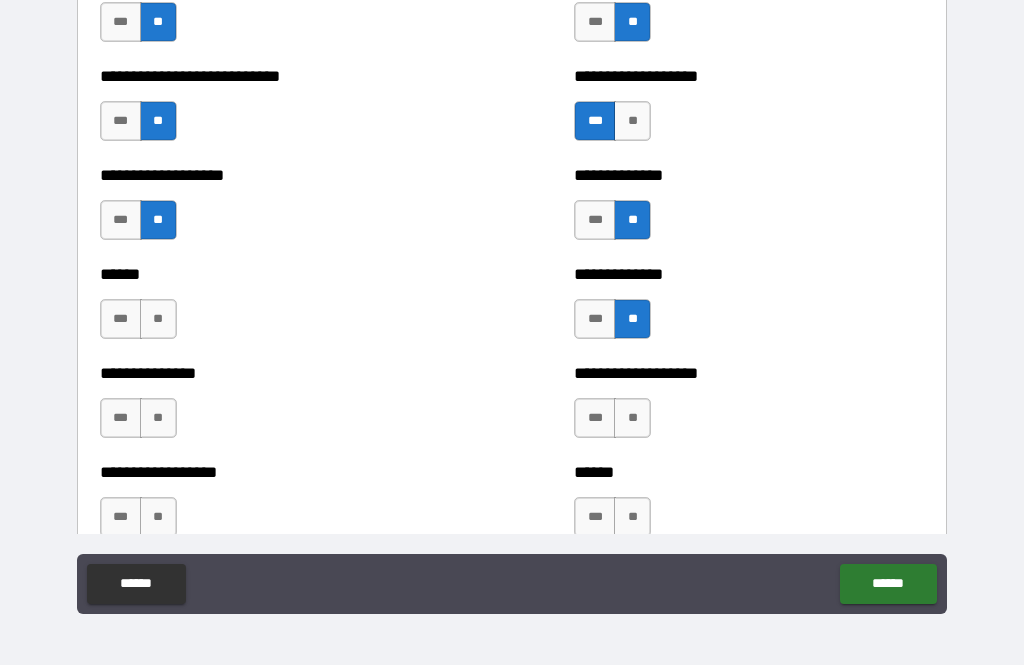 click on "**" at bounding box center (158, 319) 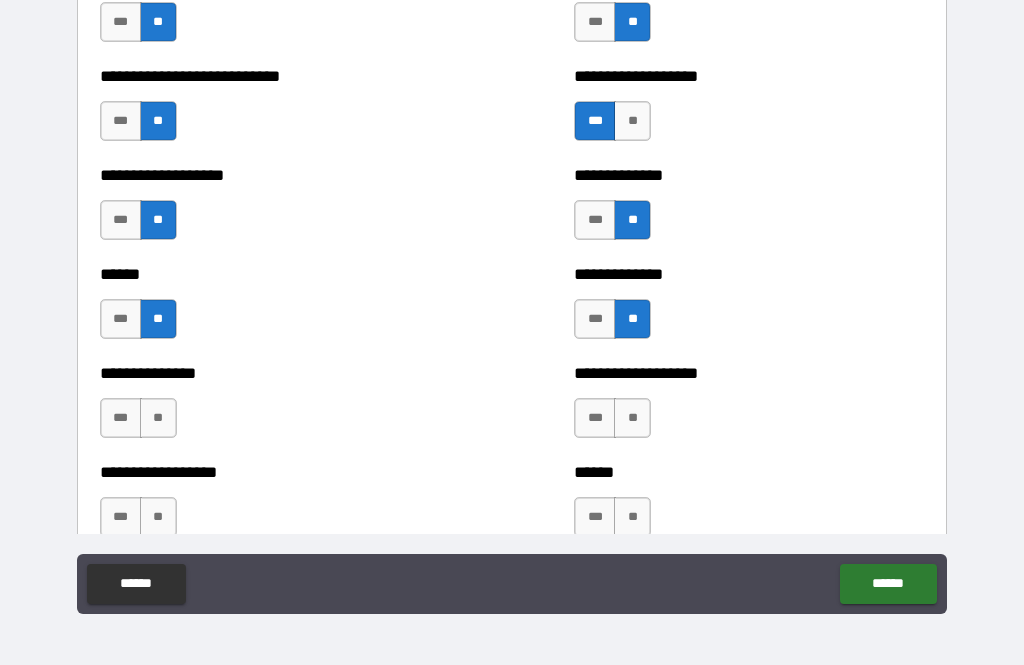 click on "**" at bounding box center [158, 418] 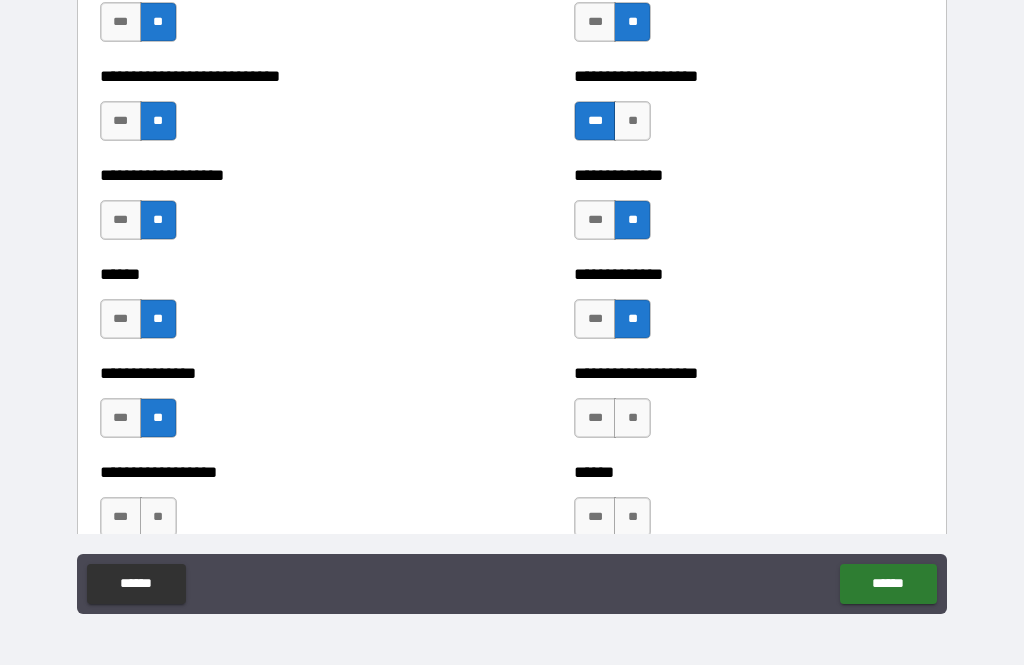 click on "**" at bounding box center [632, 418] 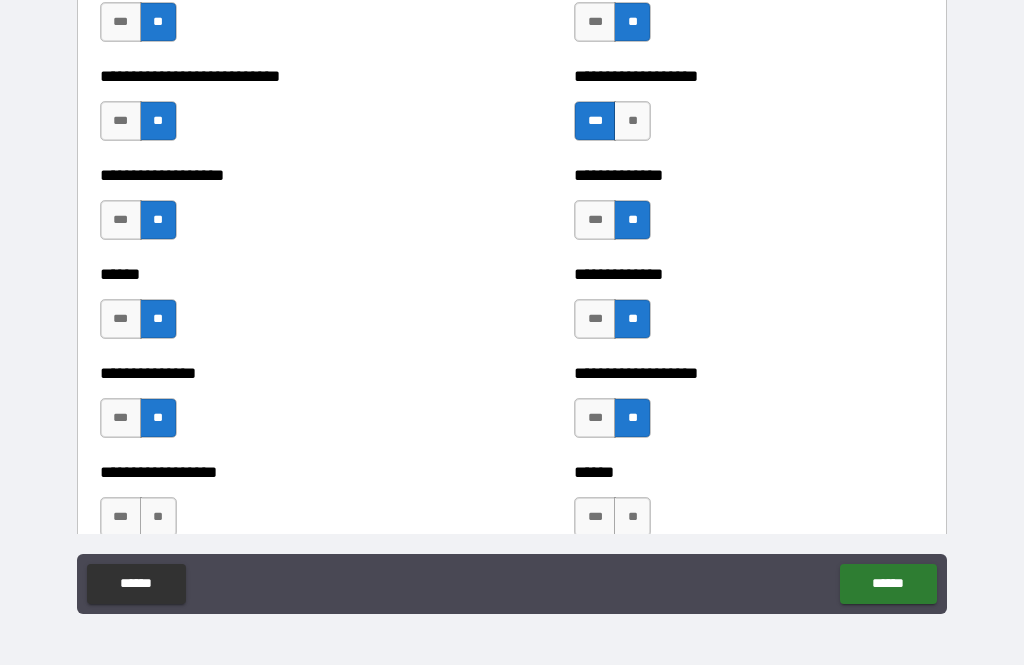 click on "**" at bounding box center [632, 517] 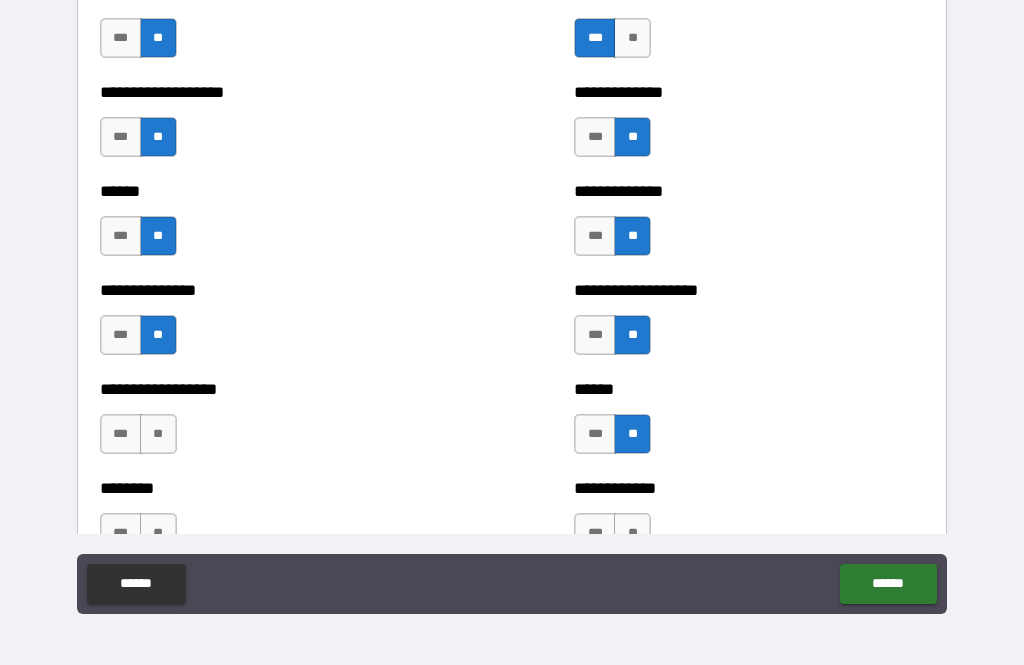 scroll, scrollTop: 4413, scrollLeft: 0, axis: vertical 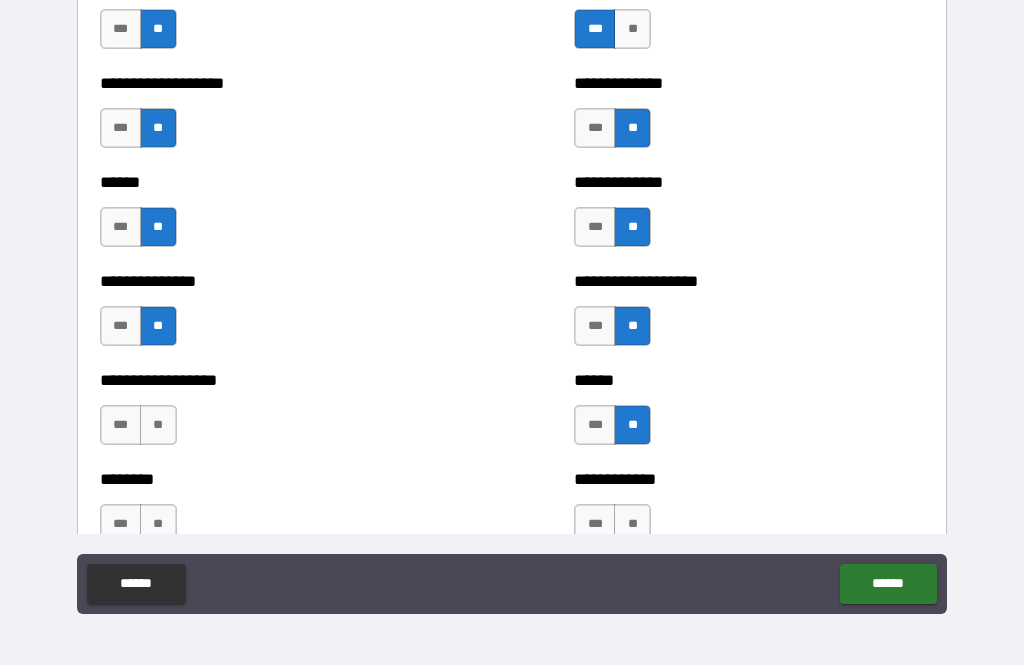 click on "**" at bounding box center (158, 425) 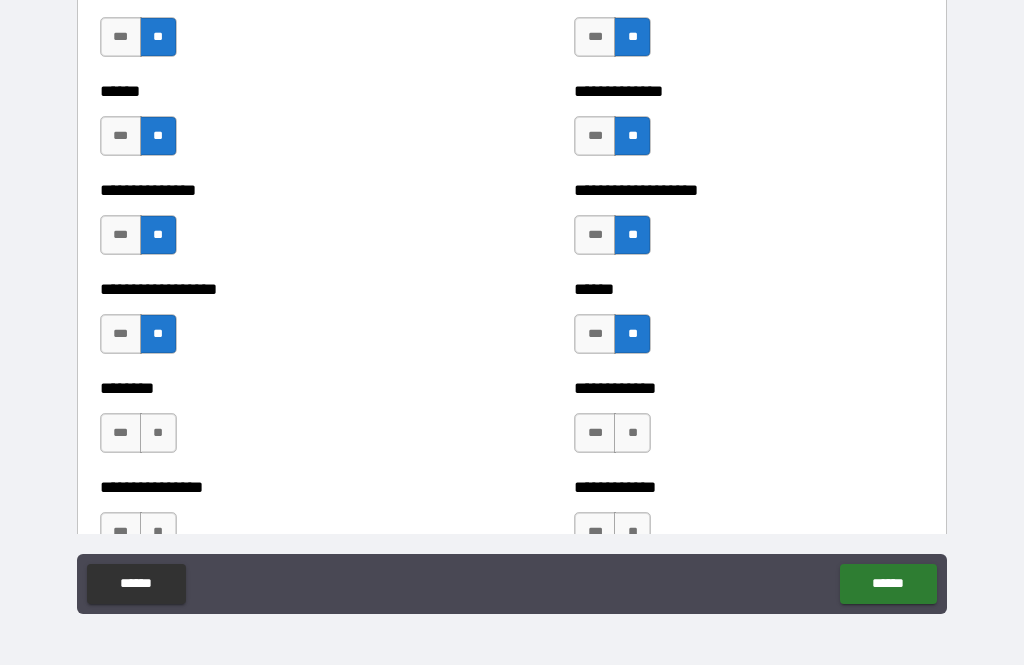 scroll, scrollTop: 4509, scrollLeft: 0, axis: vertical 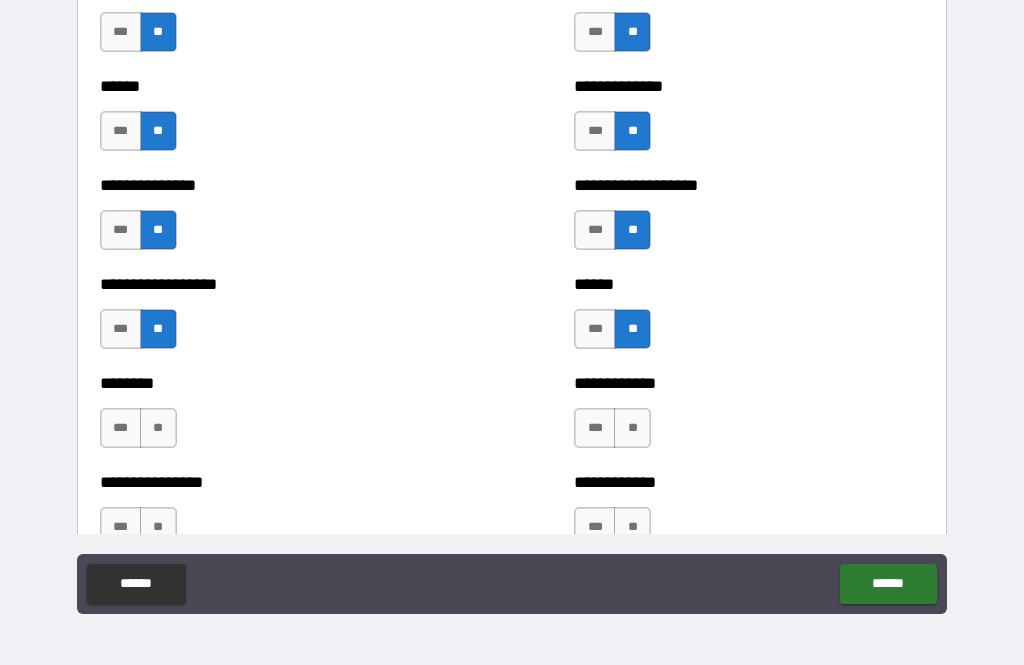 click on "**" at bounding box center [632, 428] 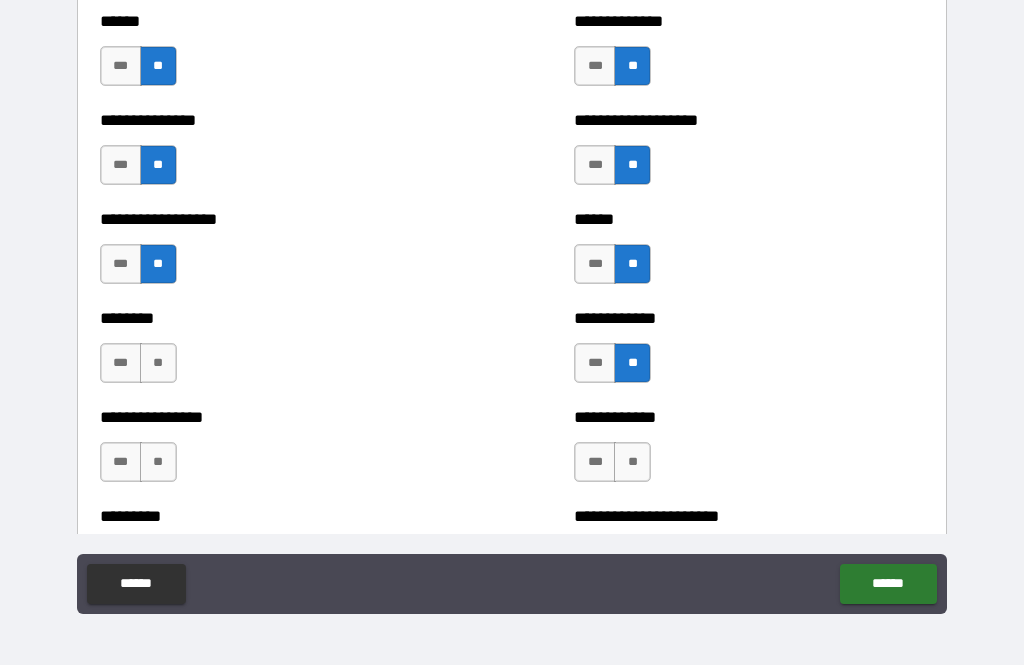 scroll, scrollTop: 4588, scrollLeft: 0, axis: vertical 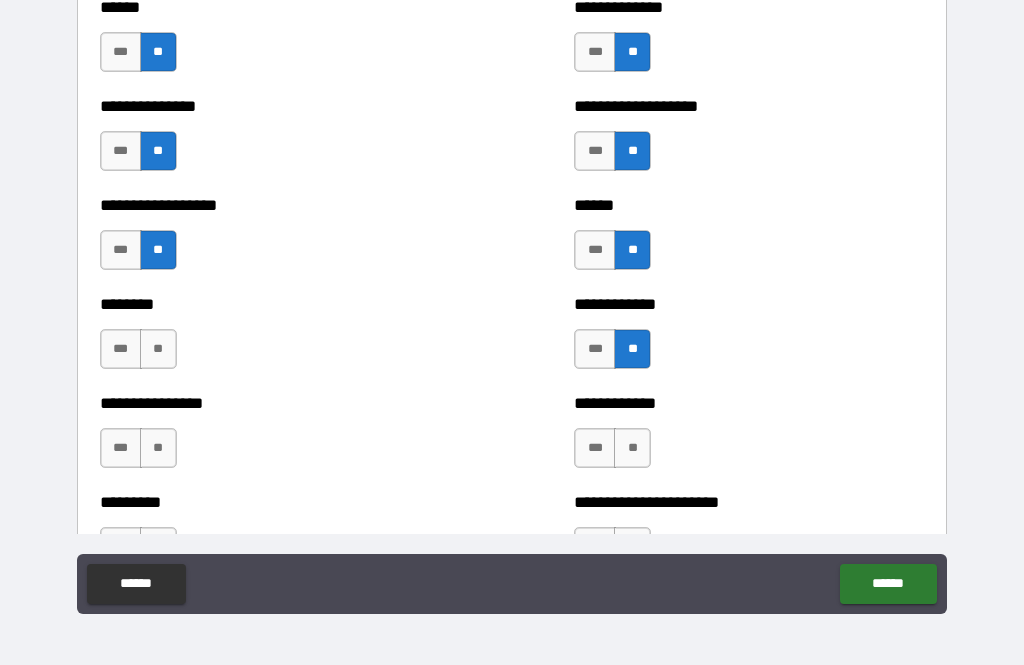 click on "**" at bounding box center [158, 448] 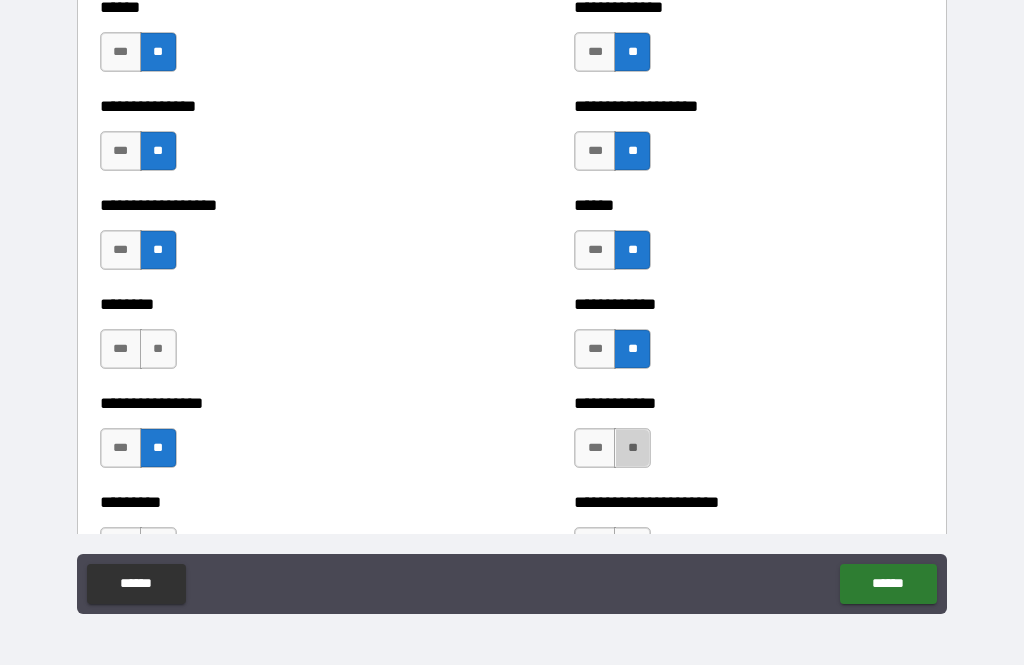 click on "**" at bounding box center [632, 448] 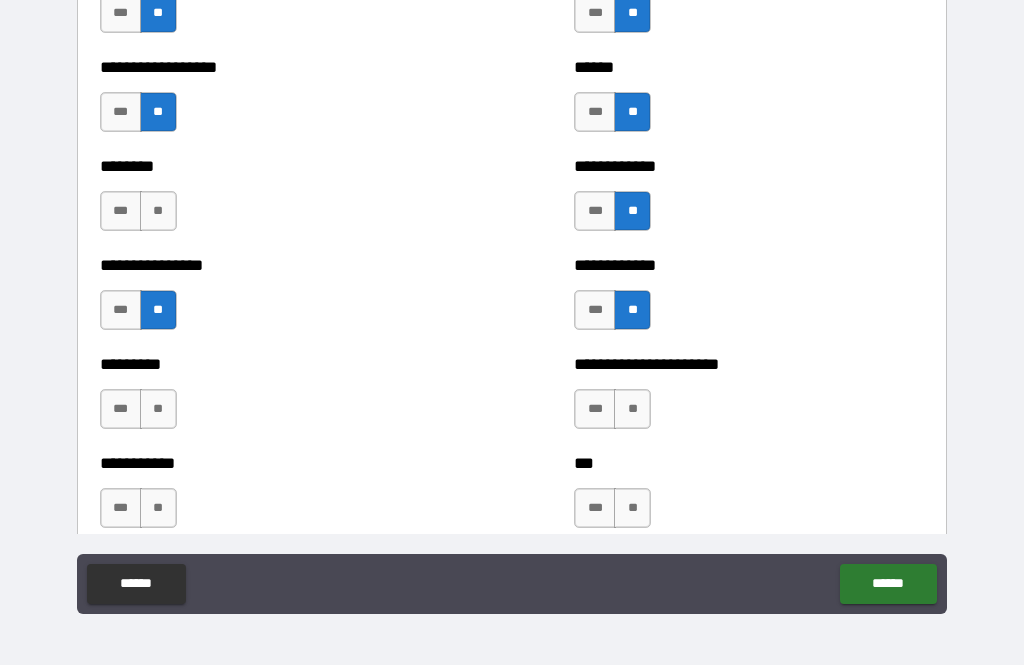 scroll, scrollTop: 4727, scrollLeft: 0, axis: vertical 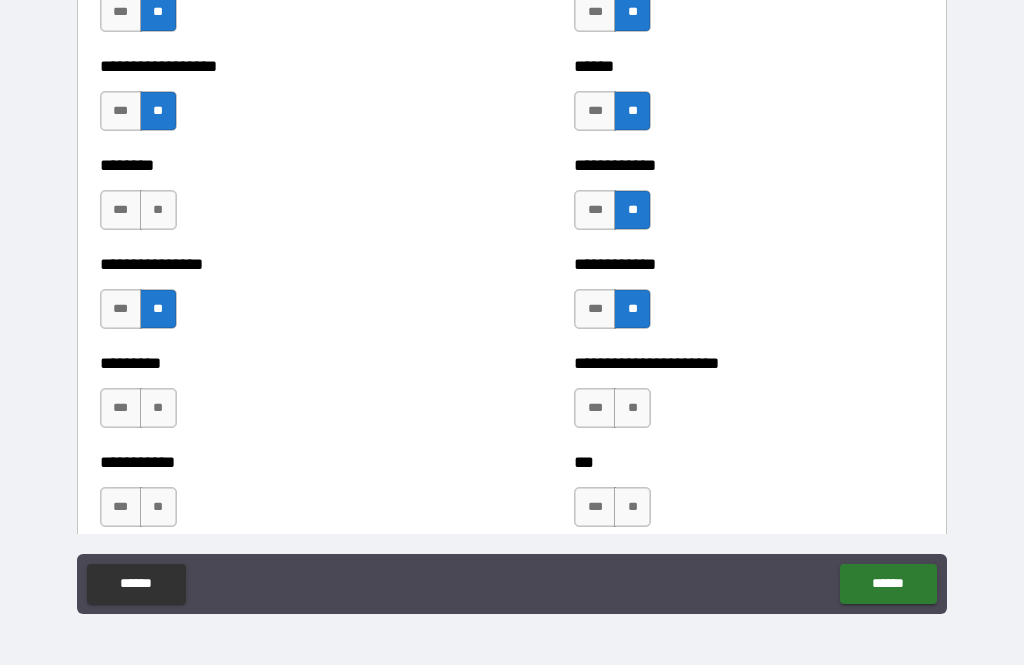 click on "***" at bounding box center [121, 408] 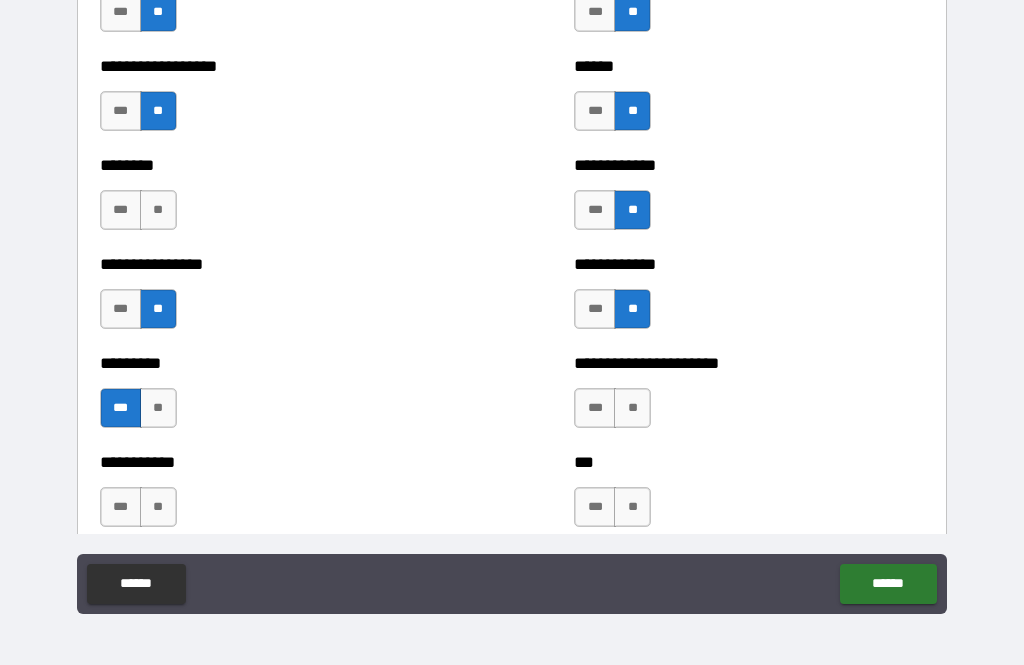 click on "***" at bounding box center (595, 408) 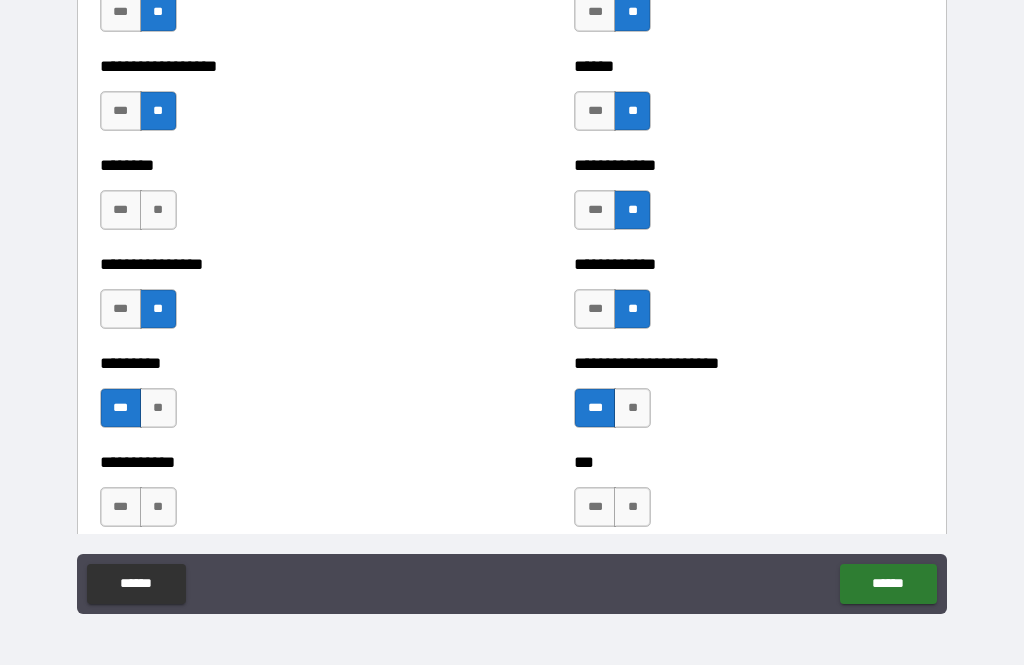 click on "**" at bounding box center [632, 408] 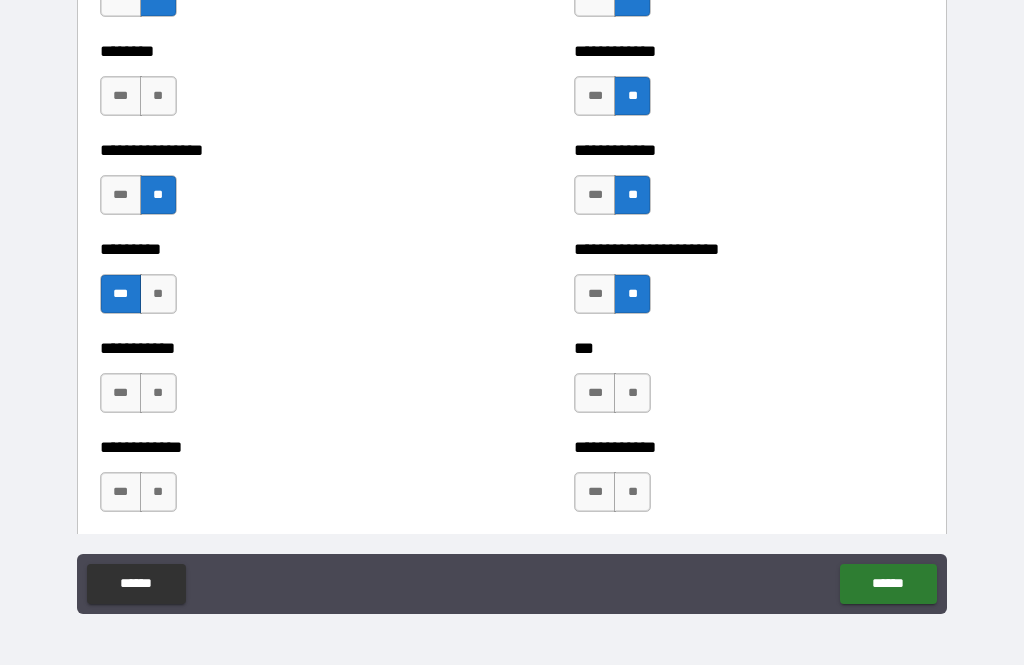 scroll, scrollTop: 4842, scrollLeft: 0, axis: vertical 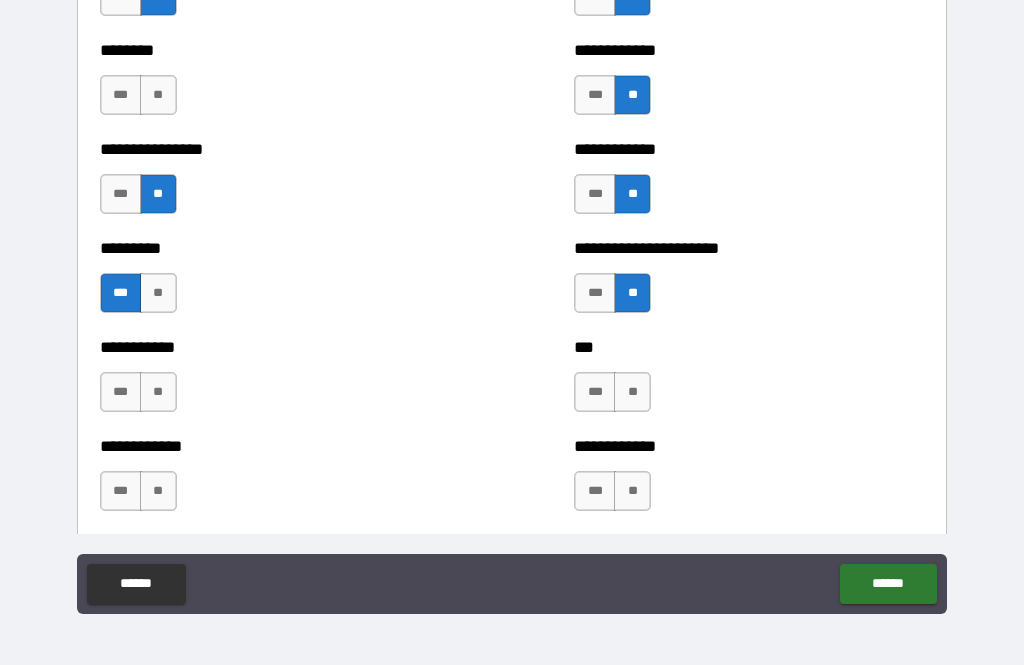 click on "**" at bounding box center [632, 392] 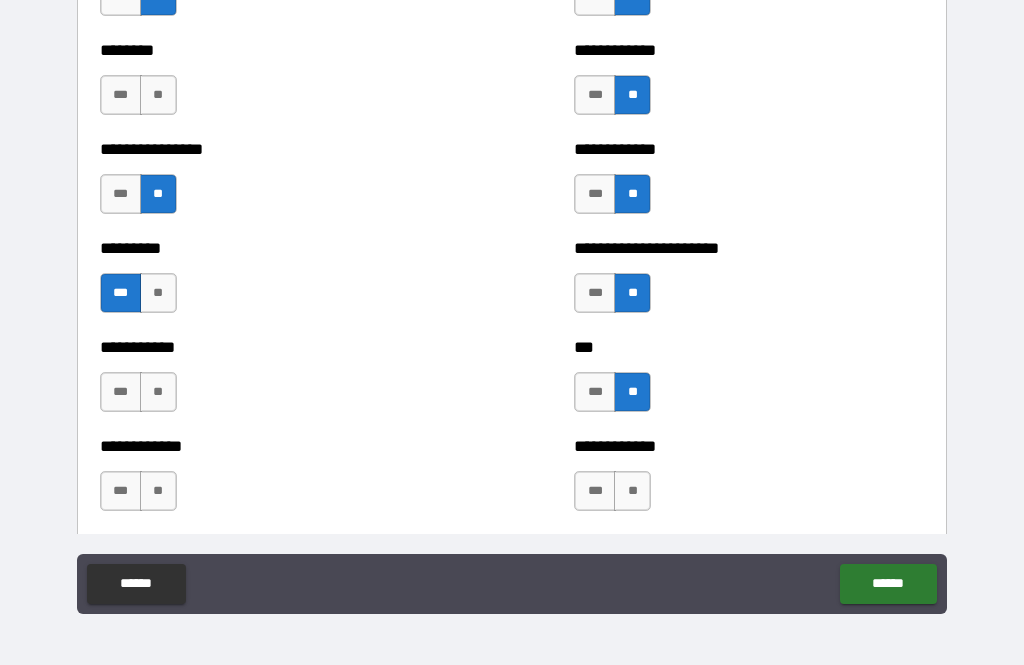 click on "**" at bounding box center [158, 392] 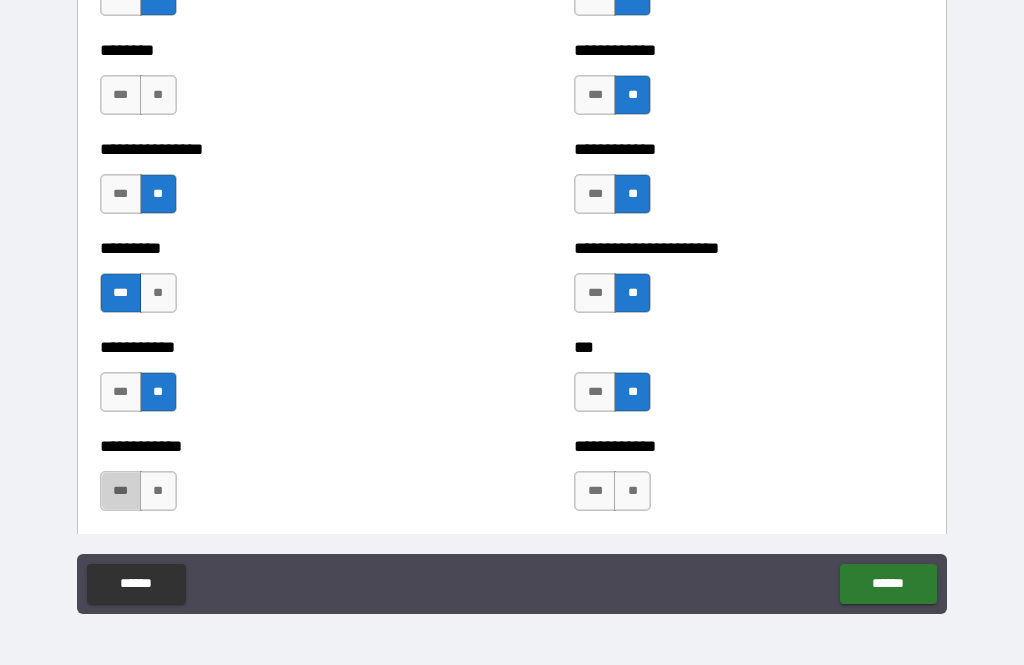 click on "***" at bounding box center (121, 491) 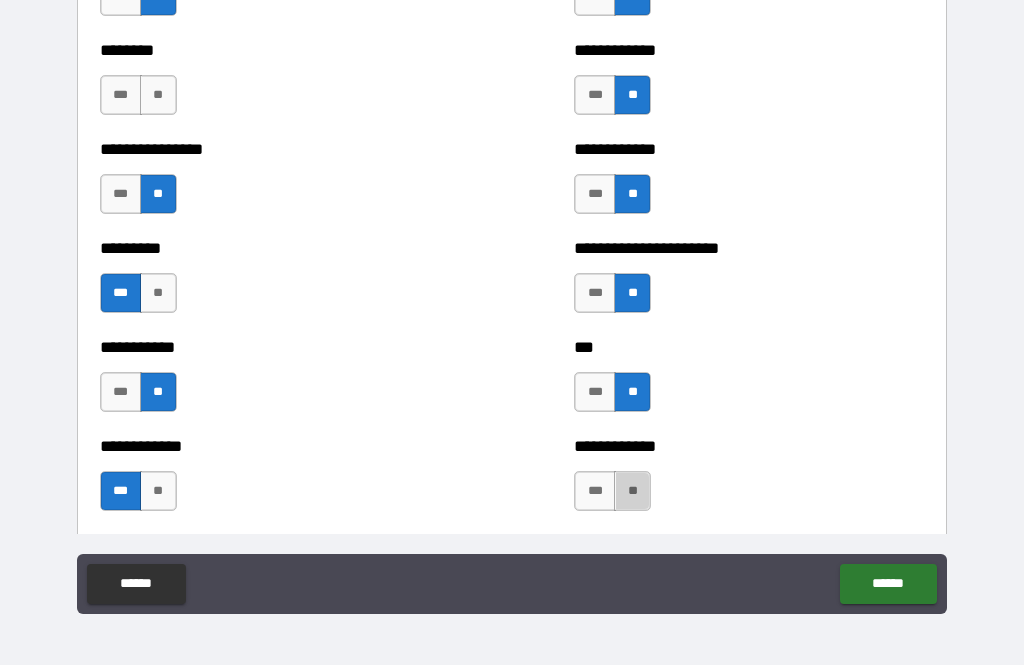 click on "**" at bounding box center (632, 491) 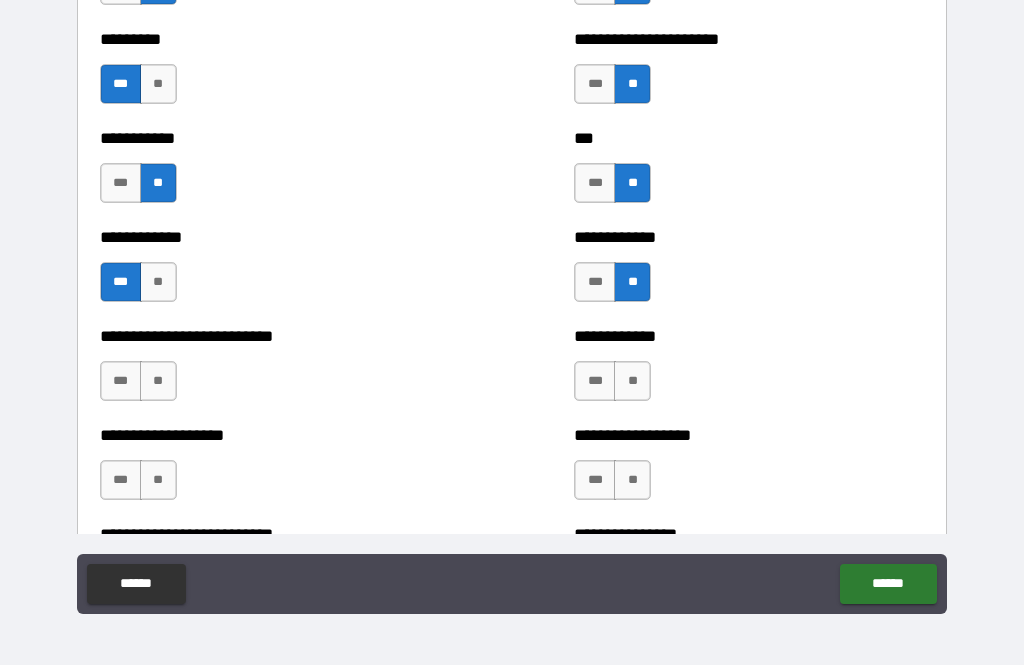 scroll, scrollTop: 5065, scrollLeft: 0, axis: vertical 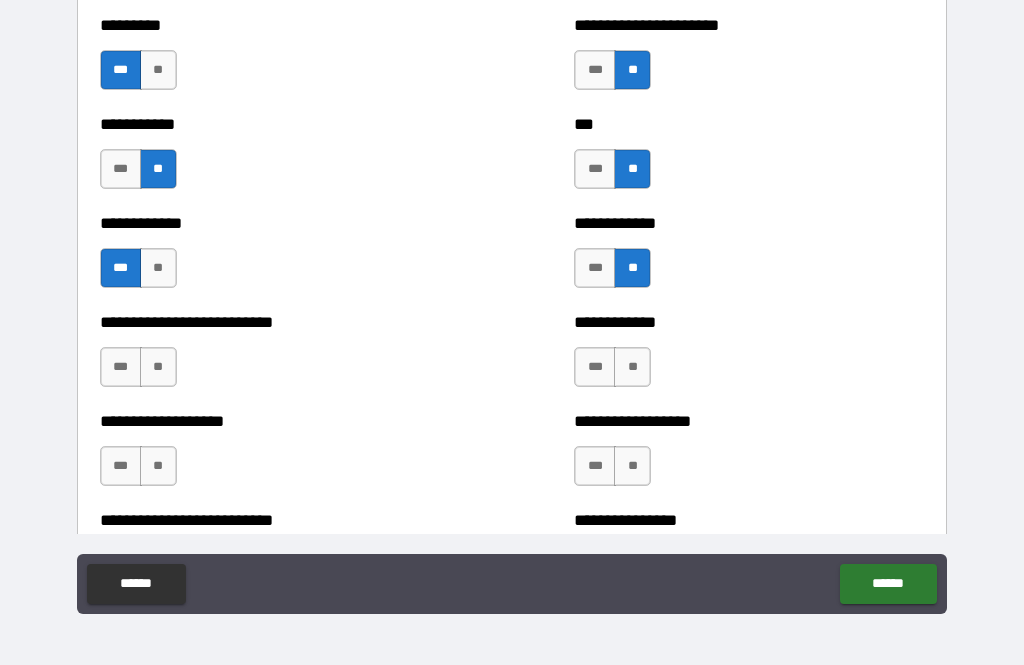 click on "**" at bounding box center (158, 367) 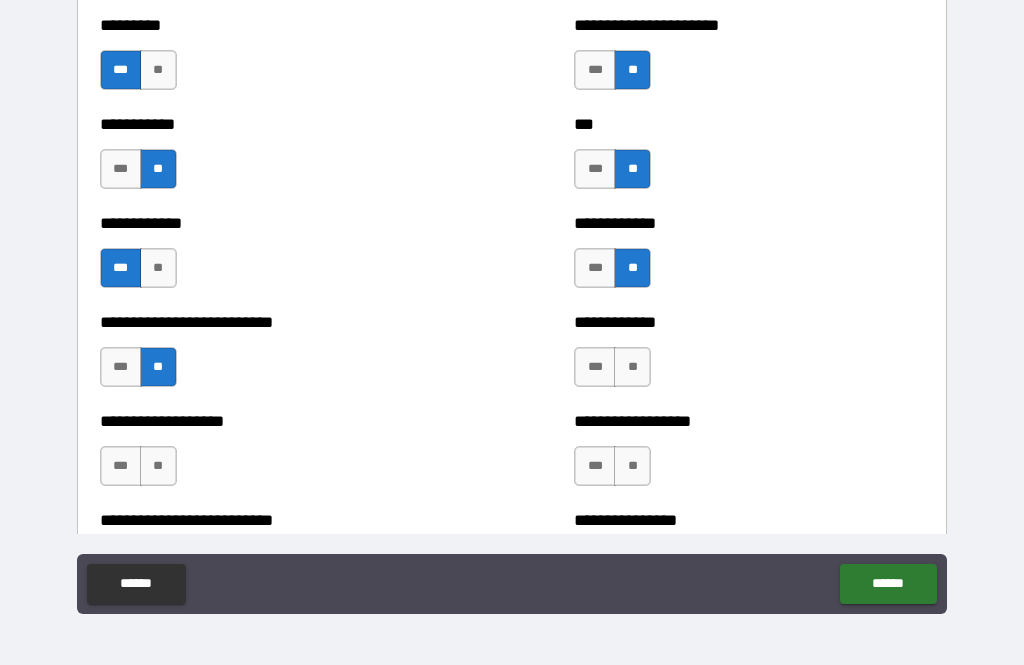 click on "**" at bounding box center [632, 367] 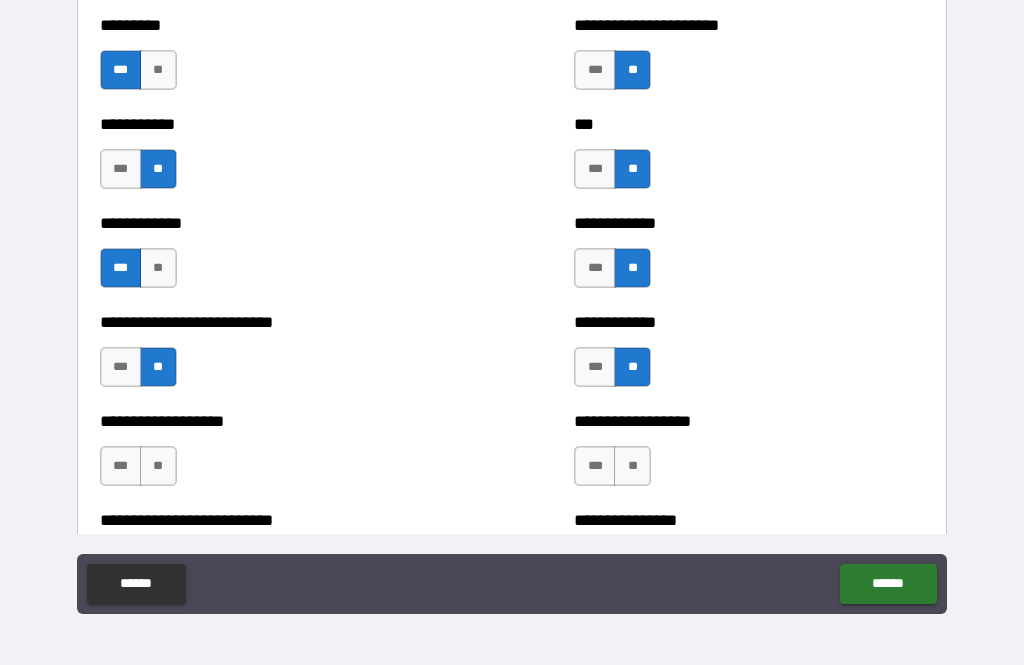 click on "**" at bounding box center [158, 466] 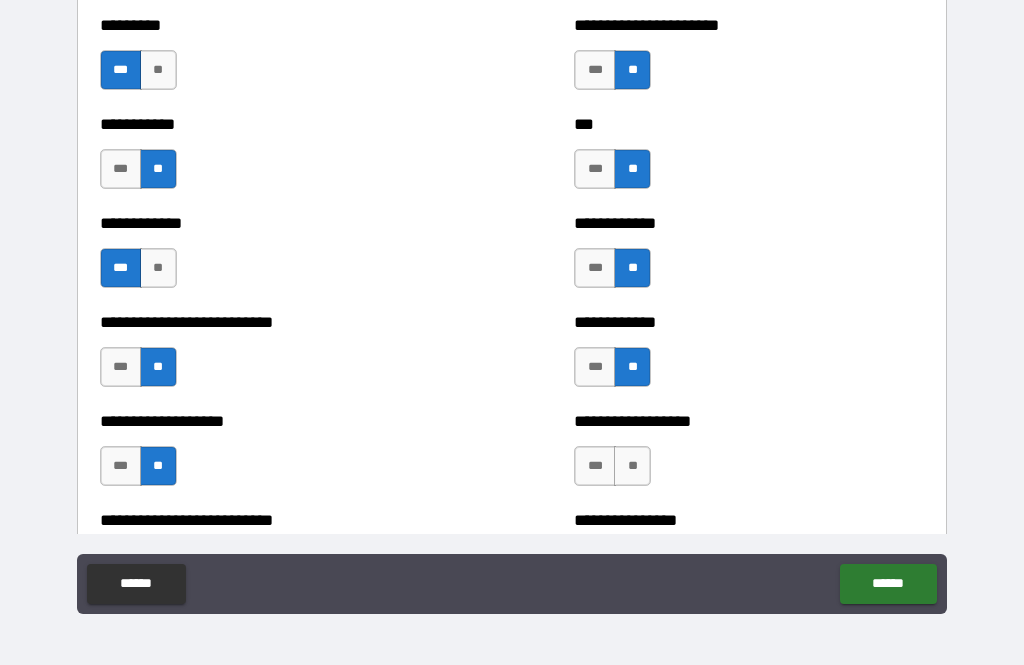 click on "**" at bounding box center (632, 466) 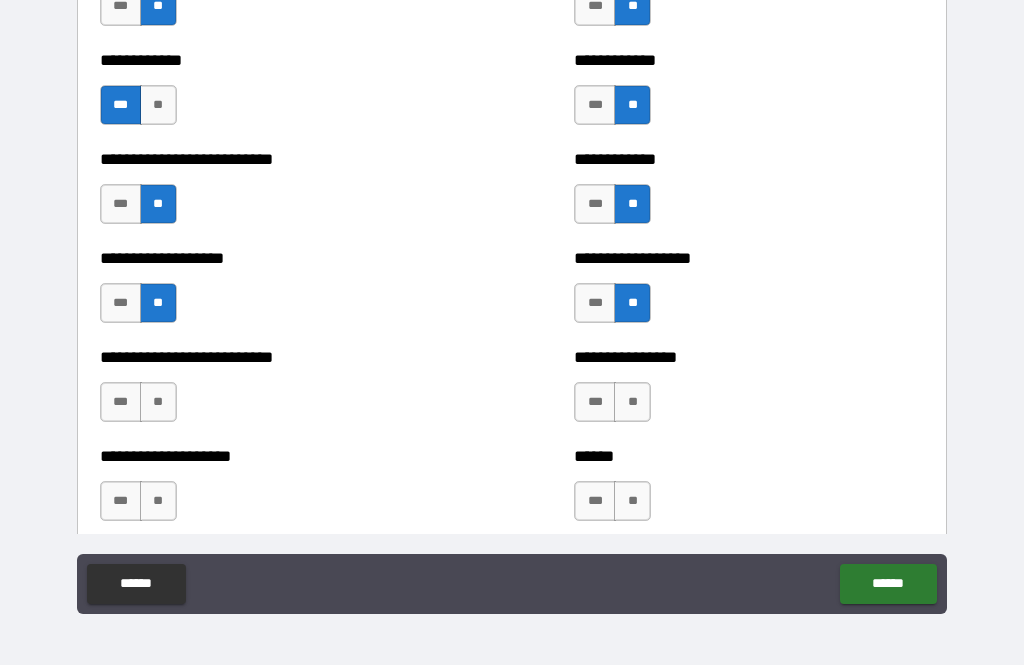 scroll, scrollTop: 5231, scrollLeft: 0, axis: vertical 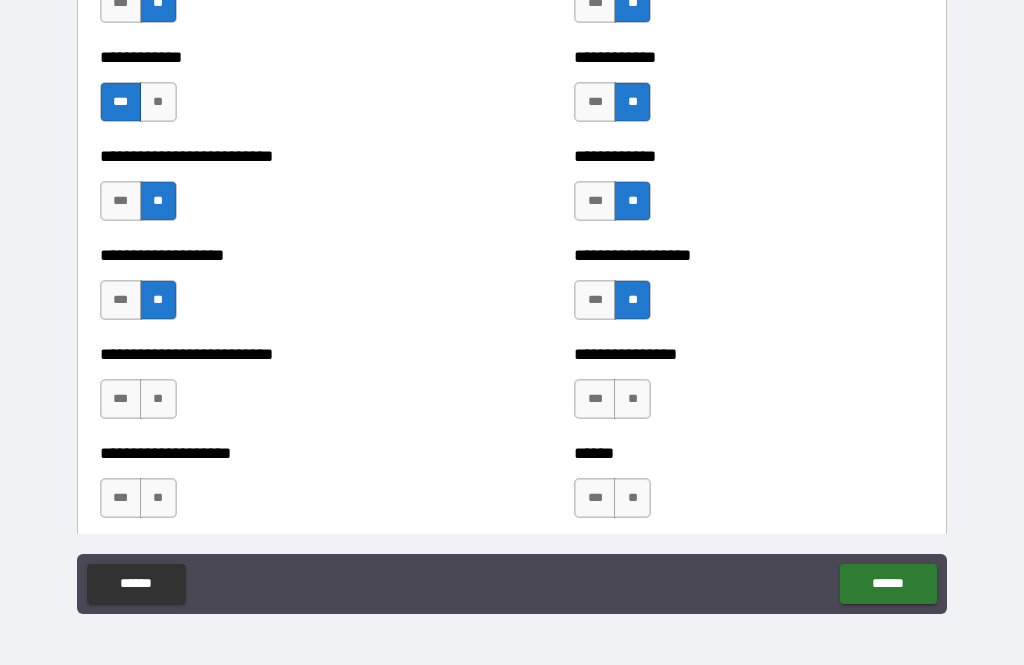 click on "**" at bounding box center [632, 399] 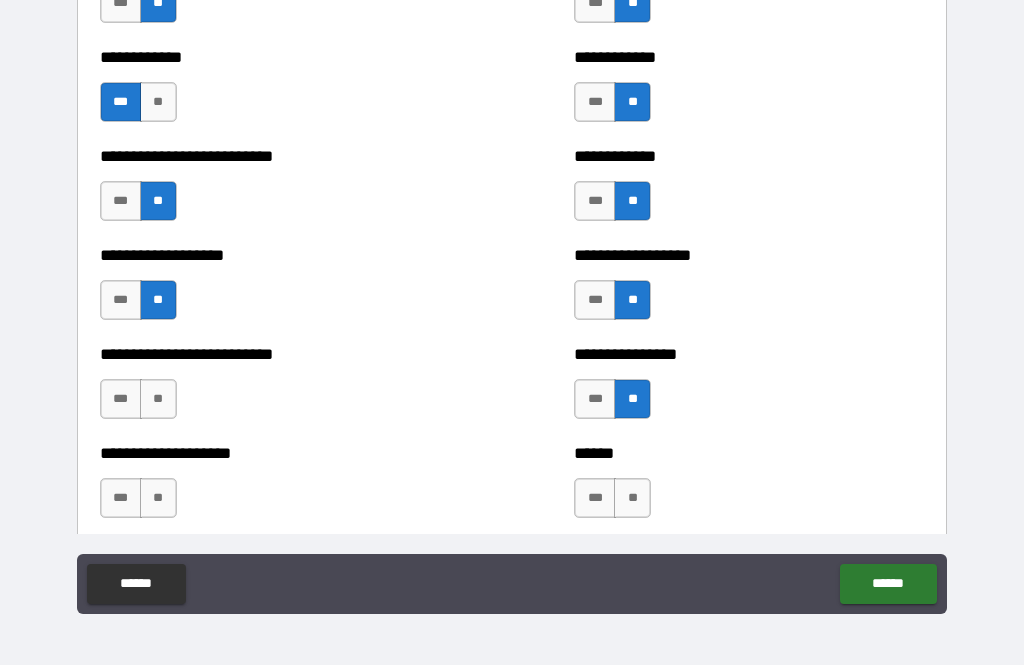 click on "**" at bounding box center [158, 399] 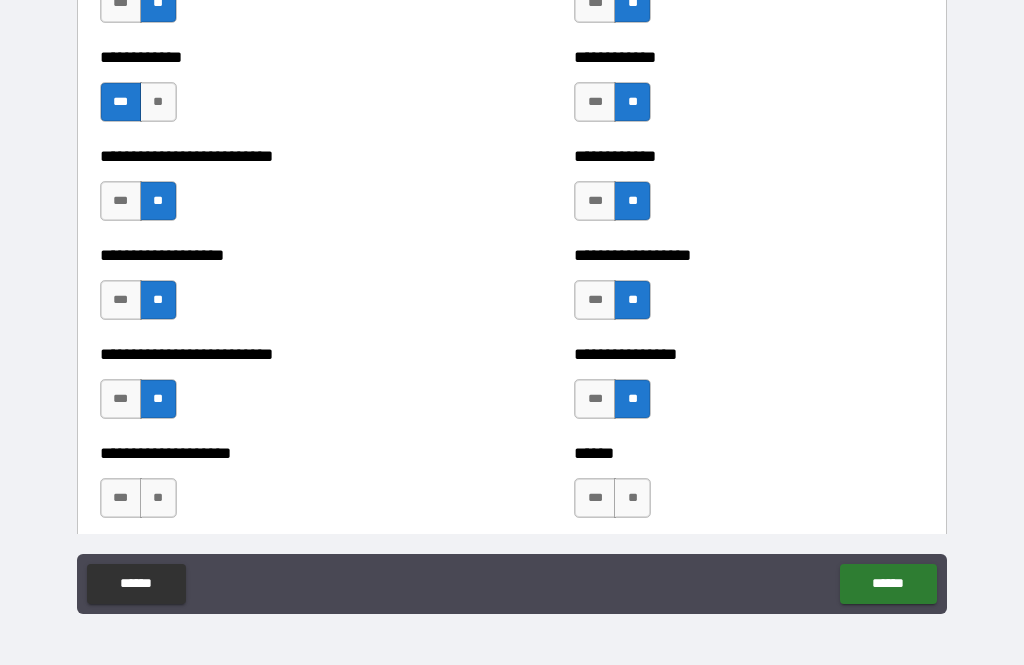click on "**" at bounding box center [158, 498] 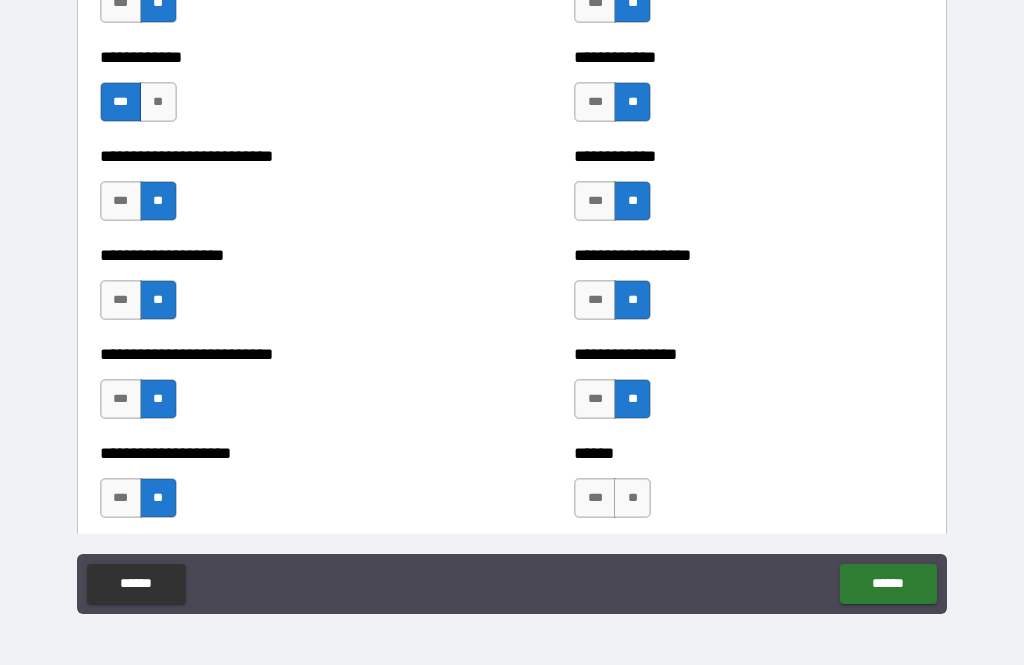 click on "**" at bounding box center [632, 498] 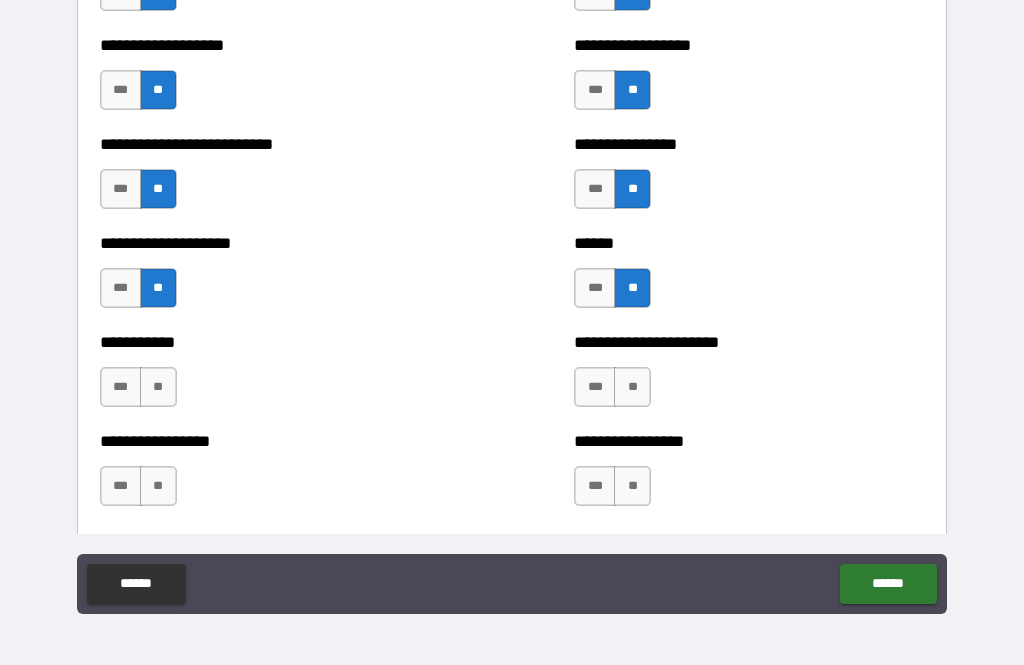 scroll, scrollTop: 5443, scrollLeft: 0, axis: vertical 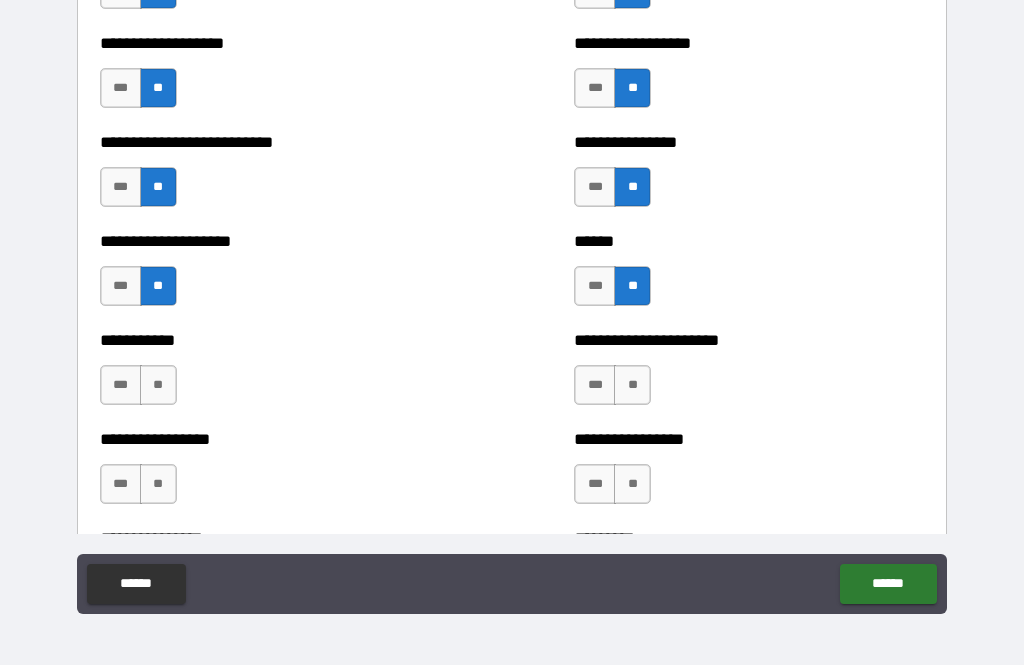 click on "**" at bounding box center [158, 385] 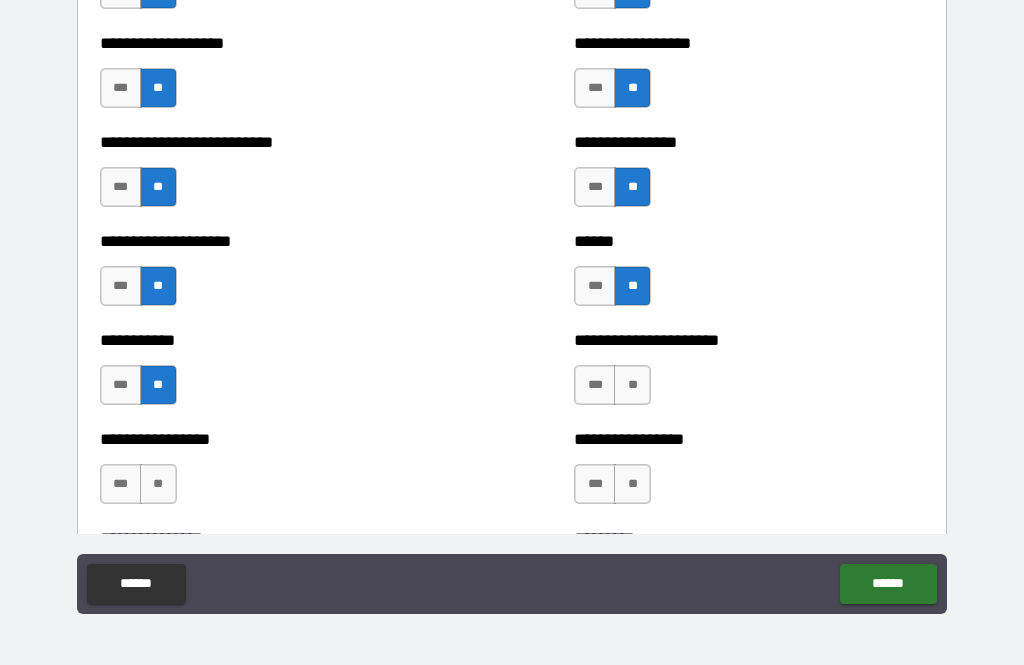 click on "**" at bounding box center (632, 385) 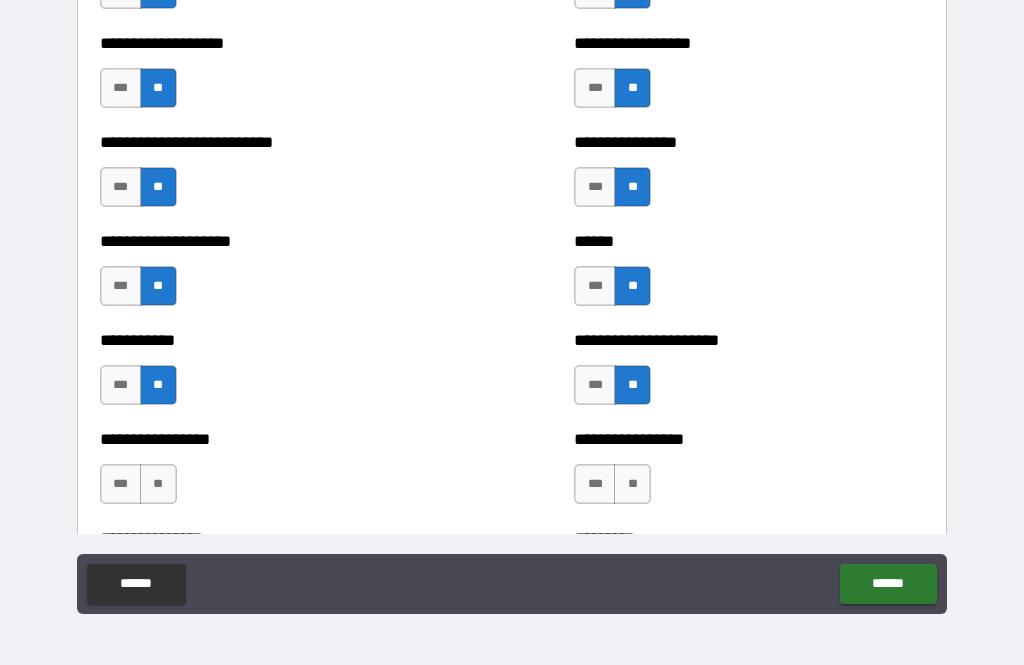click on "**" at bounding box center [632, 484] 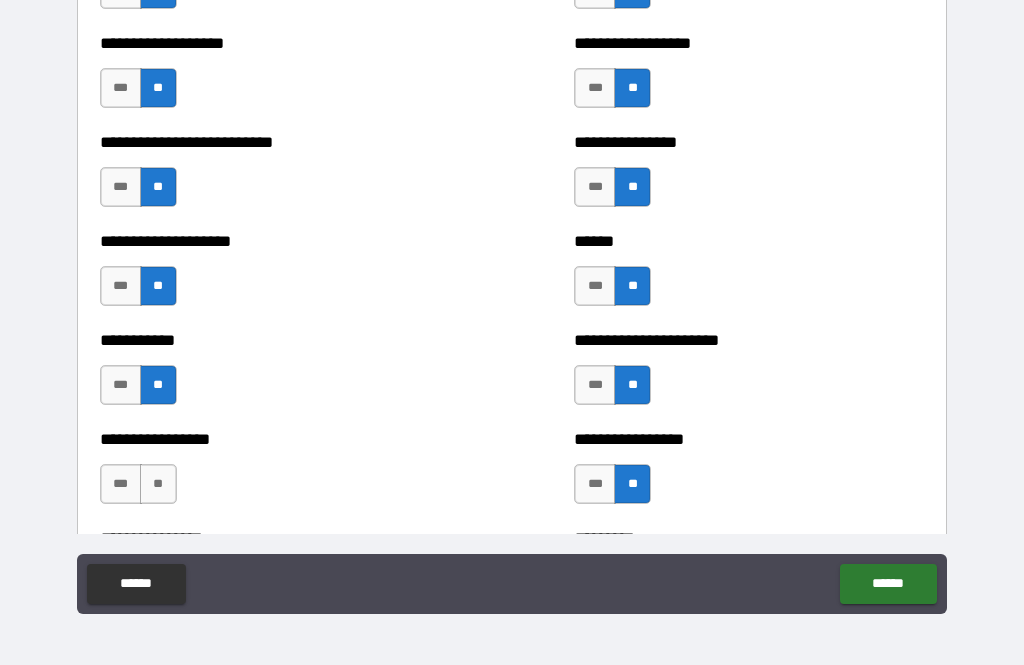click on "**" at bounding box center [158, 484] 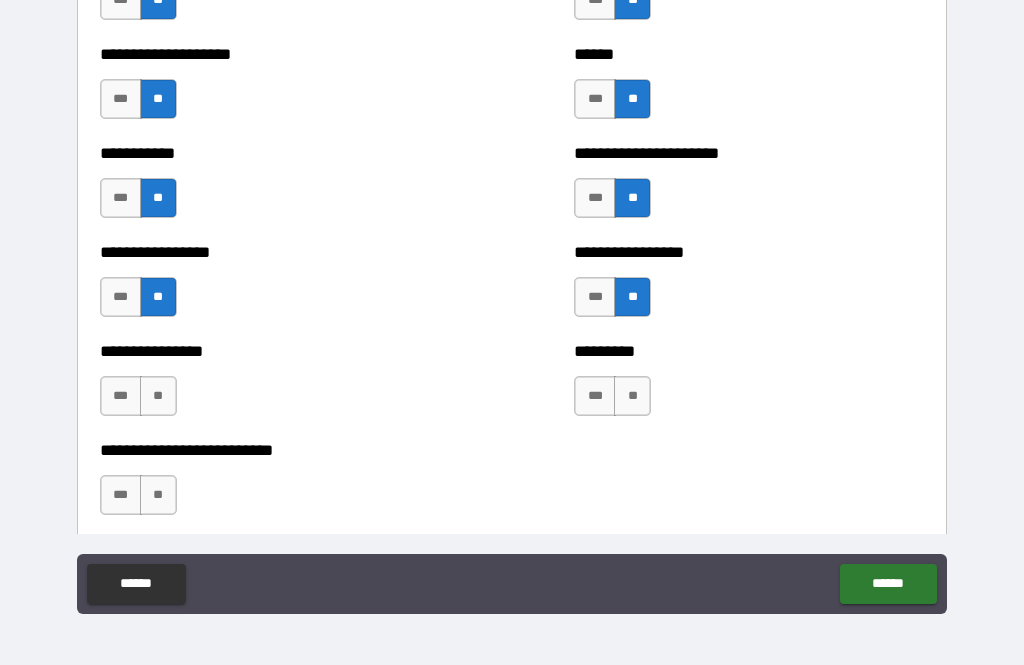 scroll, scrollTop: 5635, scrollLeft: 0, axis: vertical 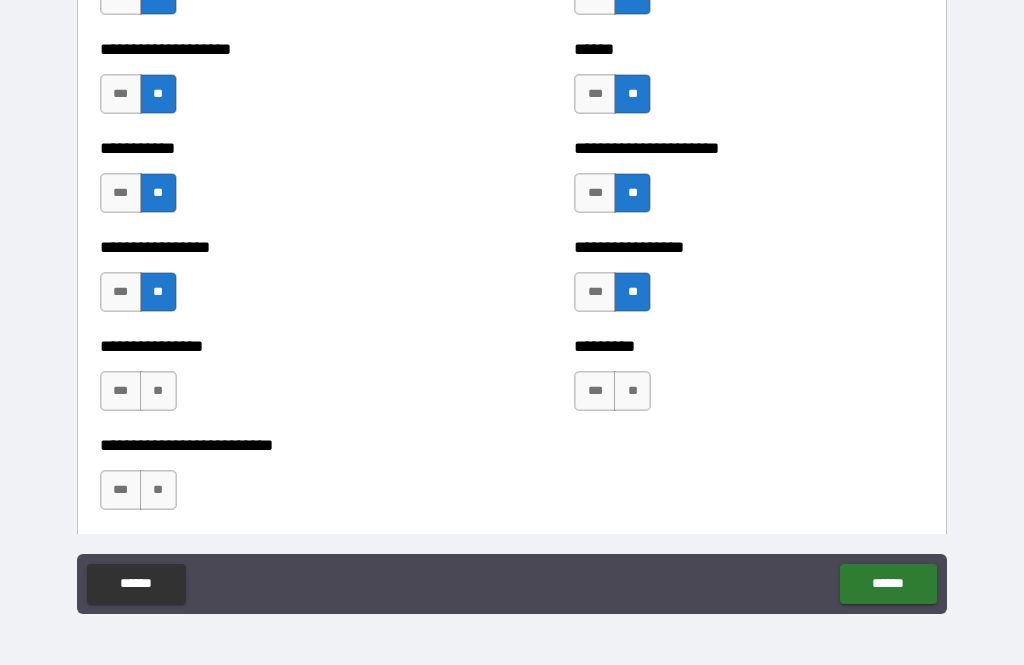 click on "**" at bounding box center [158, 391] 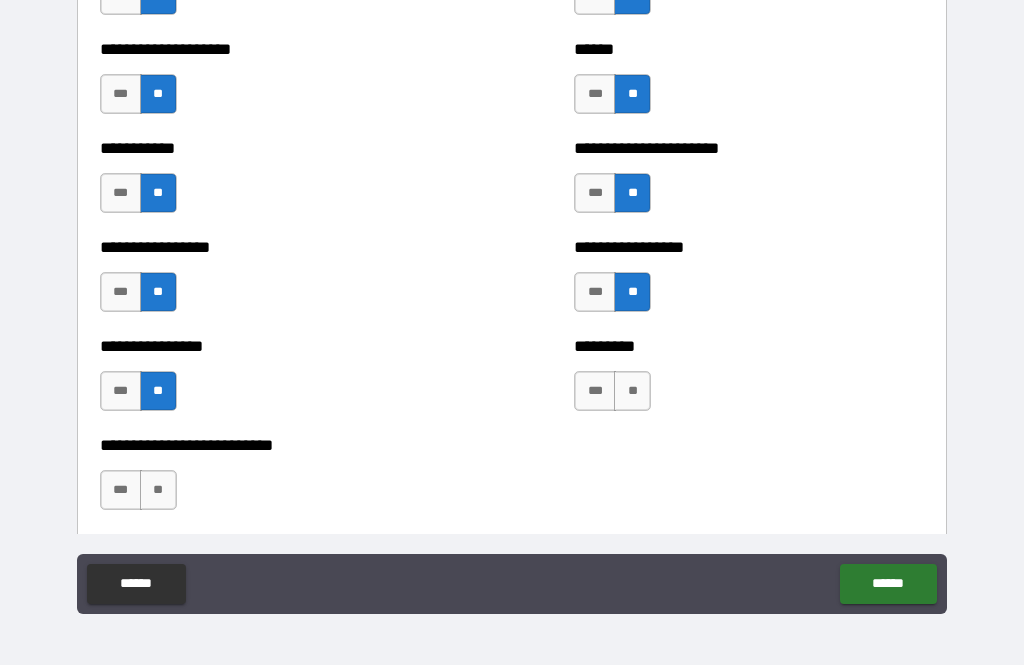 click on "**" at bounding box center (632, 391) 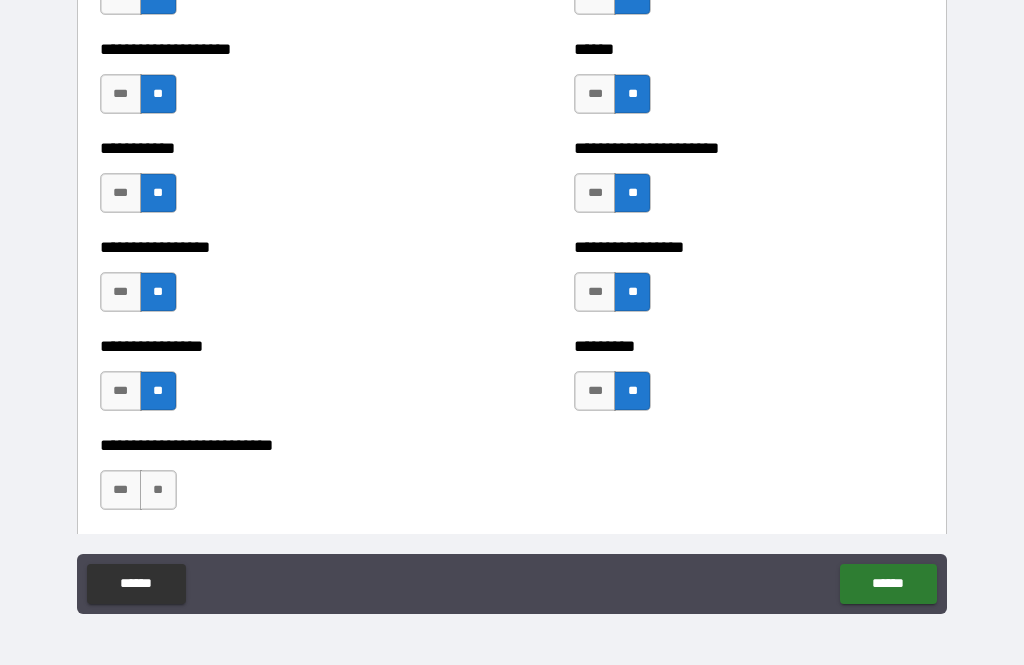 click on "**" at bounding box center [158, 490] 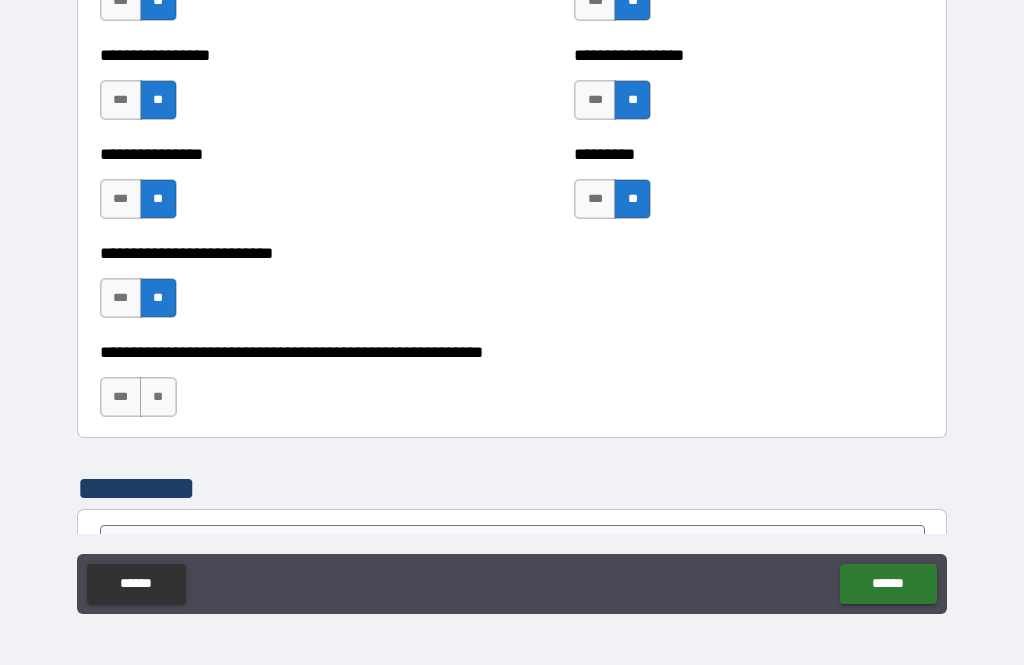 scroll, scrollTop: 5842, scrollLeft: 0, axis: vertical 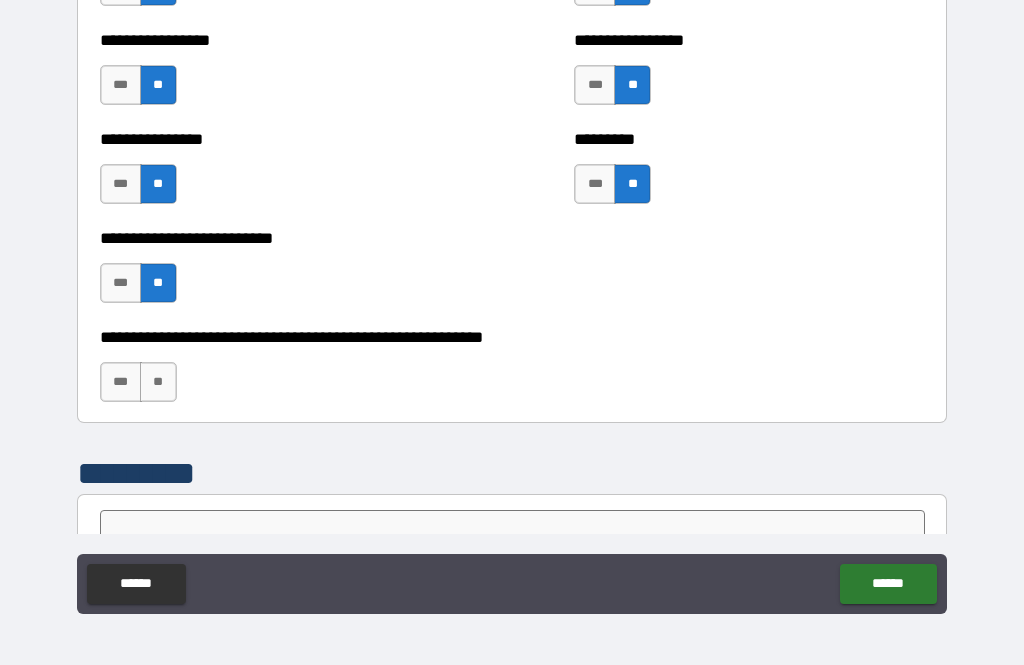 click on "**" at bounding box center [158, 382] 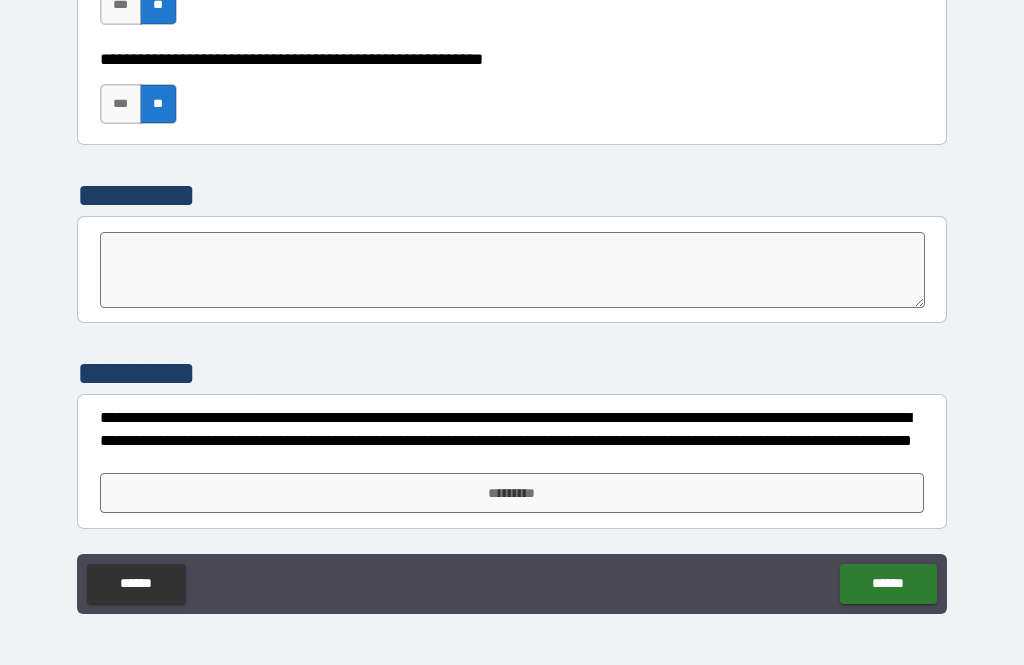 scroll, scrollTop: 6120, scrollLeft: 0, axis: vertical 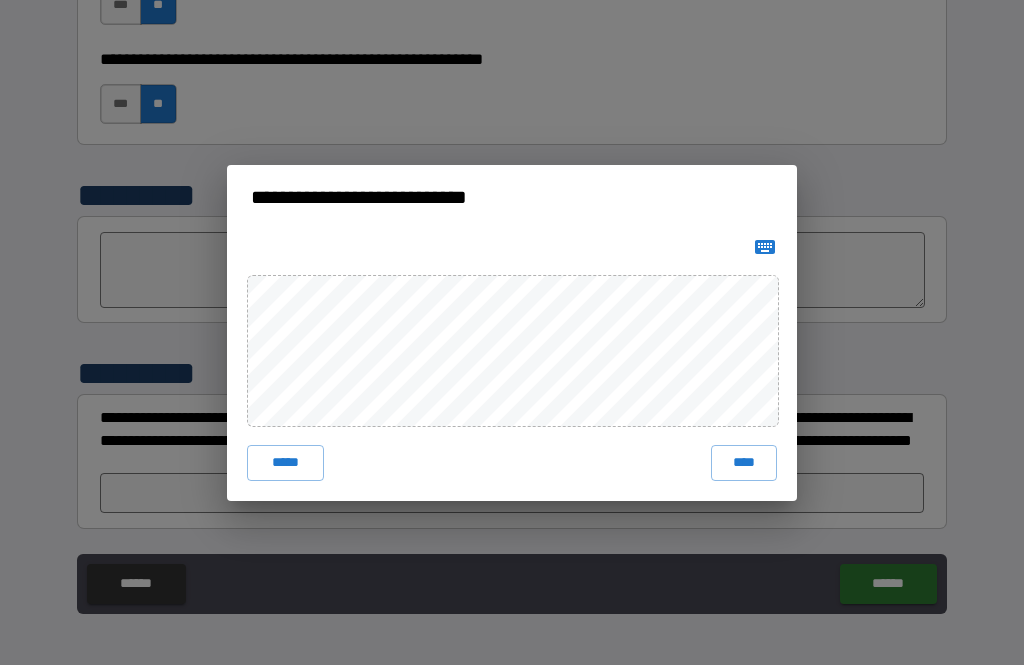 click on "*****" at bounding box center (285, 463) 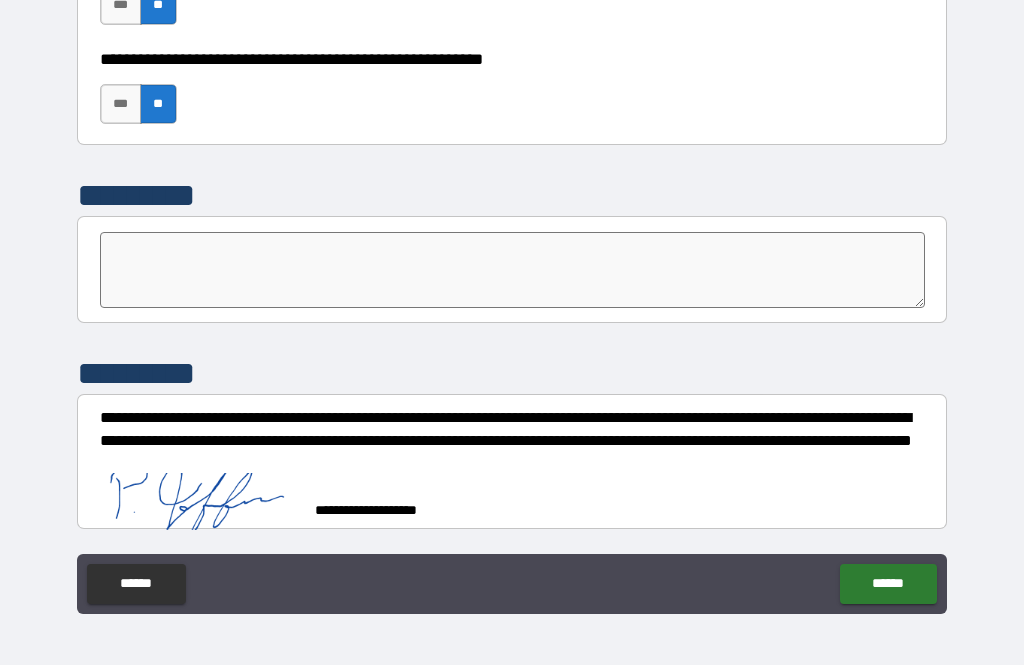 scroll, scrollTop: 6110, scrollLeft: 0, axis: vertical 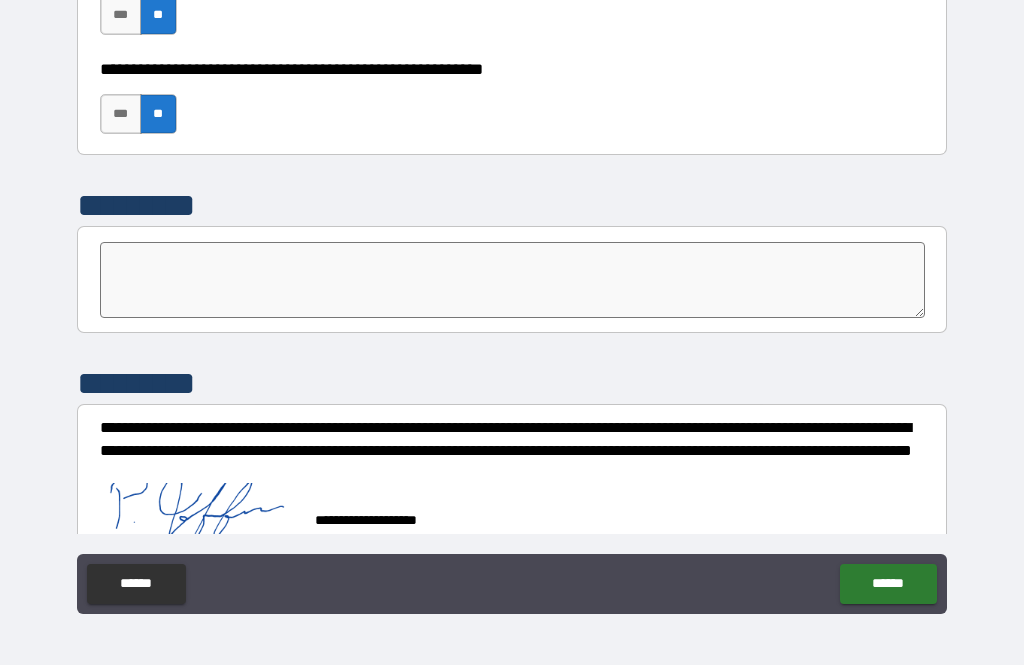 click on "******" at bounding box center [888, 584] 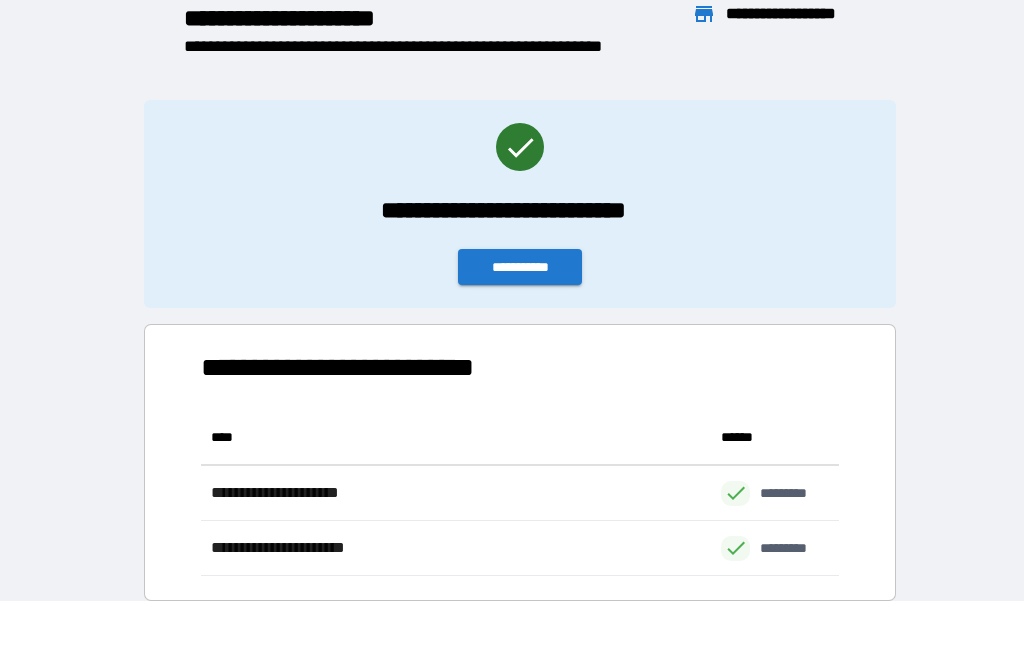 scroll, scrollTop: 166, scrollLeft: 638, axis: both 